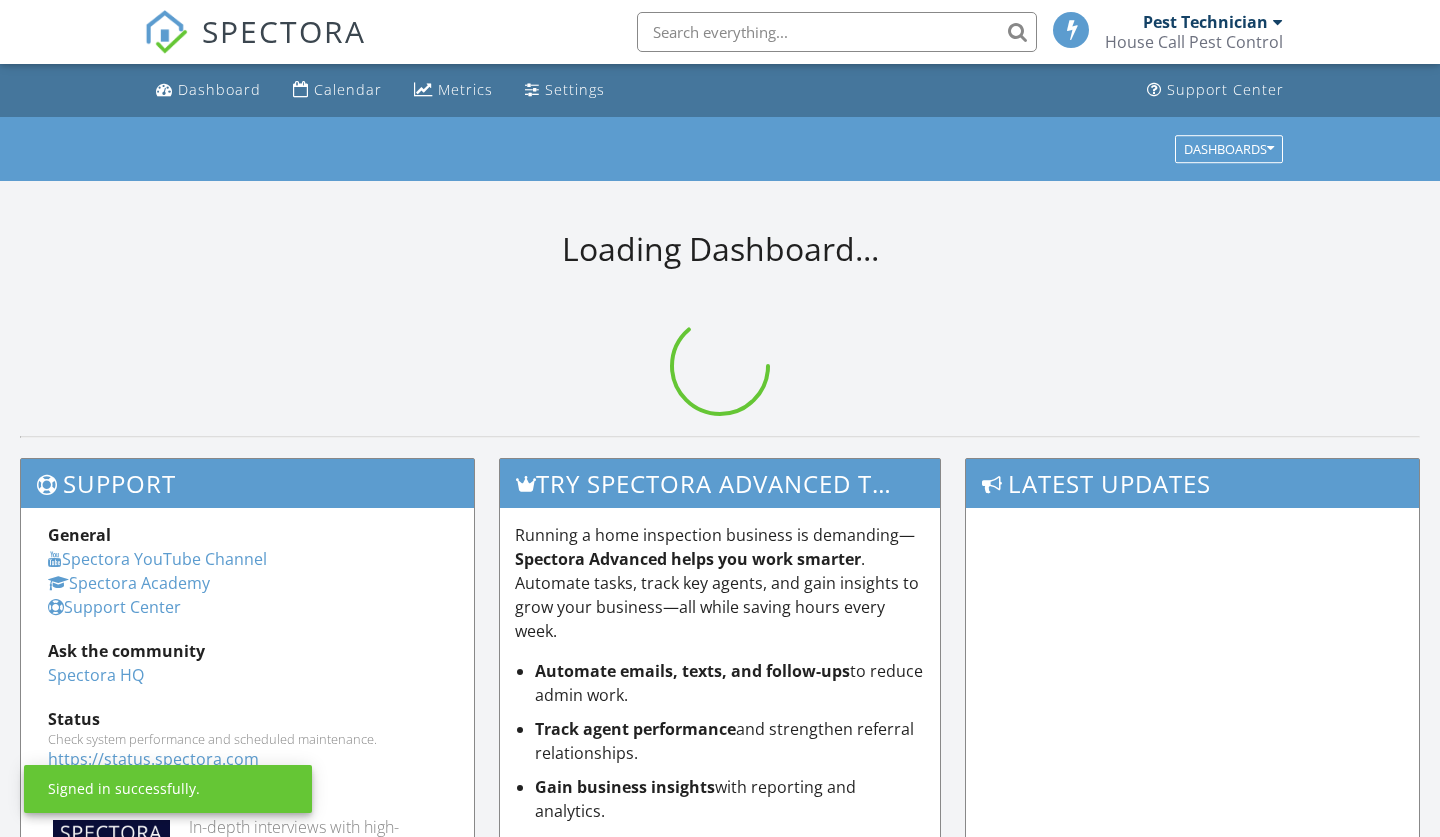 scroll, scrollTop: 0, scrollLeft: 0, axis: both 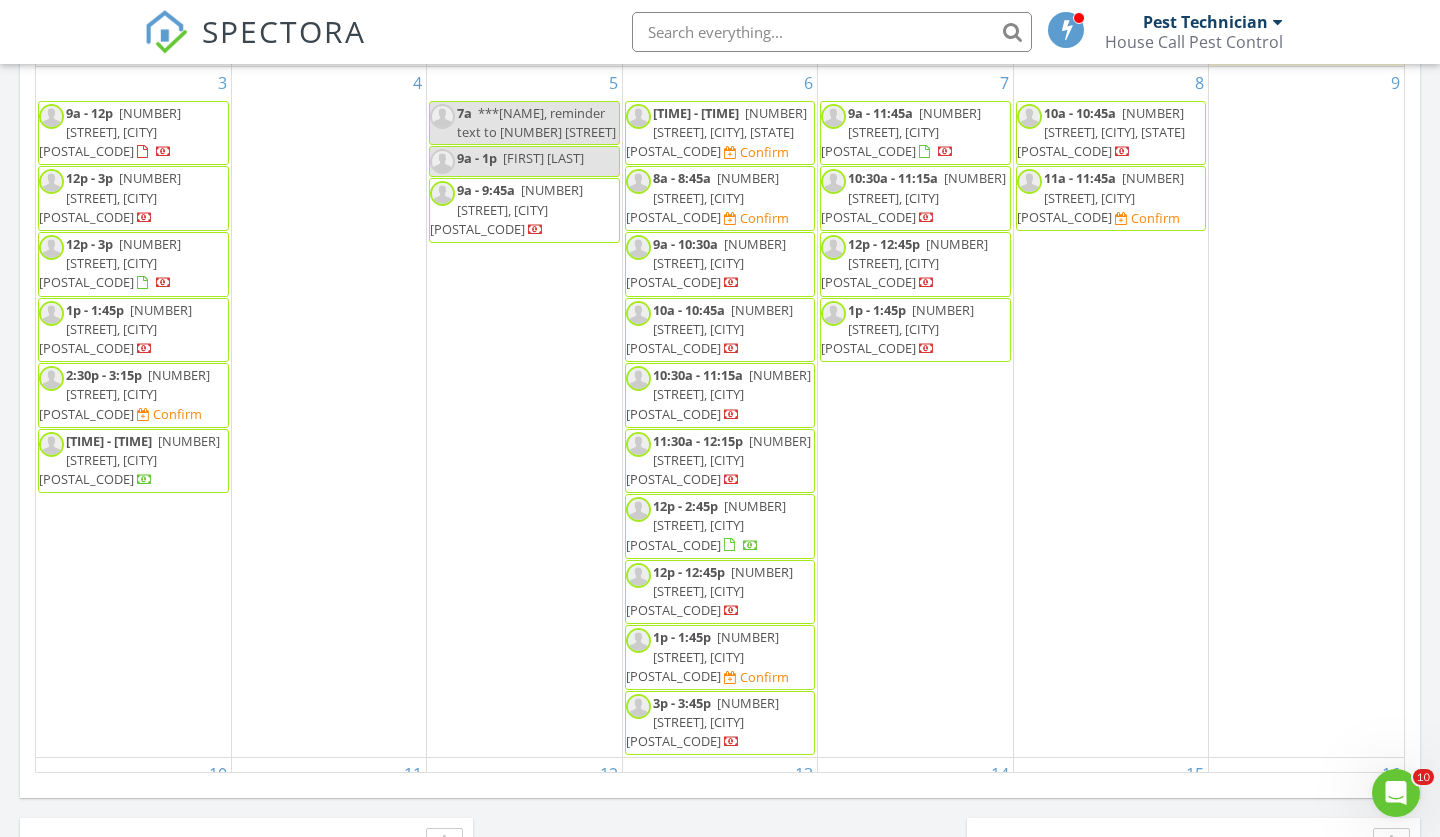 click on "15370 Ryan Ave, Prairieville 70769" at bounding box center [702, 656] 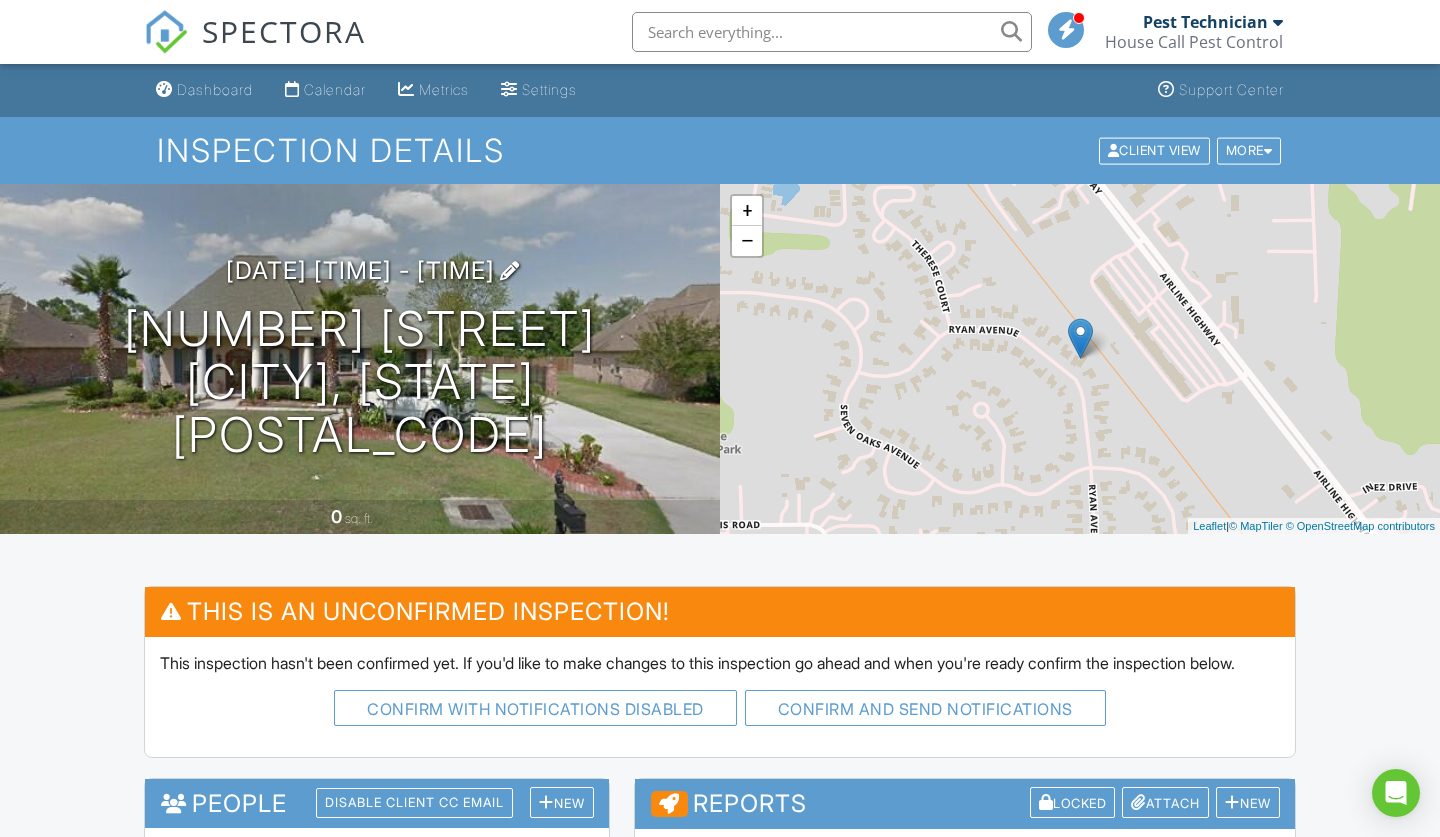 click on "08/06/2025  1:00 pm
- 1:45 pm" at bounding box center (360, 270) 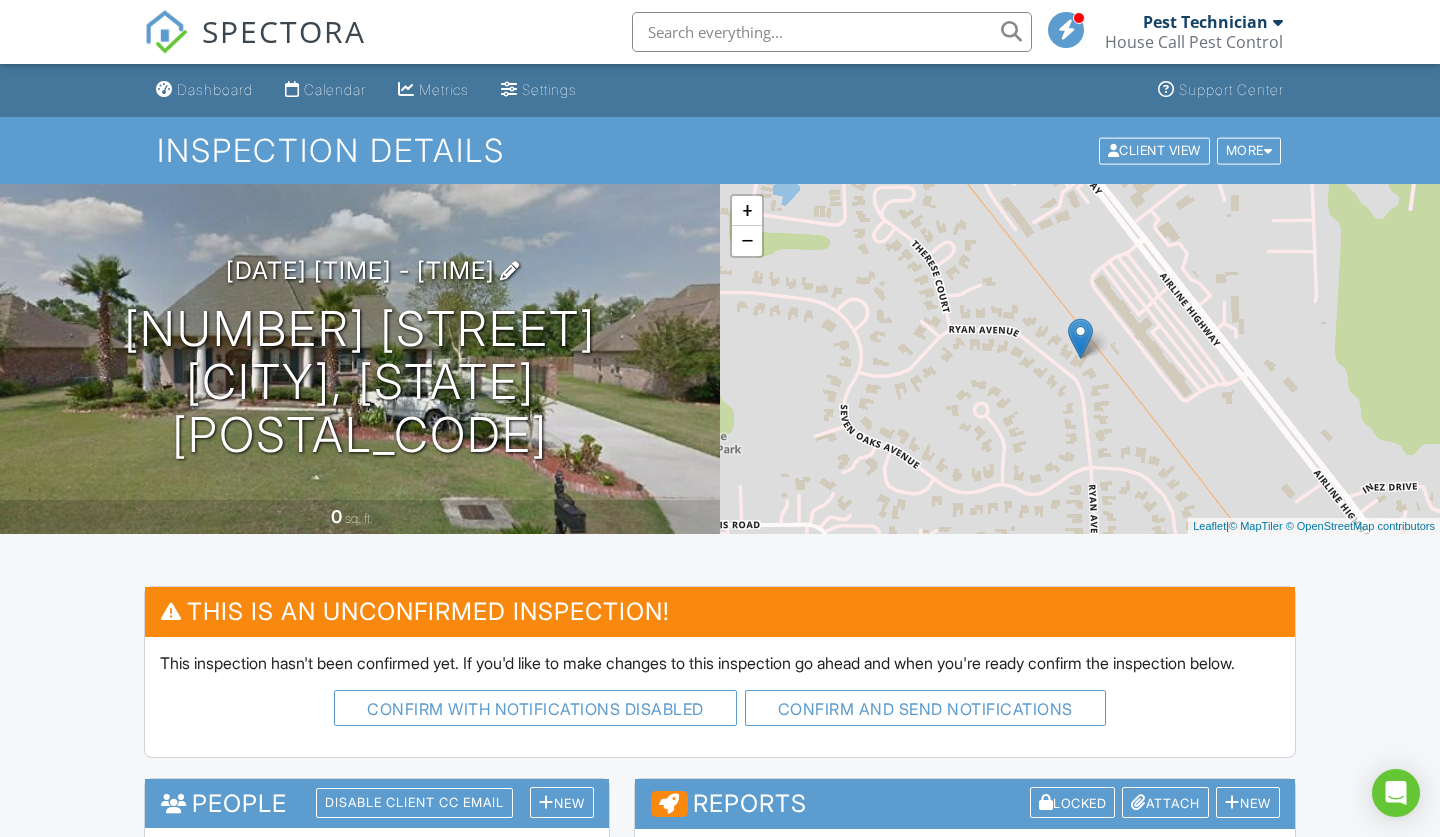 scroll, scrollTop: 0, scrollLeft: 0, axis: both 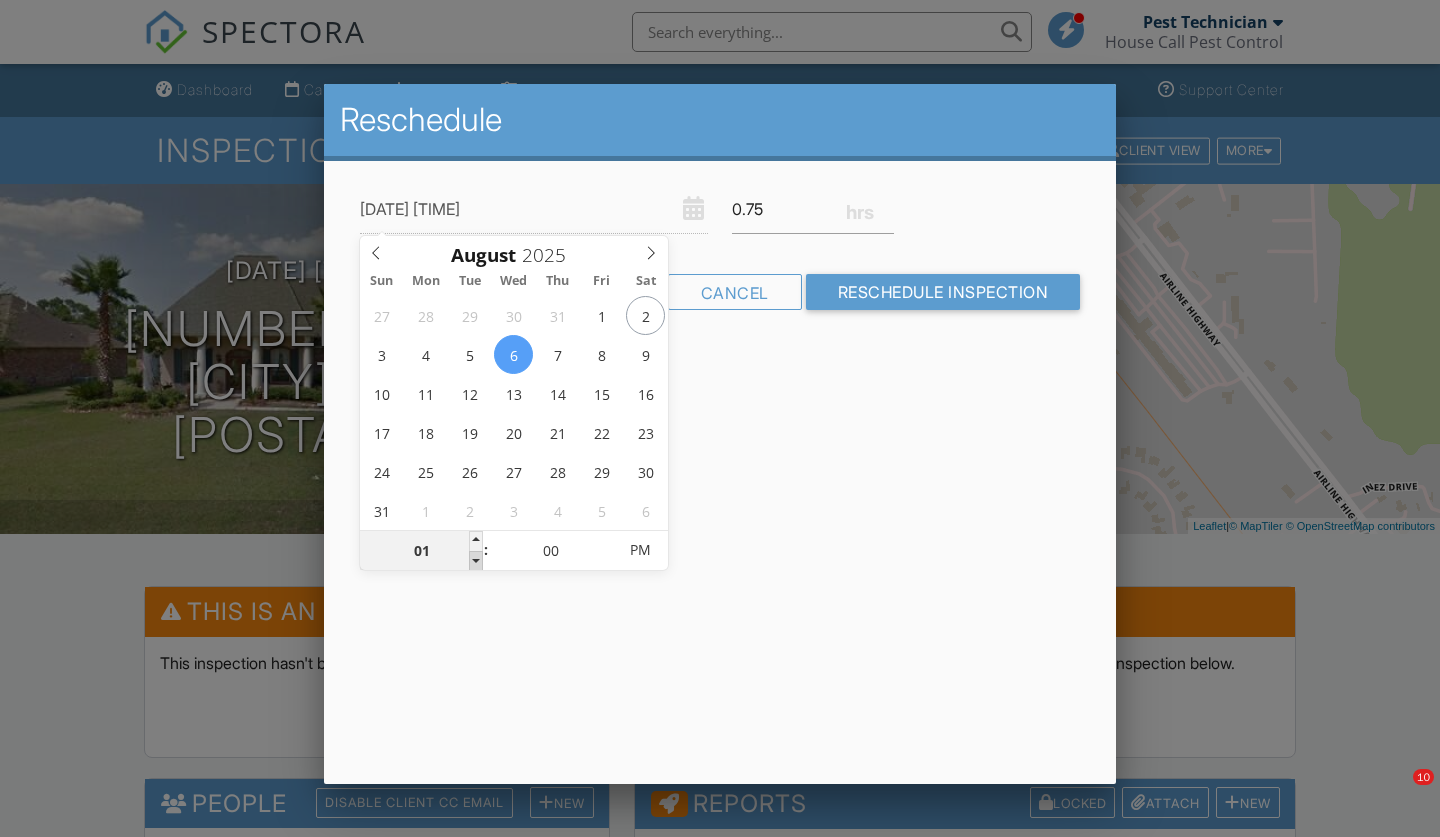 type on "[DATE] [TIME]" 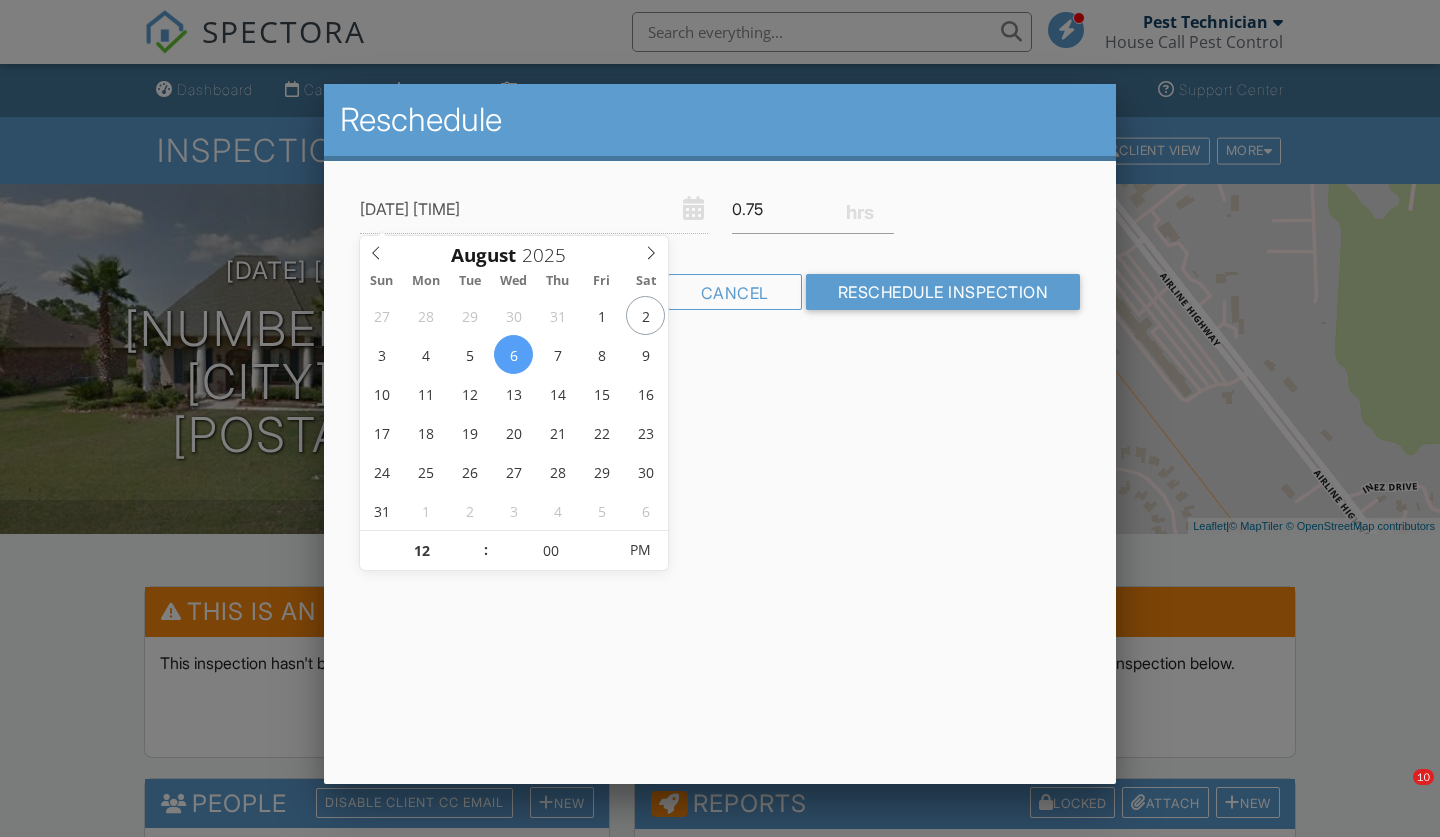 scroll, scrollTop: 0, scrollLeft: 0, axis: both 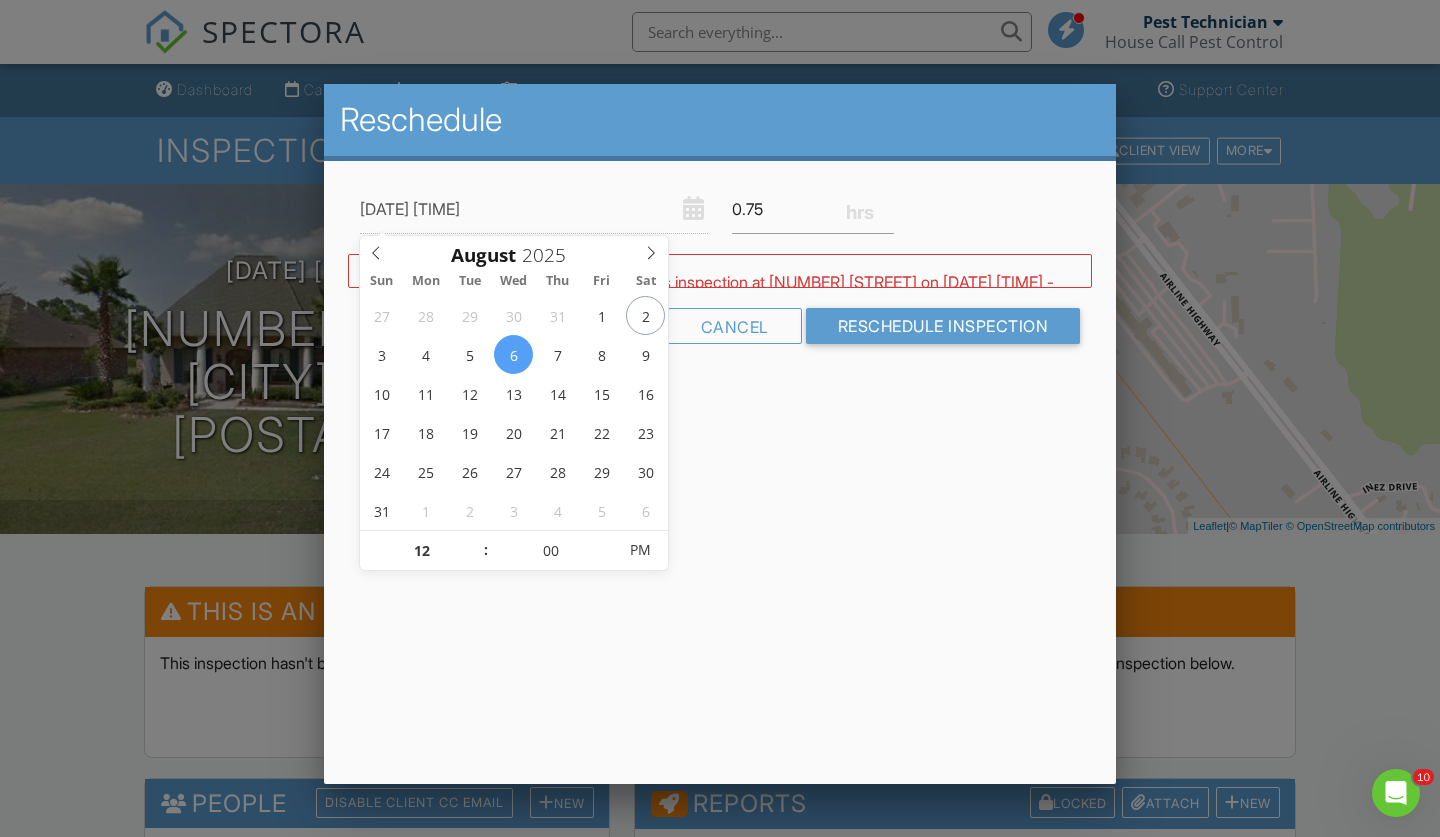 click on "Reschedule
08/06/2025 12:00 PM
0.75
Warning: this date/time is in the past.
WARNING: Conflicts with Pest Technician's inspection at 6177 LA-67 on 08/06/2025 12:00 pm - 12:45 pm. Conflicts with Pest Technician's inspection at 3053 Grand Lakes Ave on 08/06/2025 11:30 am - 12:15 pm. Conflicts with Pest Technician's inspection at 15326 Springwood Ave on 08/06/2025 12:00 pm - 2:45 pm.
Cancel
Reschedule Inspection" at bounding box center [720, 434] 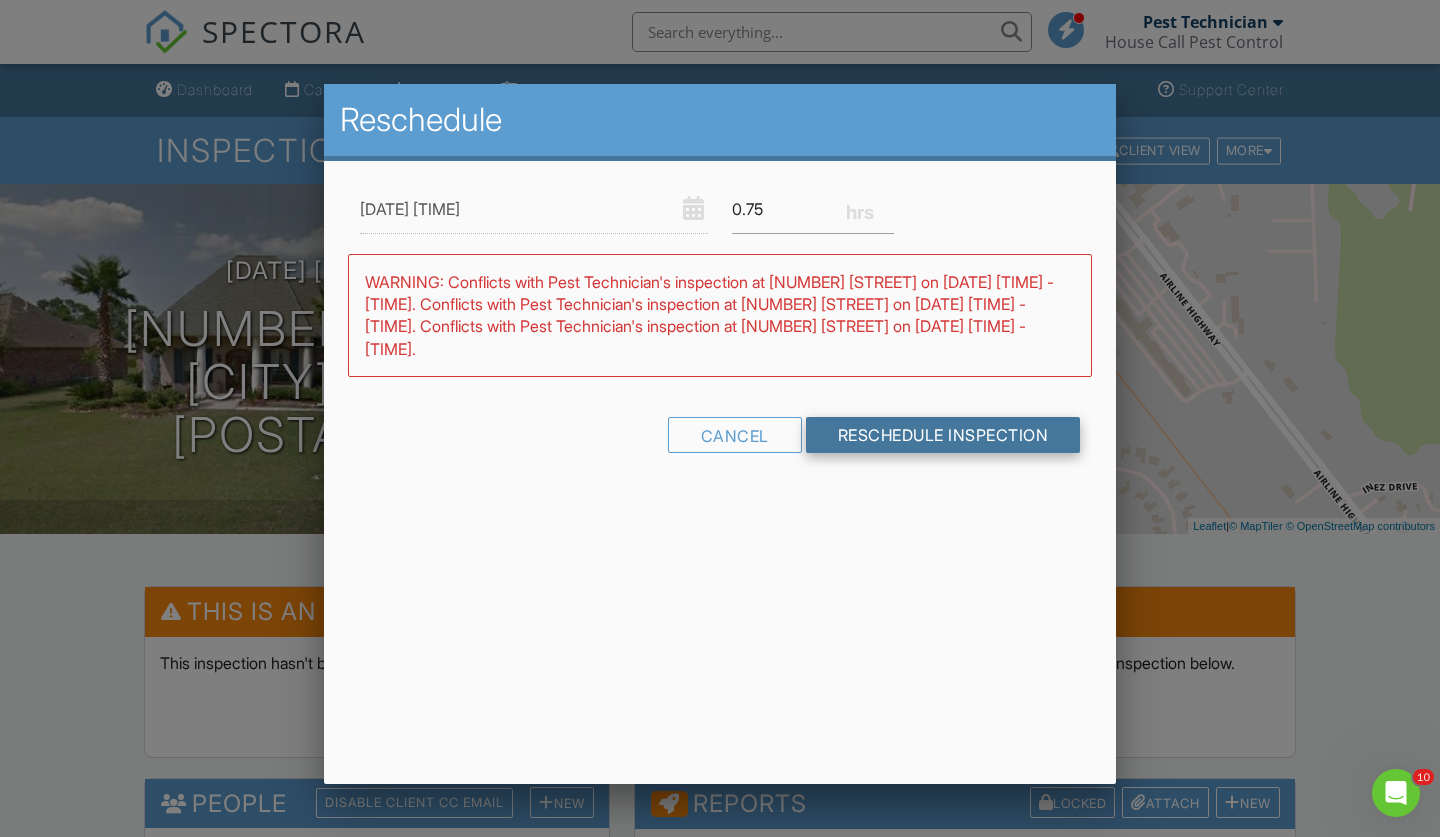 click on "Reschedule Inspection" at bounding box center [943, 435] 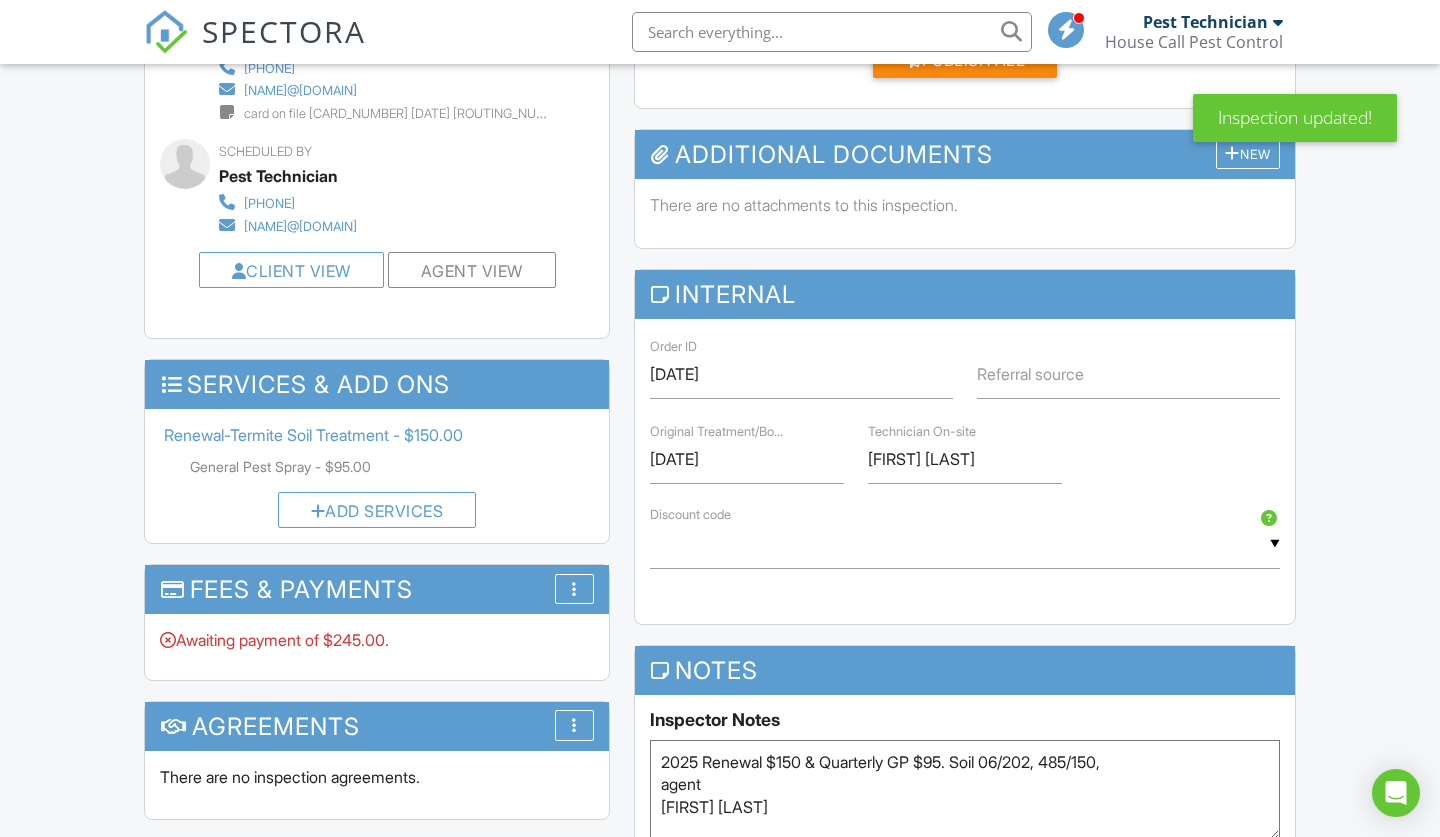 scroll, scrollTop: 1294, scrollLeft: 0, axis: vertical 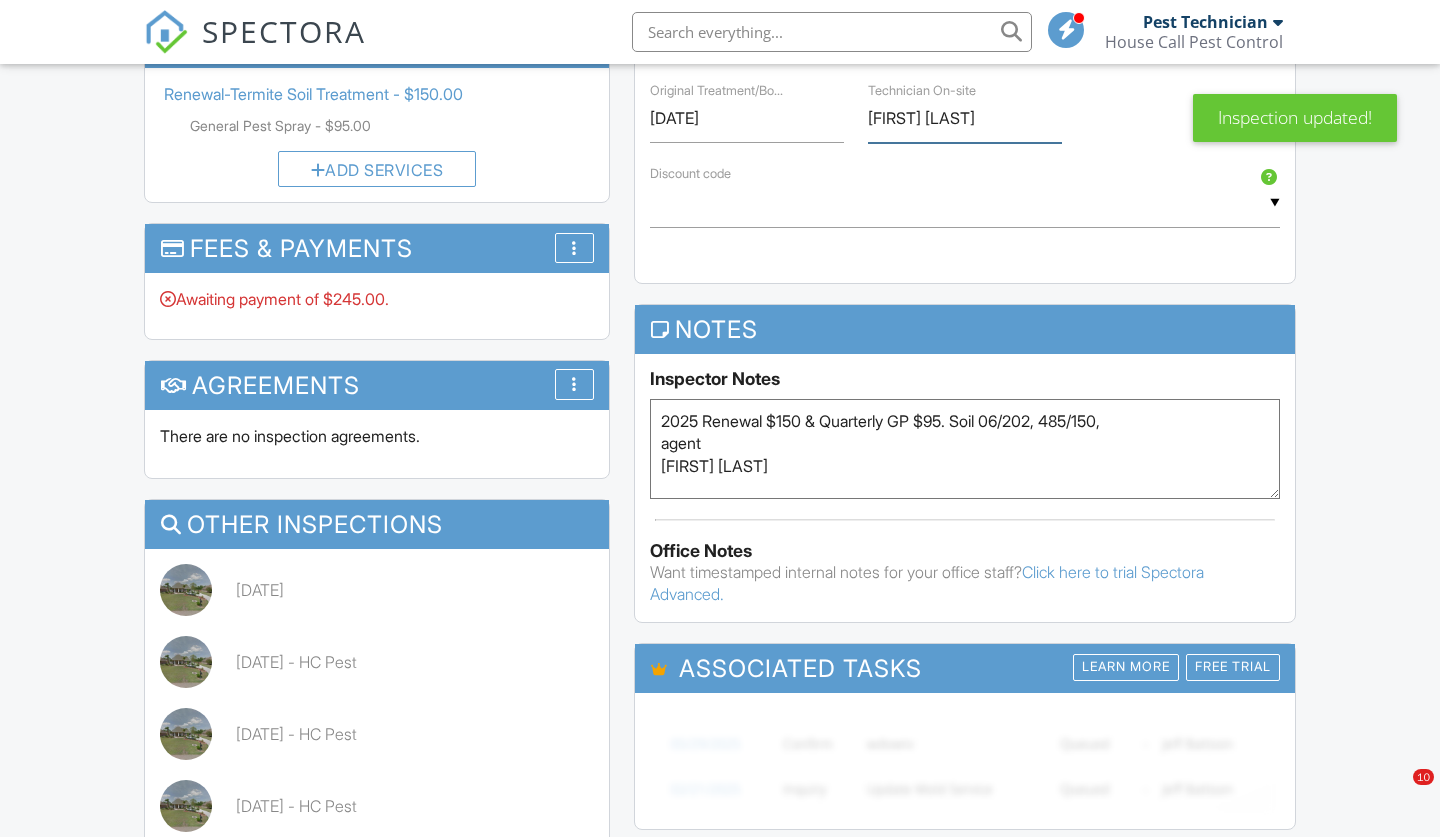 drag, startPoint x: 980, startPoint y: 142, endPoint x: 813, endPoint y: 139, distance: 167.02695 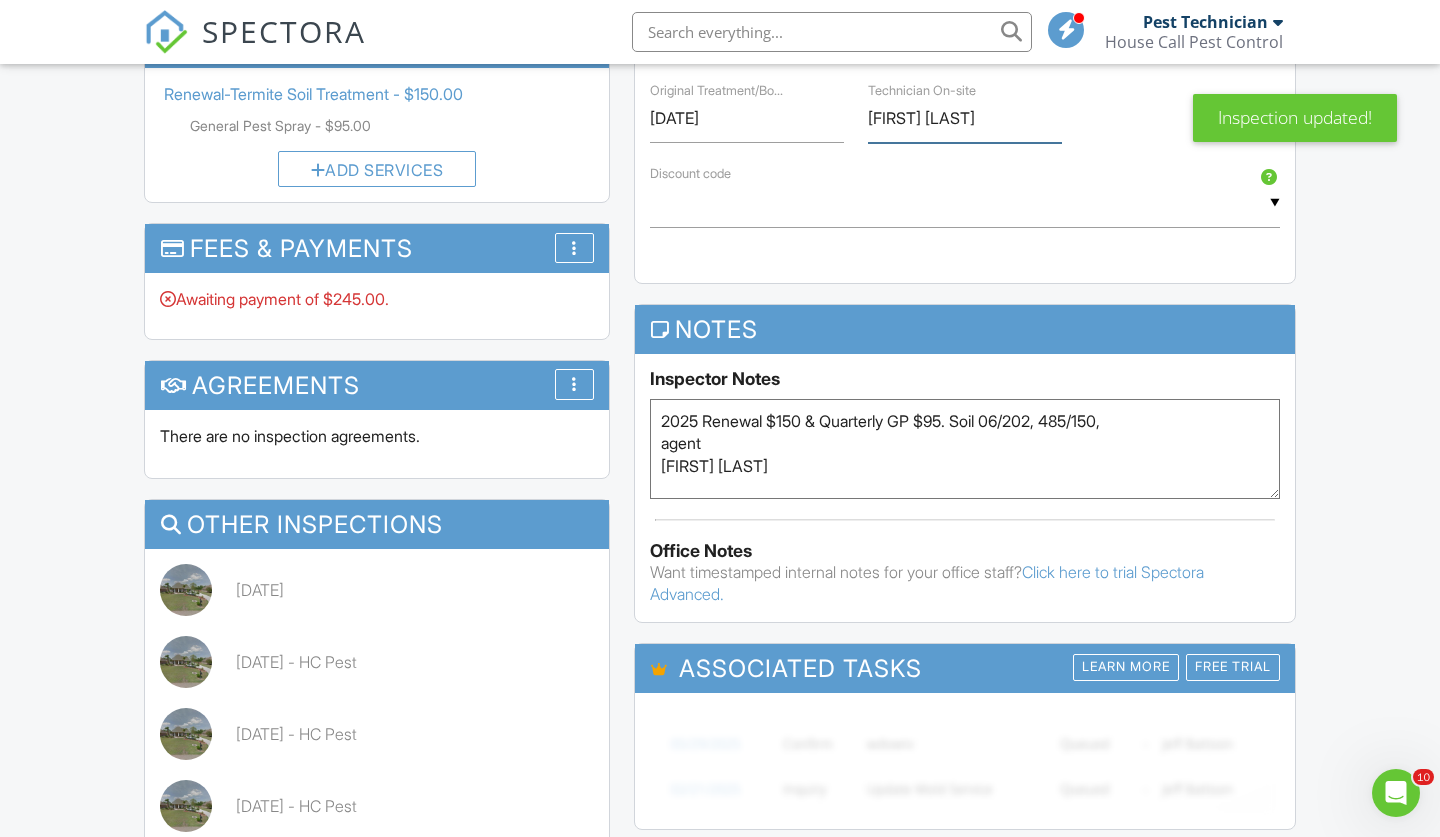 scroll, scrollTop: 0, scrollLeft: 0, axis: both 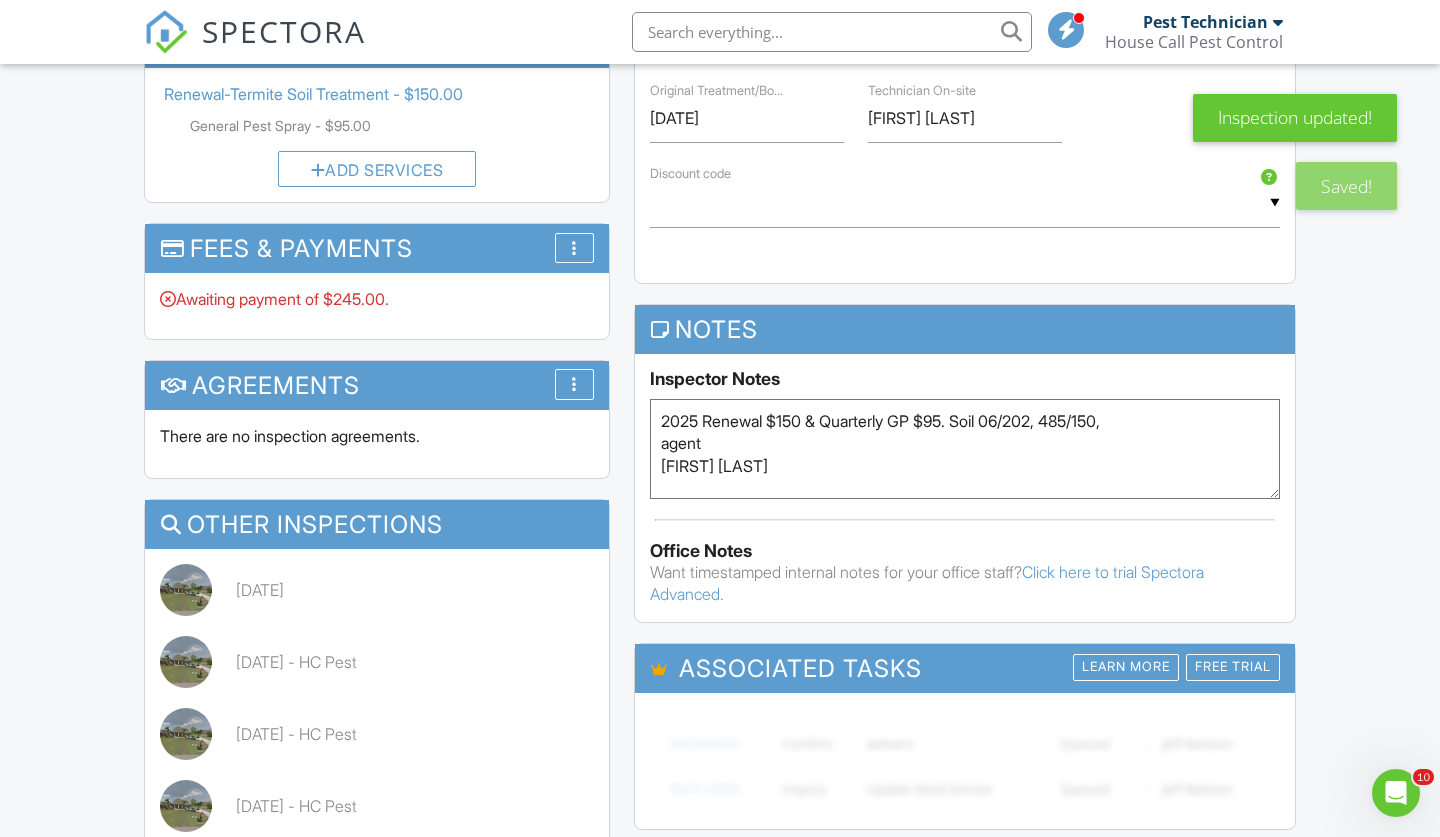 drag, startPoint x: 771, startPoint y: 478, endPoint x: 601, endPoint y: 475, distance: 170.02647 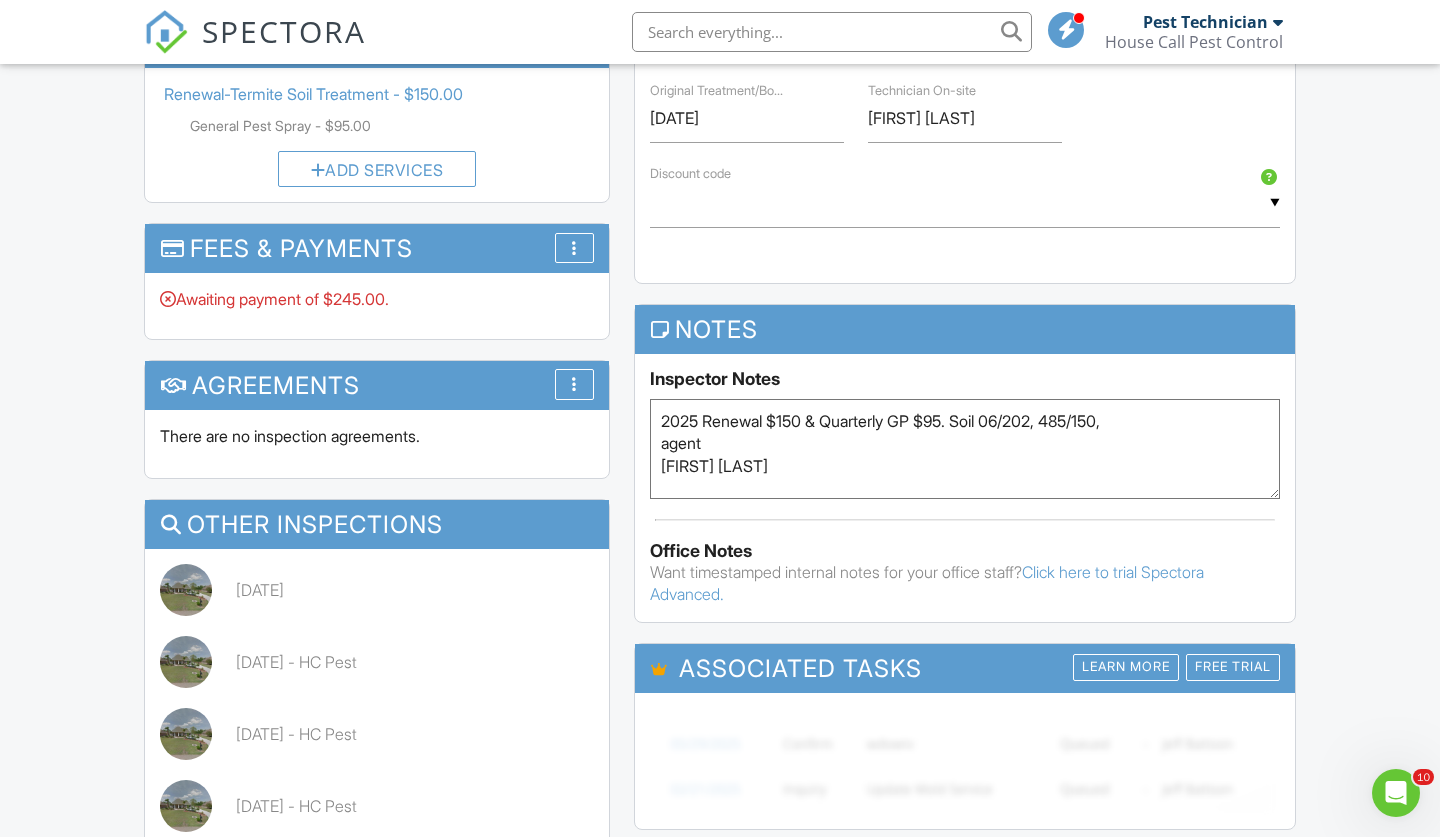 type on "2025 Renewal $150 & Quarterly GP $95. Soil 06/202, 485/150,
agent
Zack Hollier" 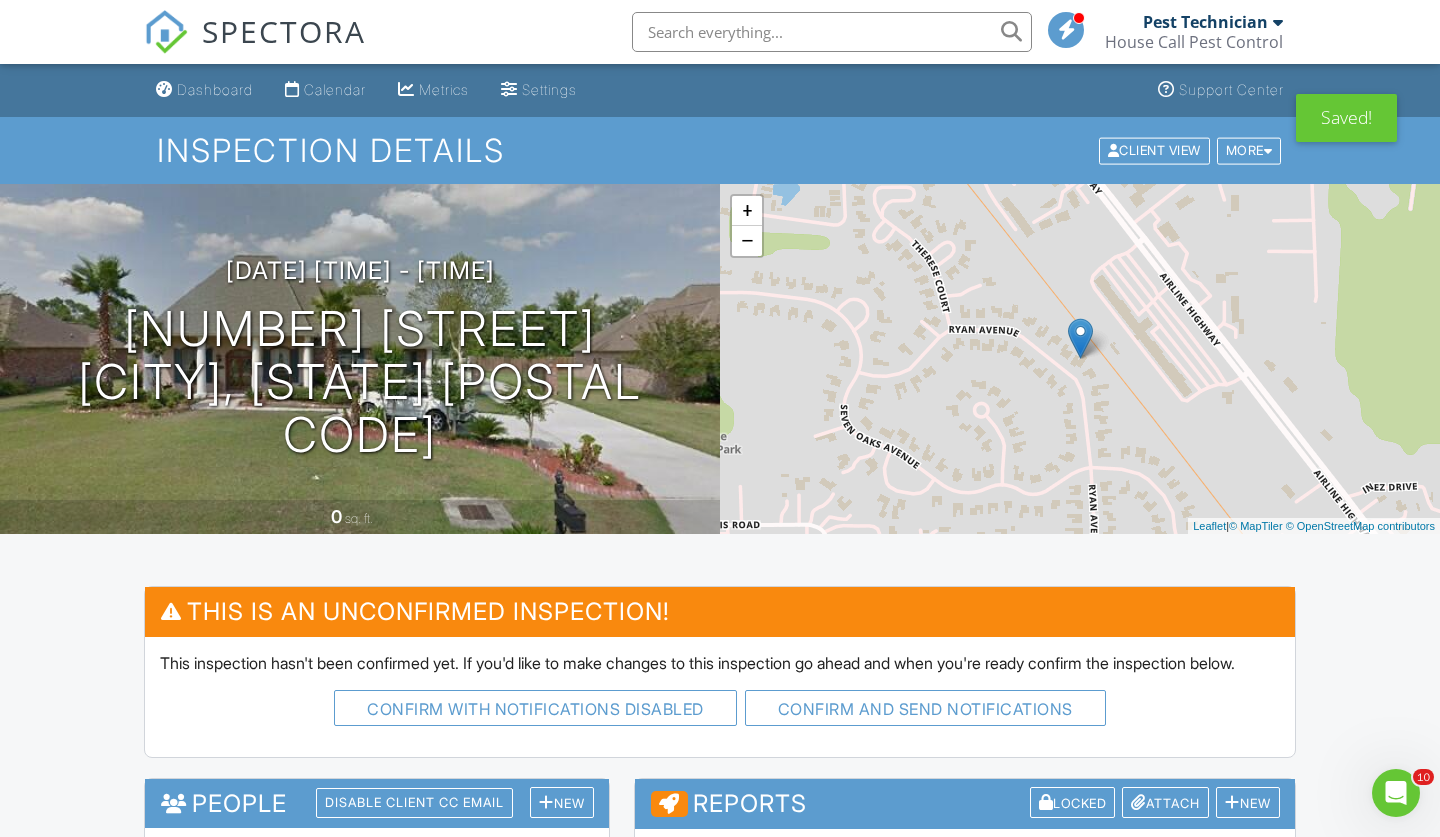 scroll, scrollTop: 0, scrollLeft: 0, axis: both 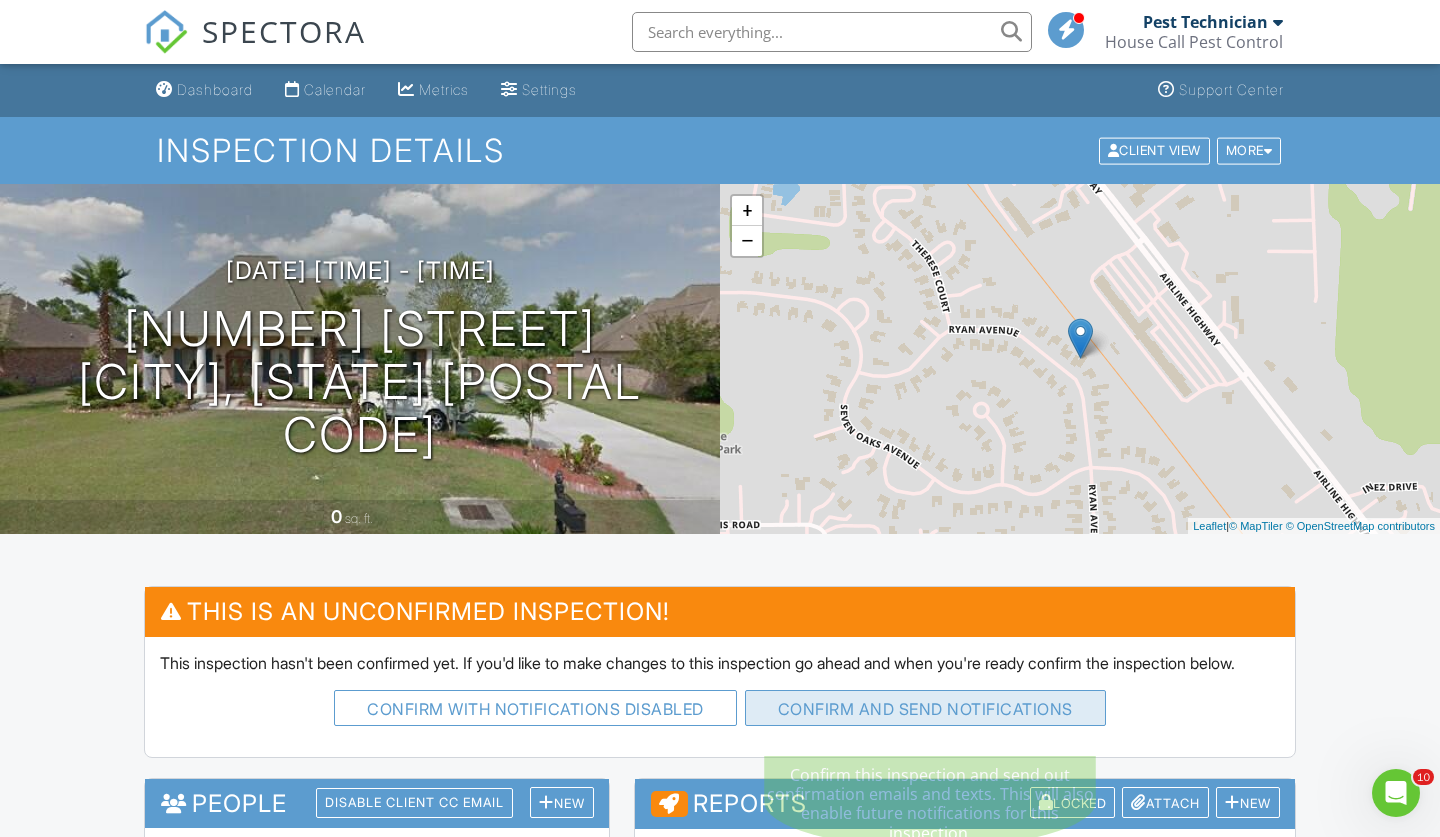 click on "Confirm and send notifications" at bounding box center [535, 708] 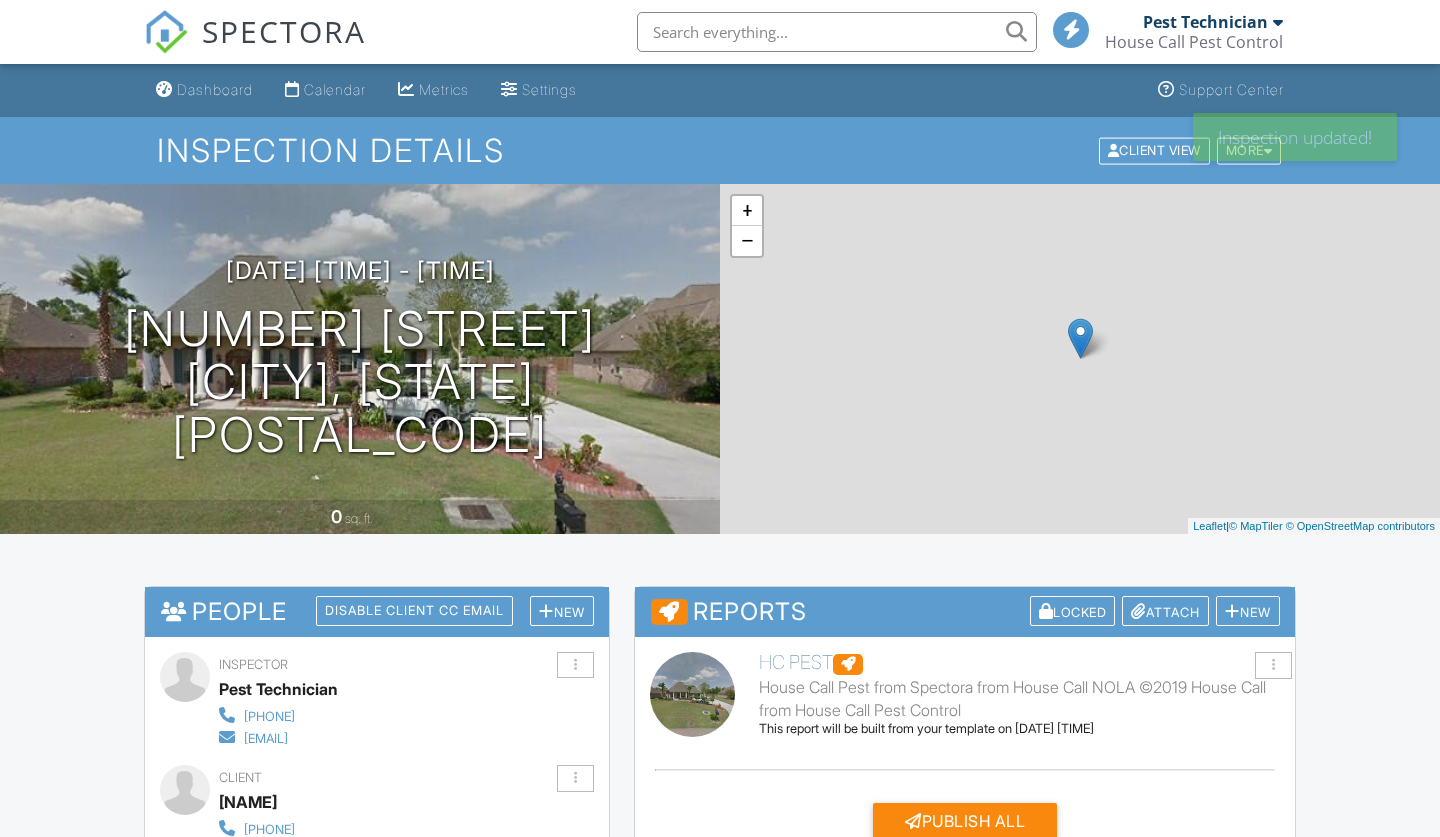 scroll, scrollTop: 0, scrollLeft: 0, axis: both 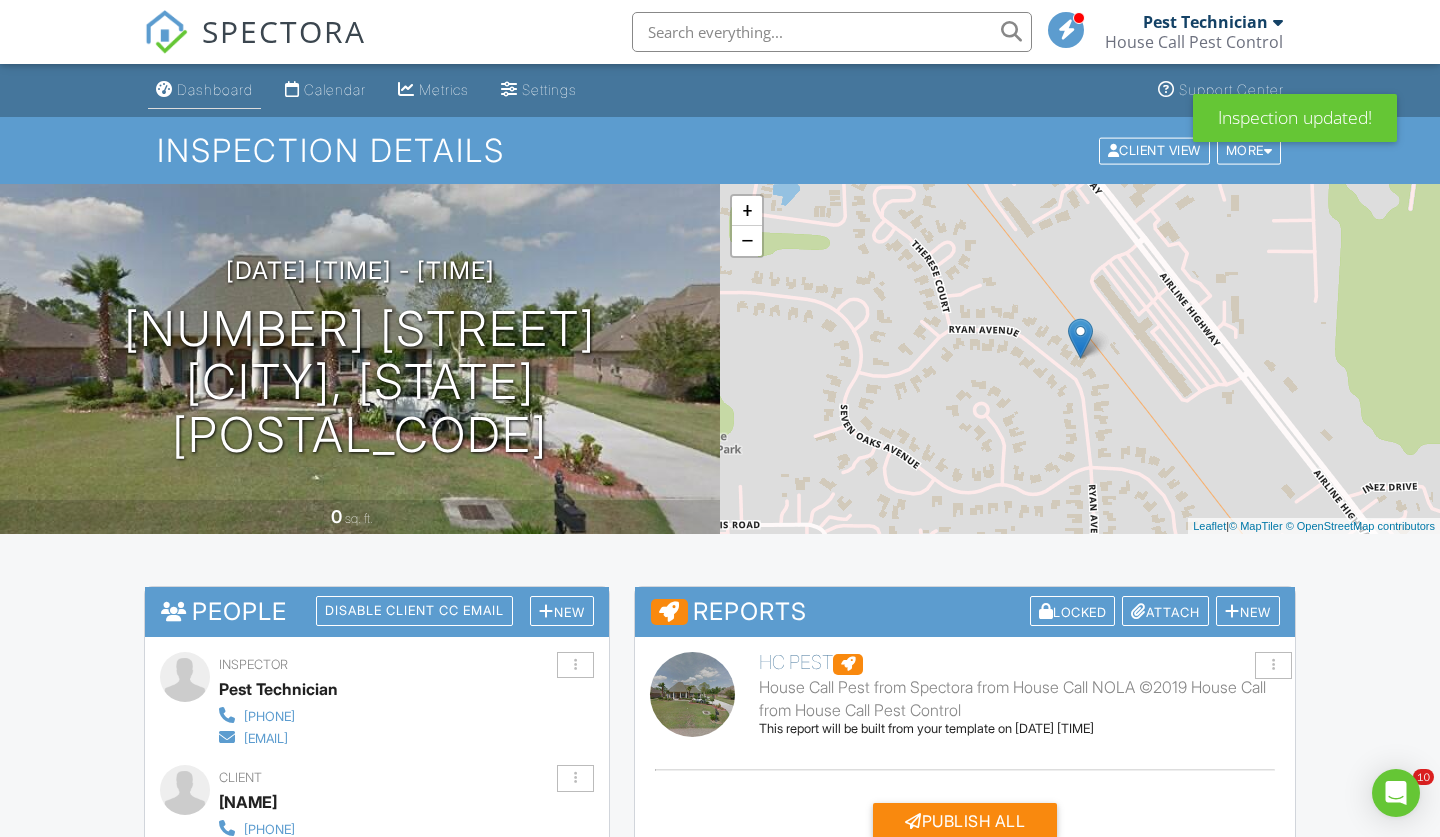 click on "Dashboard" at bounding box center [215, 89] 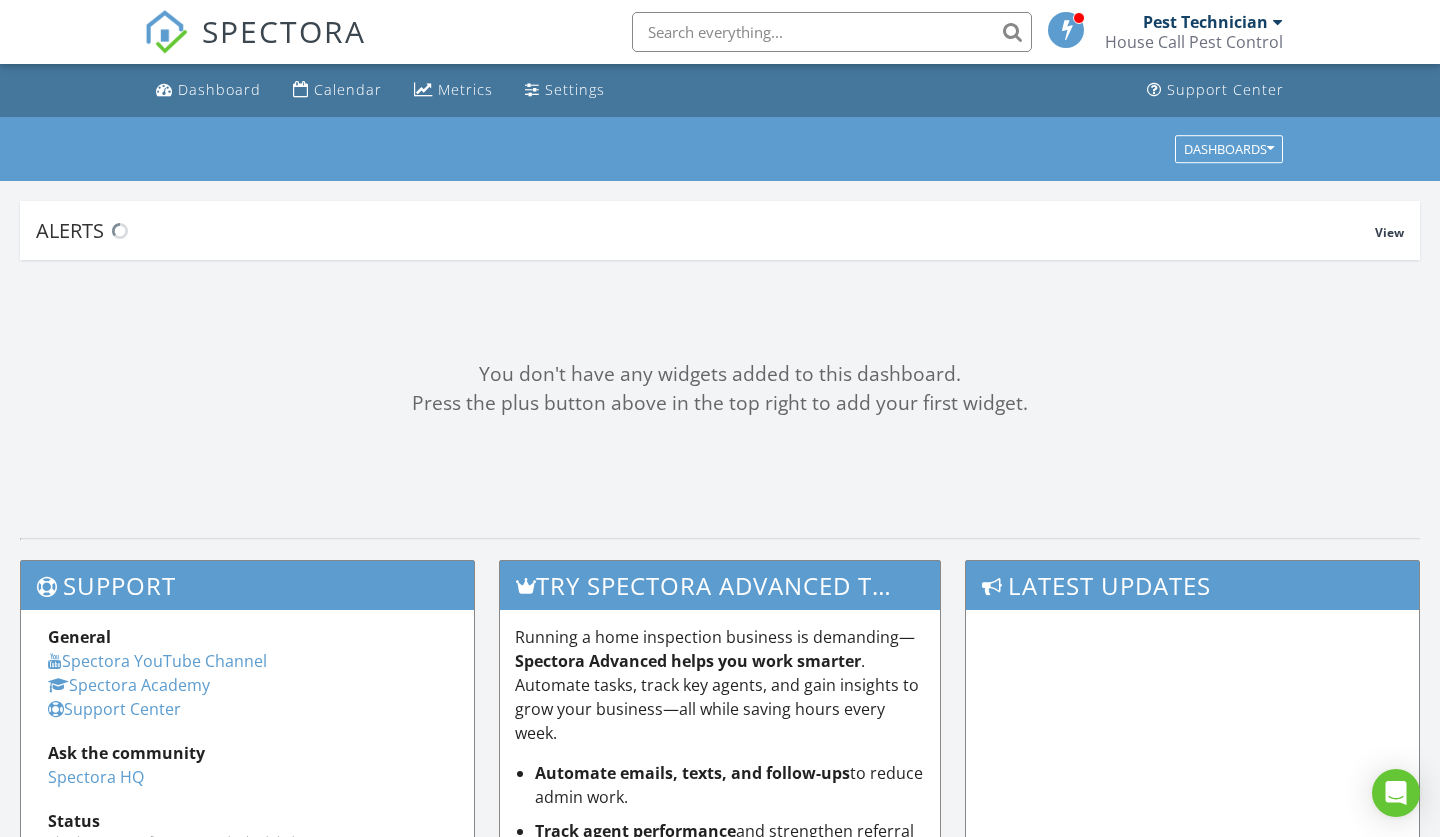 scroll, scrollTop: 0, scrollLeft: 0, axis: both 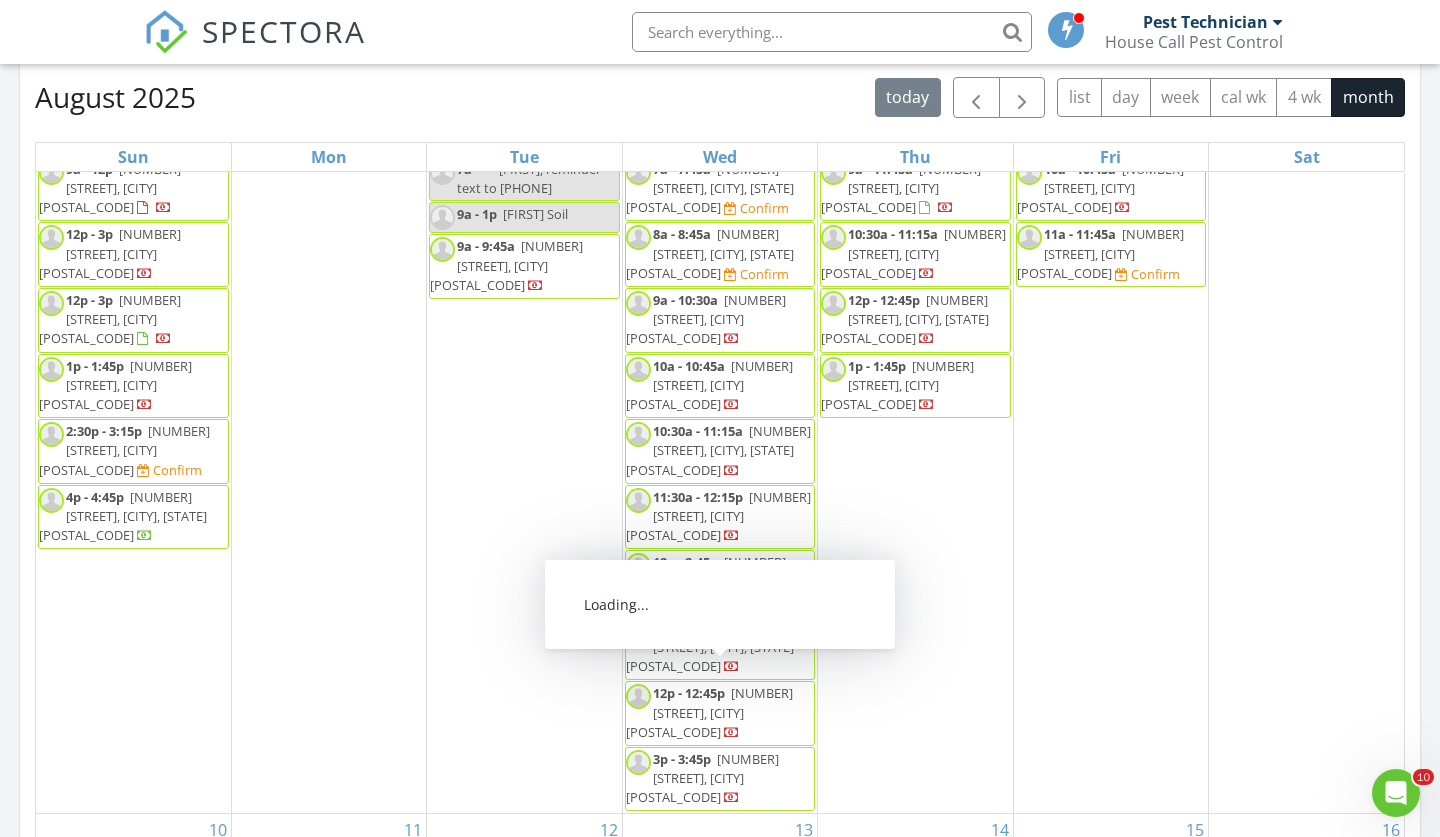 click on "August 2025 today list day week cal wk 4 wk month" at bounding box center [720, 97] 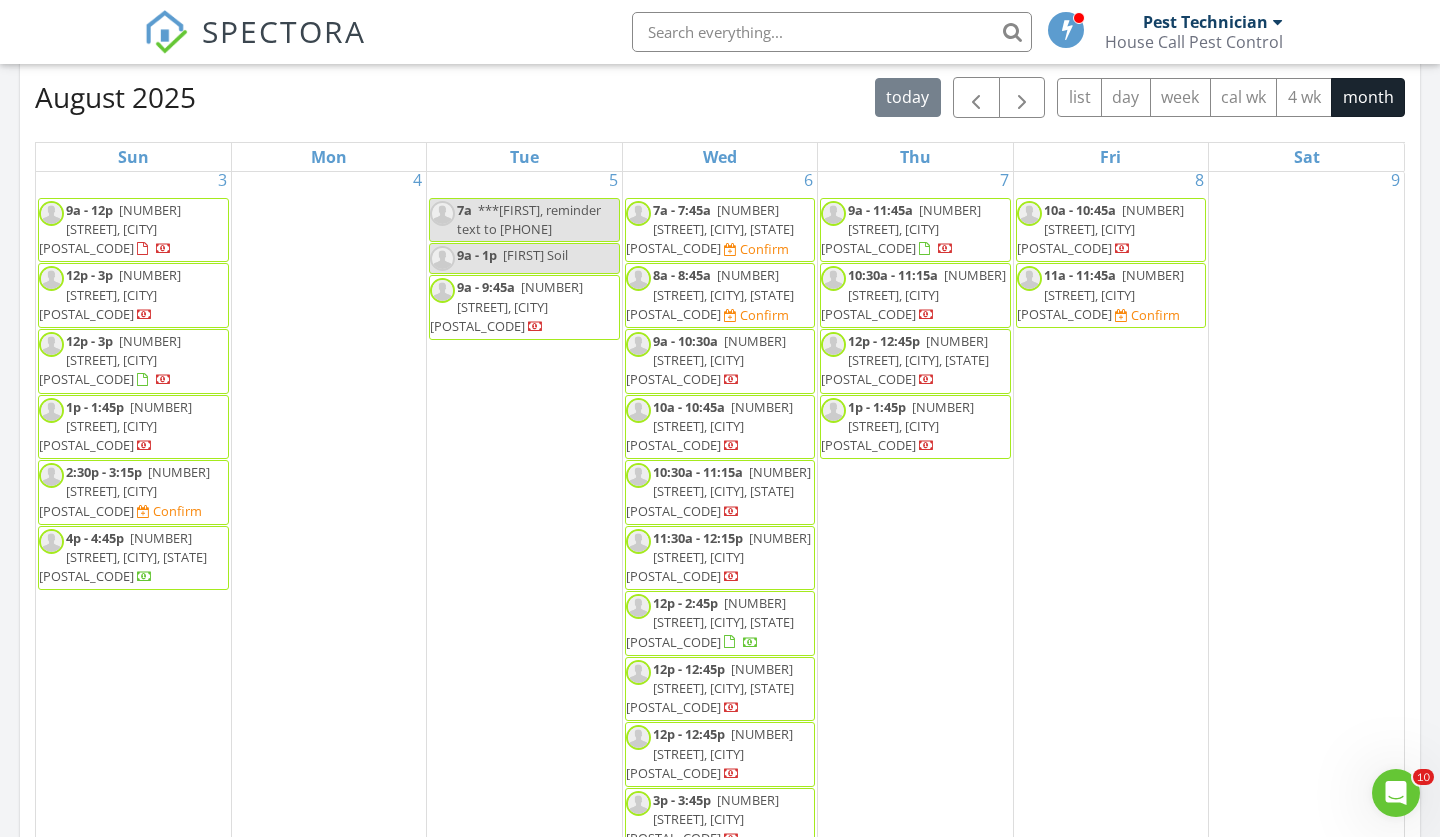 scroll, scrollTop: 440, scrollLeft: 0, axis: vertical 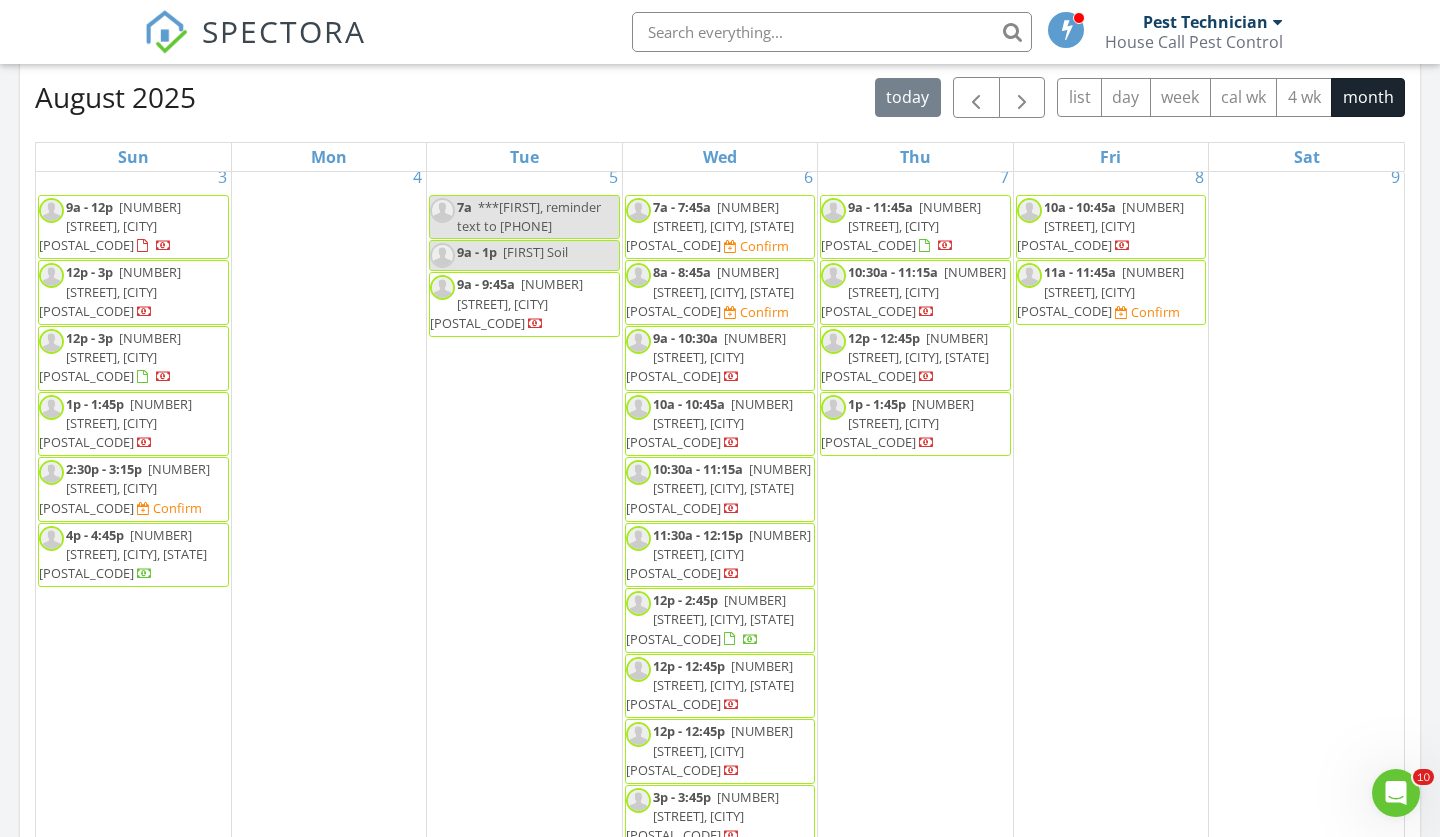 click on "August 2025 today list day week cal wk 4 wk month Sun Mon Tue Wed Thu Fri Sat 27 28
8a
Call 42491 Wynstone-Quarterly GP
10a - 10:45a
12353 Home Port Dr, Maurepas 70449
10a - 10:45a
39478 Oceanview Ave, Prairieville 70769
29
12p - 1p
19038 W Piney Point Ave, Baton Rouge 70817
30
9a - 9:45a
10623 Rhus Fringe Dr, Baton Rouge 70816" at bounding box center [720, 516] 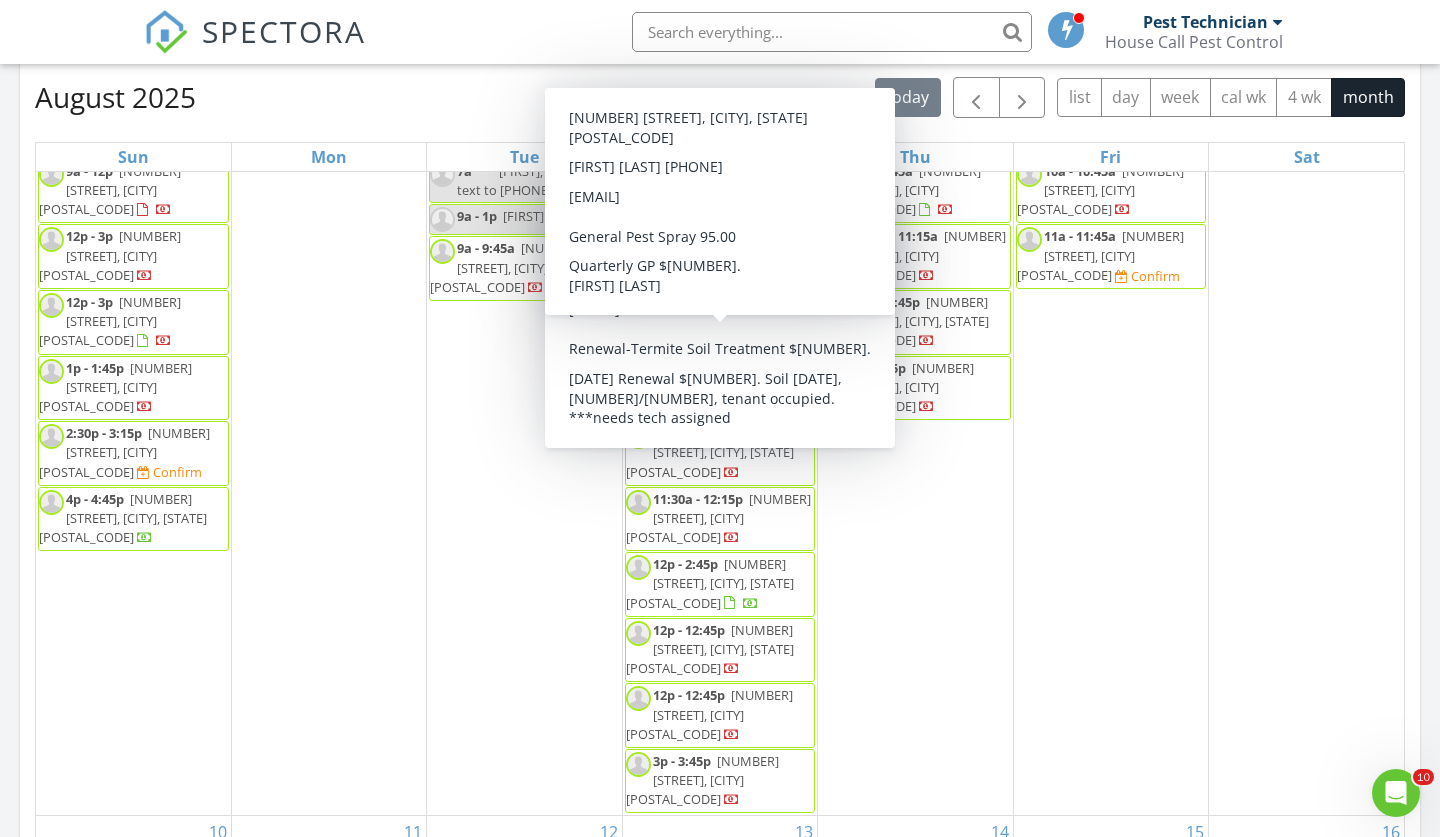 scroll, scrollTop: 473, scrollLeft: 0, axis: vertical 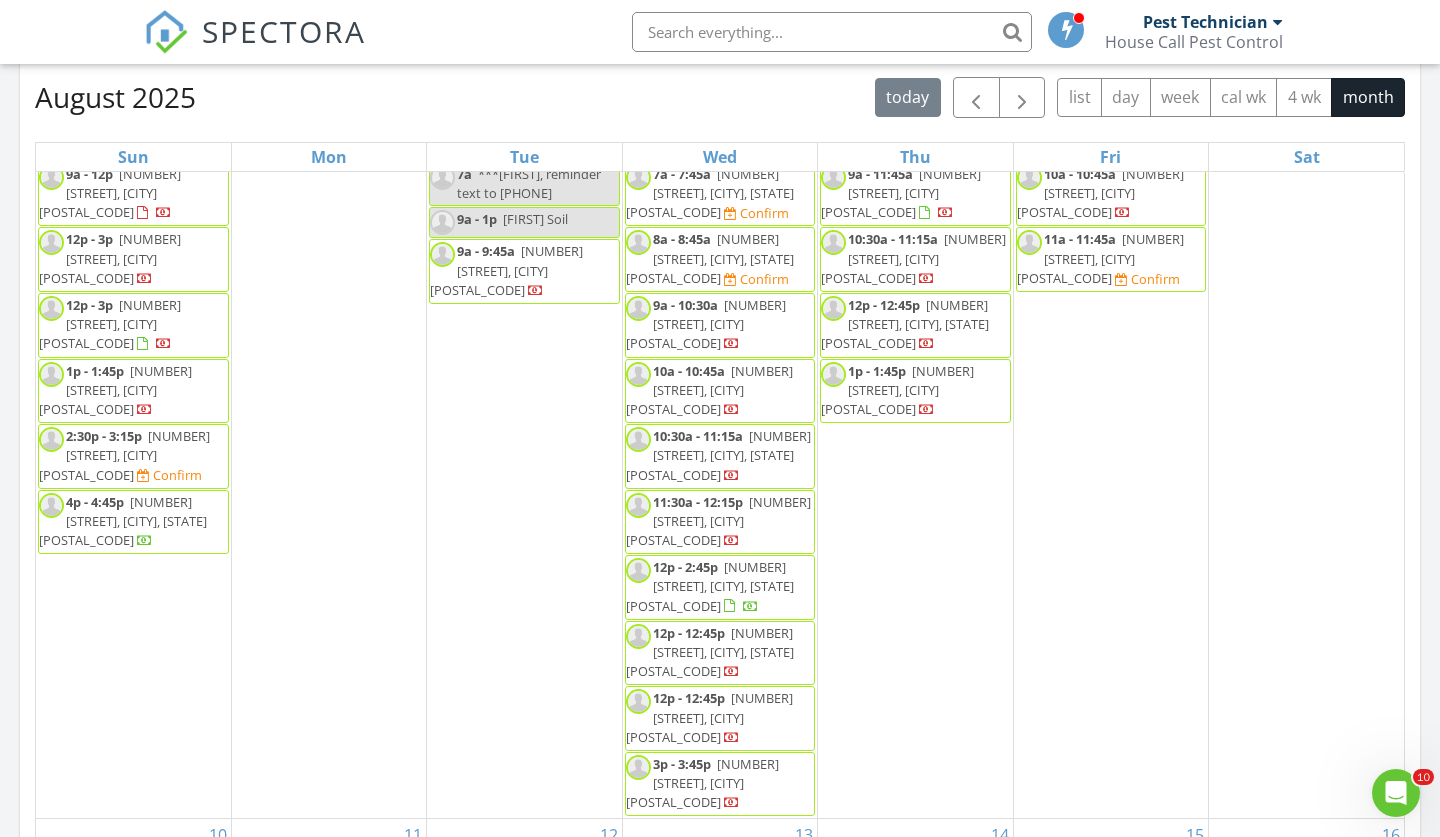 click on "August 2025 today list day week cal wk 4 wk month Sun Mon Tue Wed Thu Fri Sat 27 28
8a
Call 42491 Wynstone-Quarterly GP
10a - 10:45a
12353 Home Port Dr, Maurepas 70449
10a - 10:45a
39478 Oceanview Ave, Prairieville 70769
29
12p - 1p
19038 W Piney Point Ave, Baton Rouge 70817
30
9a - 9:45a
10623 Rhus Fringe Dr, Baton Rouge 70816" at bounding box center (720, 516) 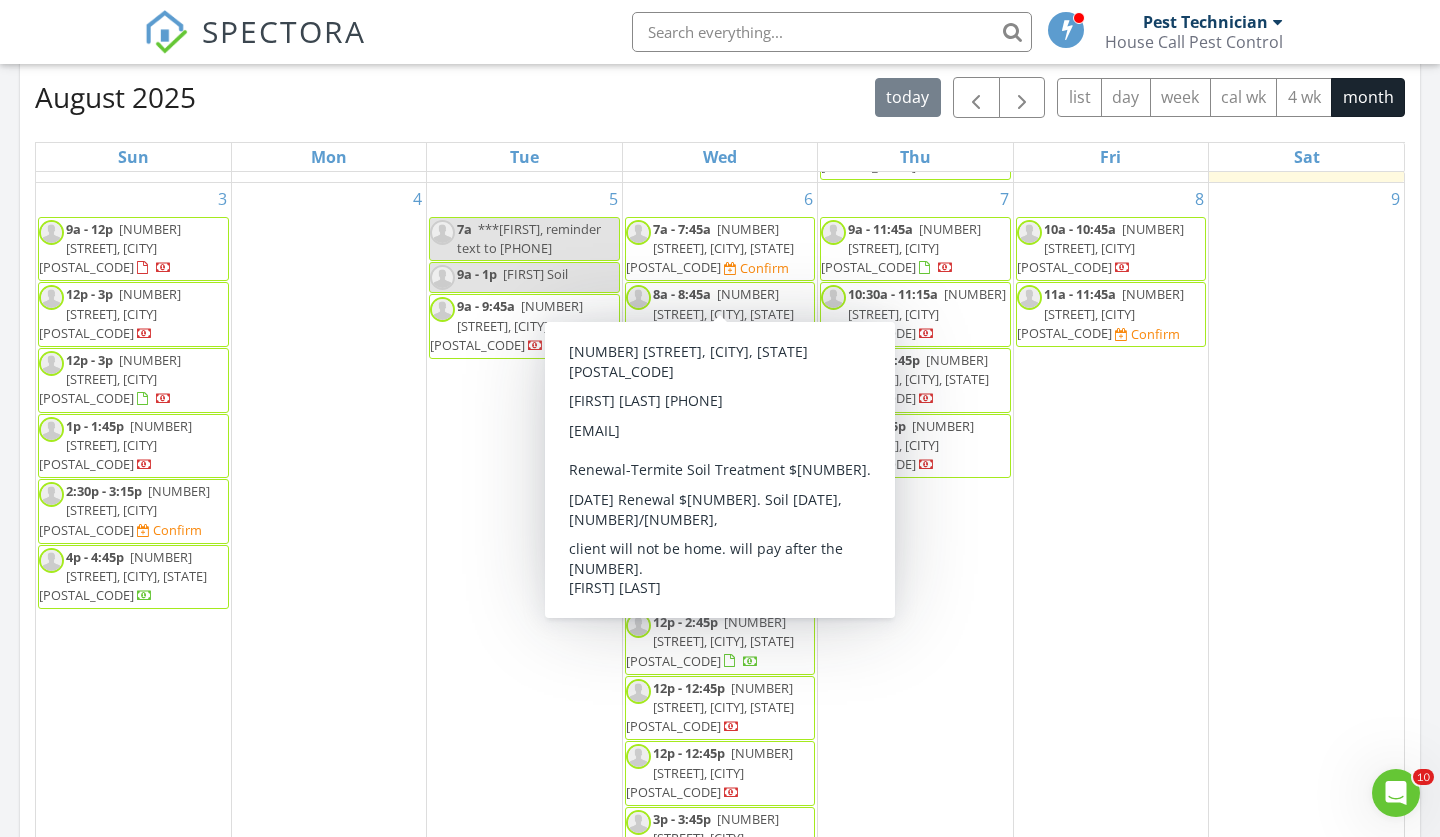scroll, scrollTop: 404, scrollLeft: 0, axis: vertical 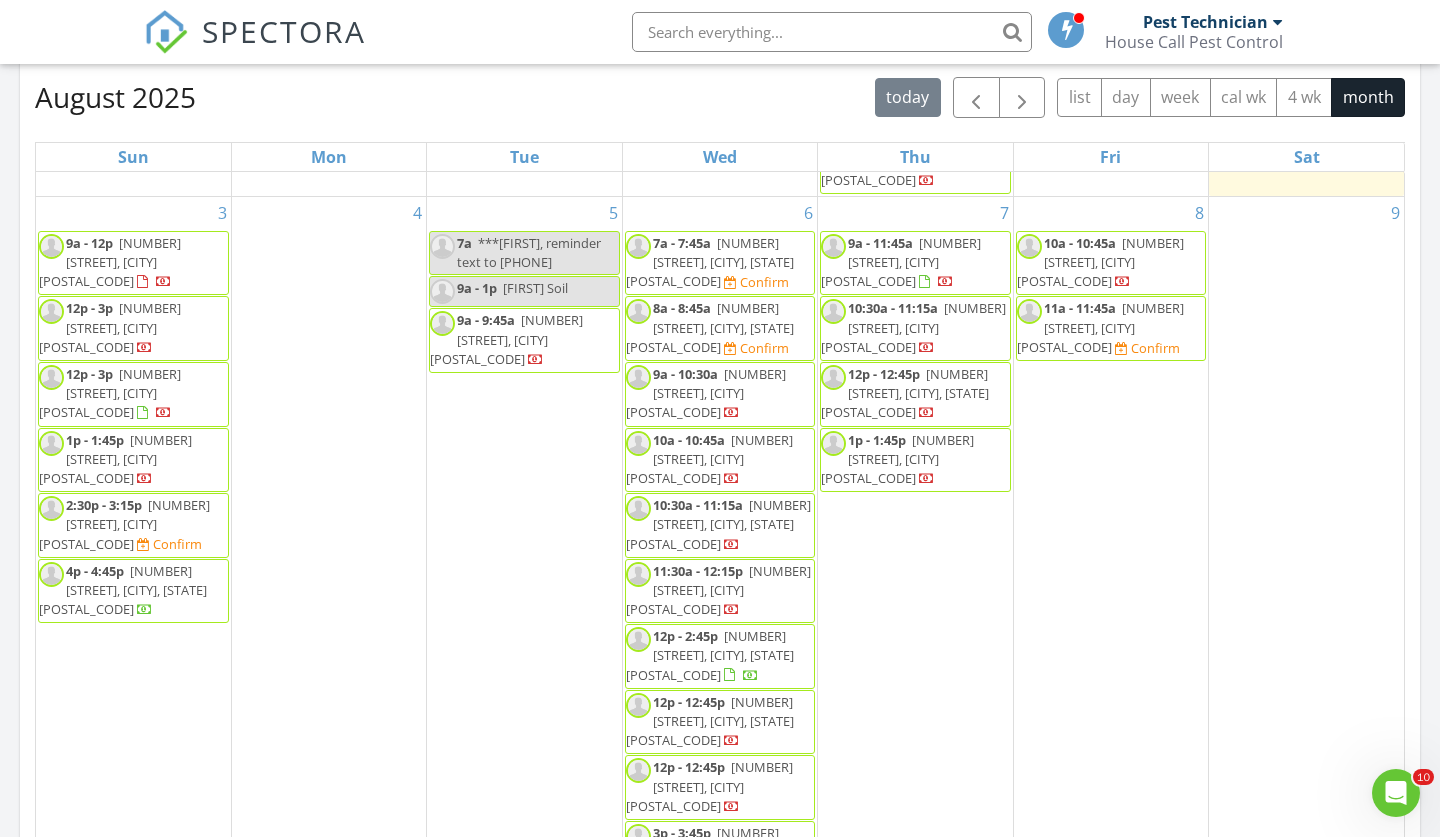 click on "August 2025 today list day week cal wk 4 wk month" at bounding box center [720, 97] 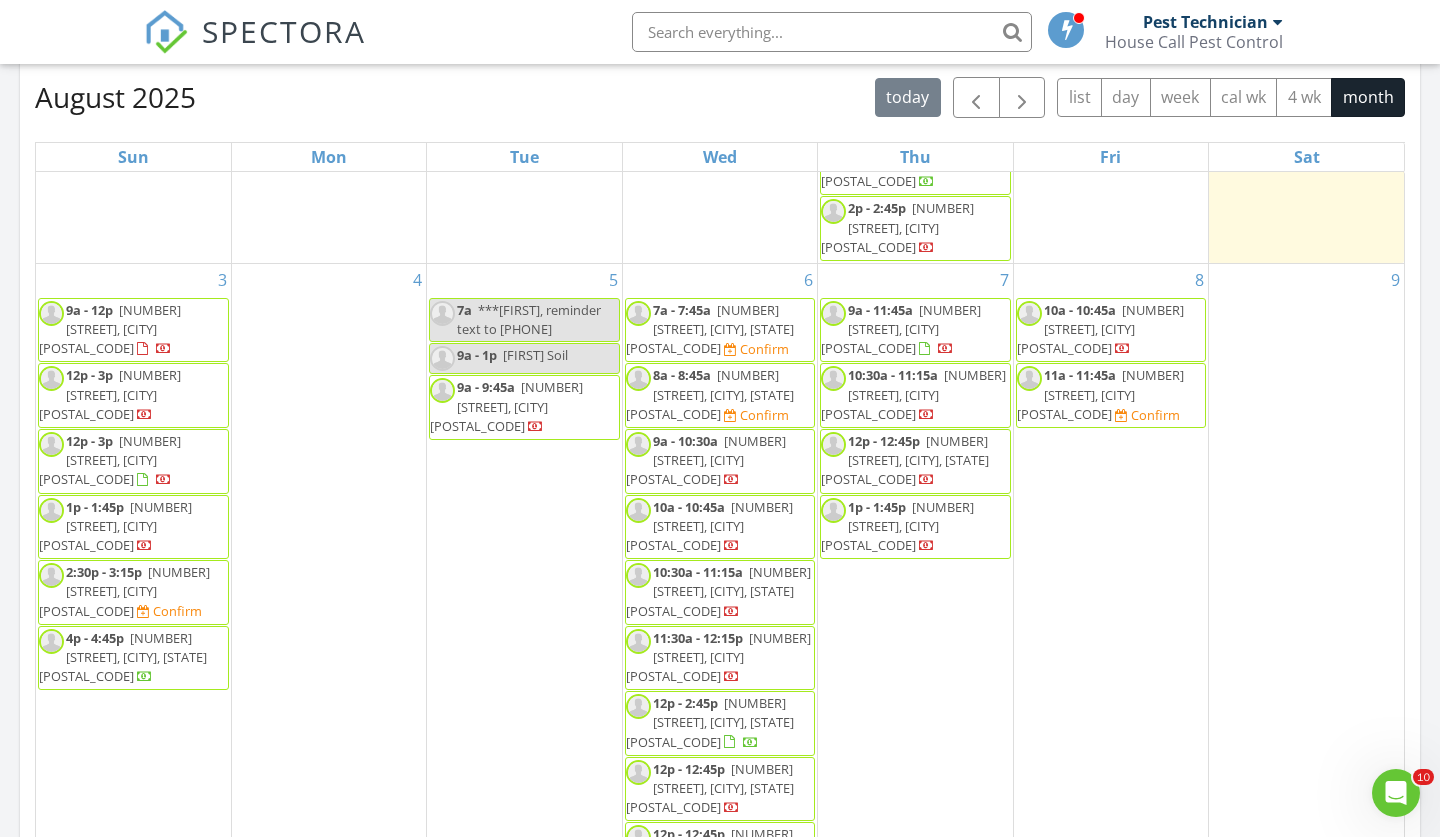 scroll, scrollTop: 341, scrollLeft: 0, axis: vertical 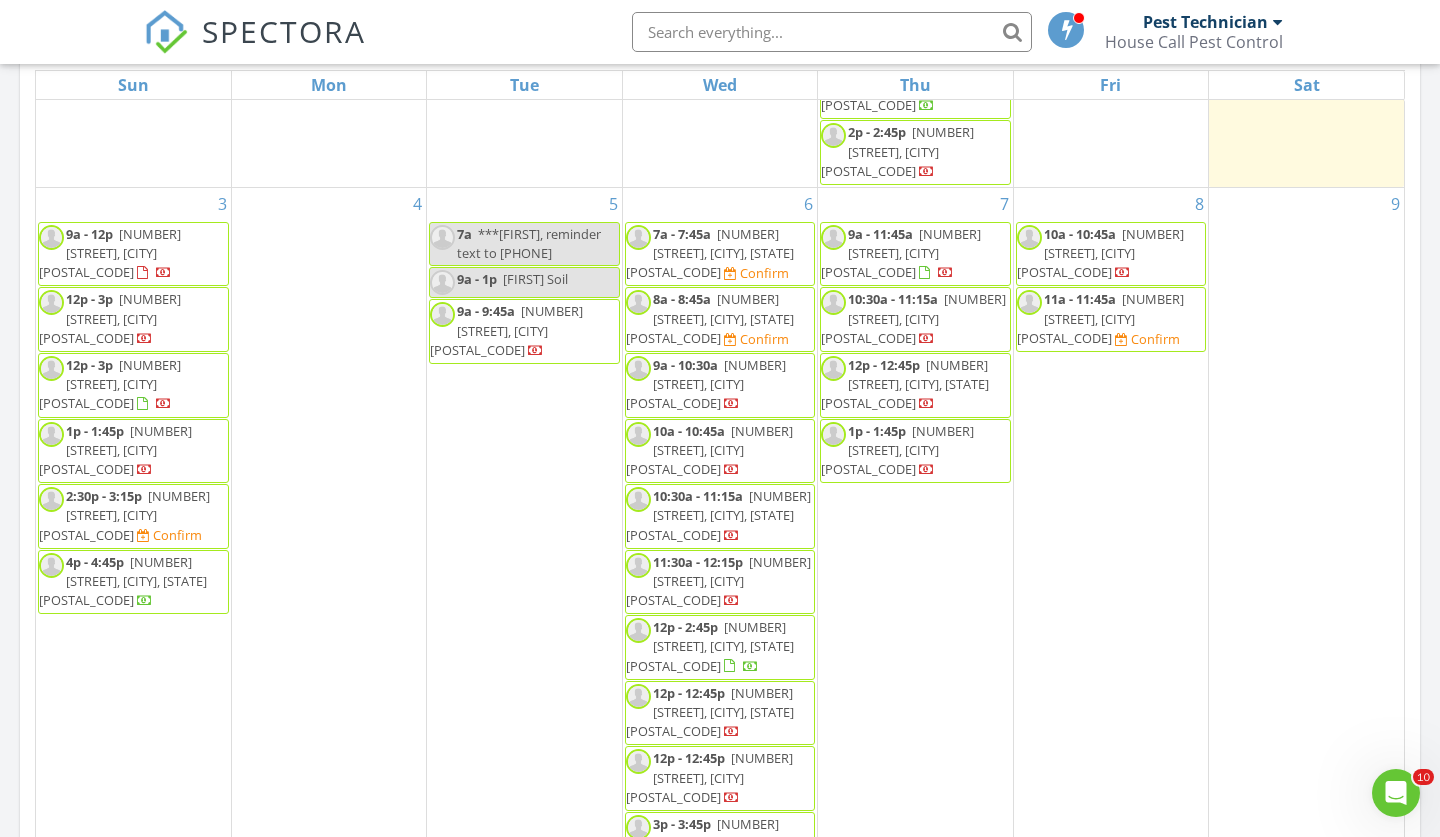 click on "SPECTORA
Pest Technician
House Call Pest Control
Role:
Inspector
Dashboard
New Inspection
Inspections
Calendar
Template Editor
Contacts
Automations
Team
Metrics
Payments
Data Exports
Billing
Reporting
Advanced
Settings
What's New
Sign Out" at bounding box center [720, 32] 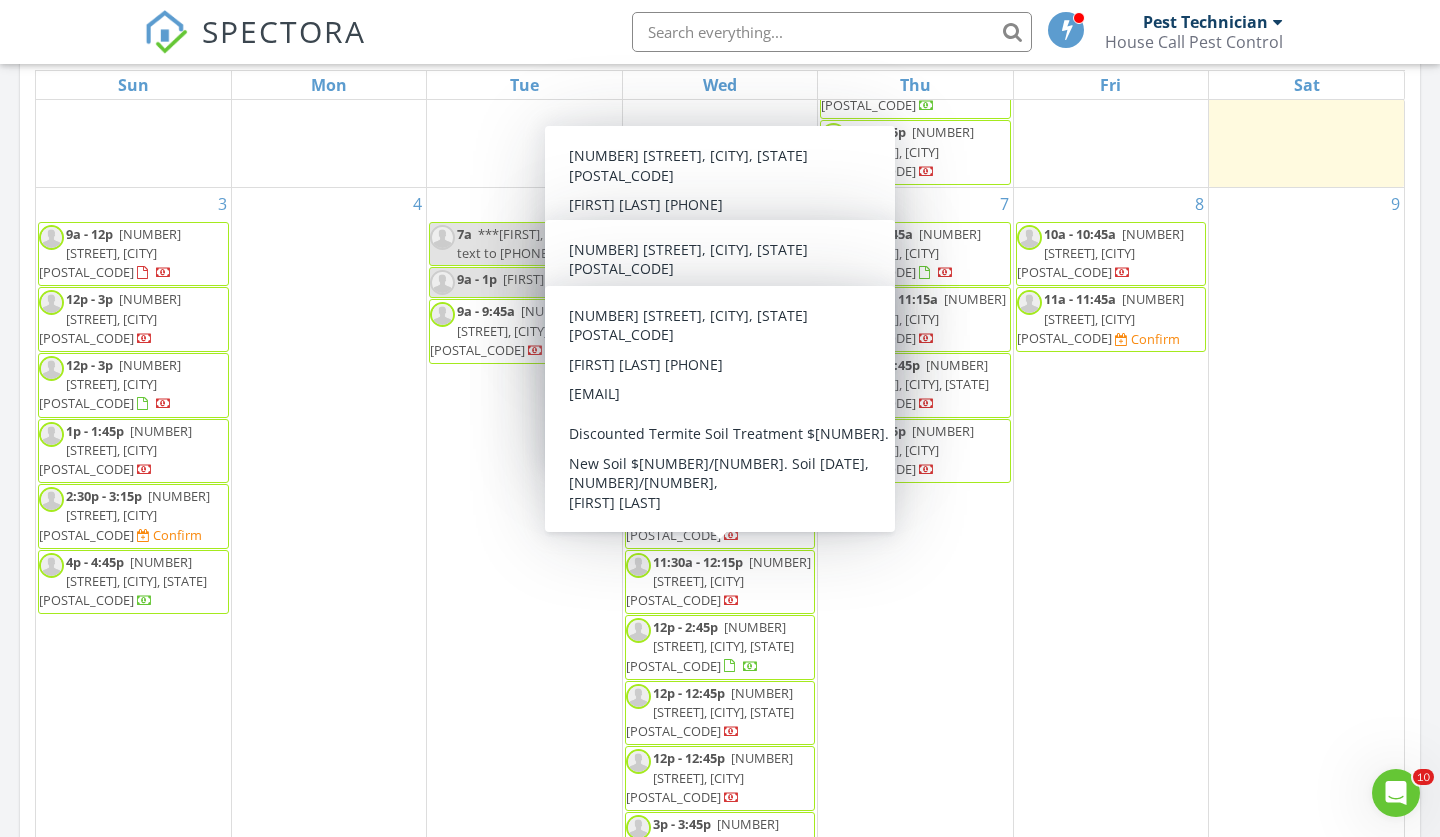 scroll, scrollTop: 397, scrollLeft: 0, axis: vertical 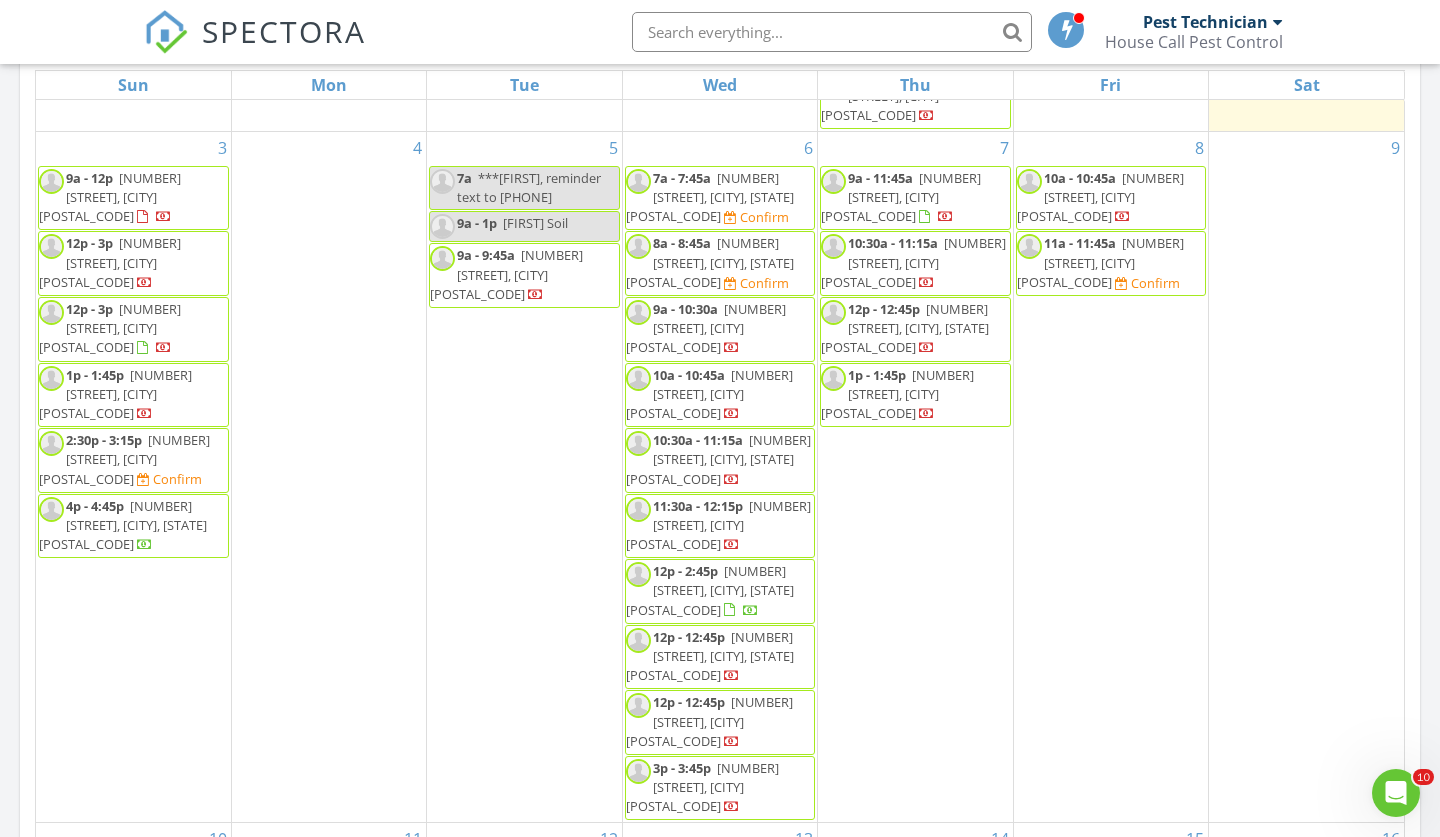 click on "SPECTORA
Pest Technician
House Call Pest Control
Role:
Inspector
Dashboard
New Inspection
Inspections
Calendar
Template Editor
Contacts
Automations
Team
Metrics
Payments
Data Exports
Billing
Reporting
Advanced
Settings
What's New
Sign Out" at bounding box center [720, 32] 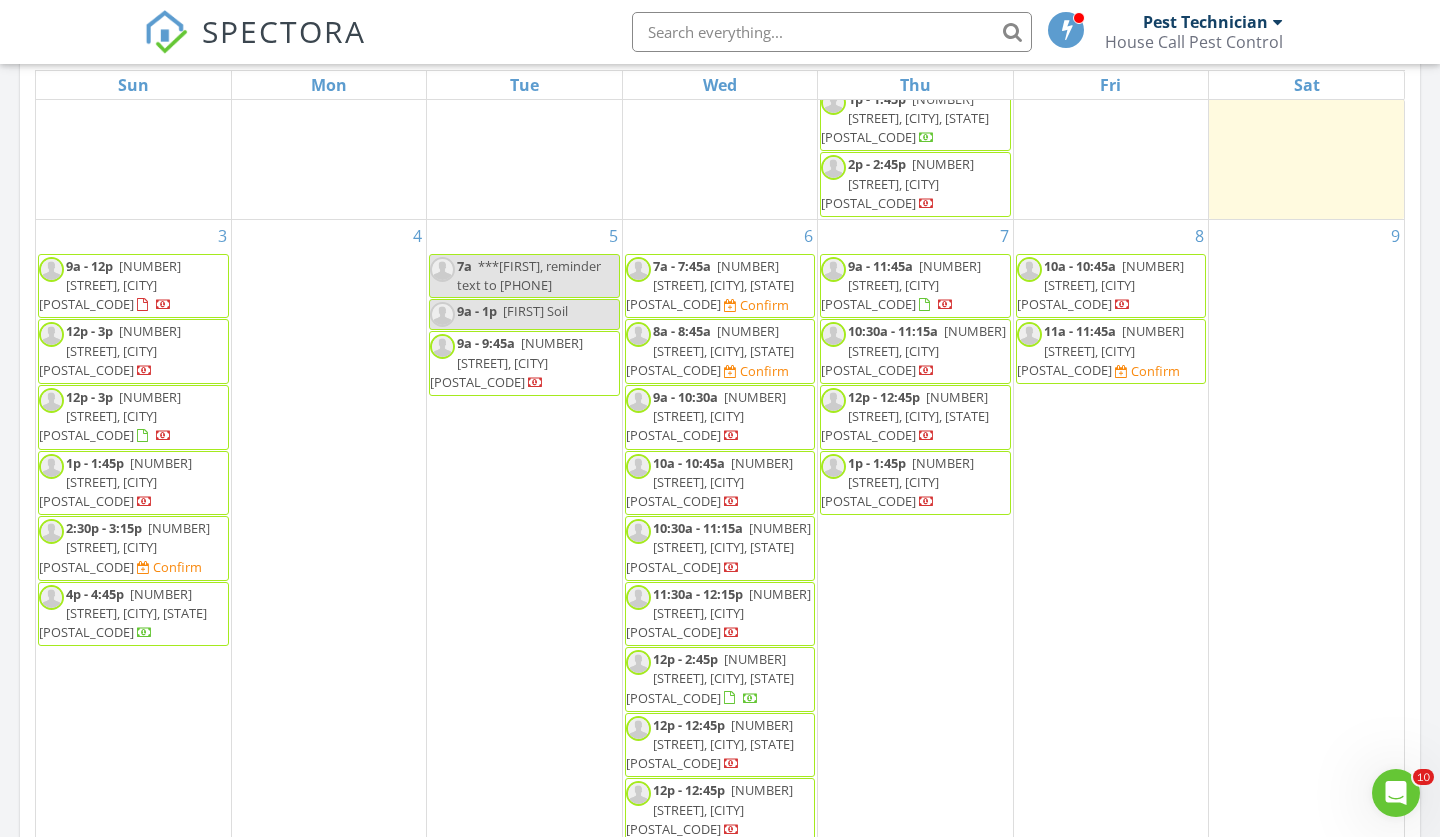 click on "SPECTORA
Pest Technician
House Call Pest Control
Role:
Inspector
Dashboard
New Inspection
Inspections
Calendar
Template Editor
Contacts
Automations
Team
Metrics
Payments
Data Exports
Billing
Reporting
Advanced
Settings
What's New
Sign Out" at bounding box center (720, 32) 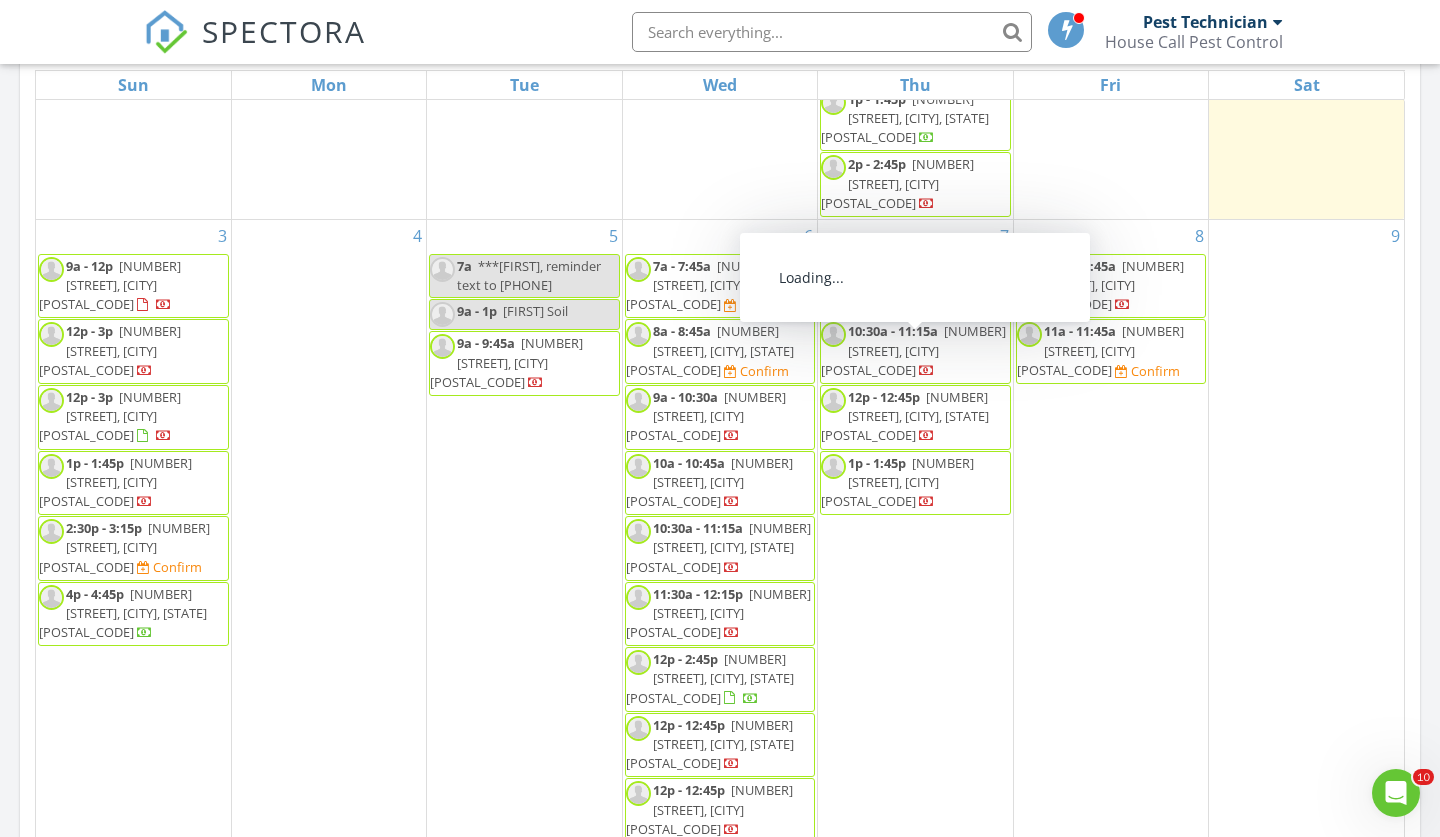 click on "SPECTORA
Pest Technician
House Call Pest Control
Role:
Inspector
Dashboard
New Inspection
Inspections
Calendar
Template Editor
Contacts
Automations
Team
Metrics
Payments
Data Exports
Billing
Reporting
Advanced
Settings
What's New
Sign Out" at bounding box center (720, 32) 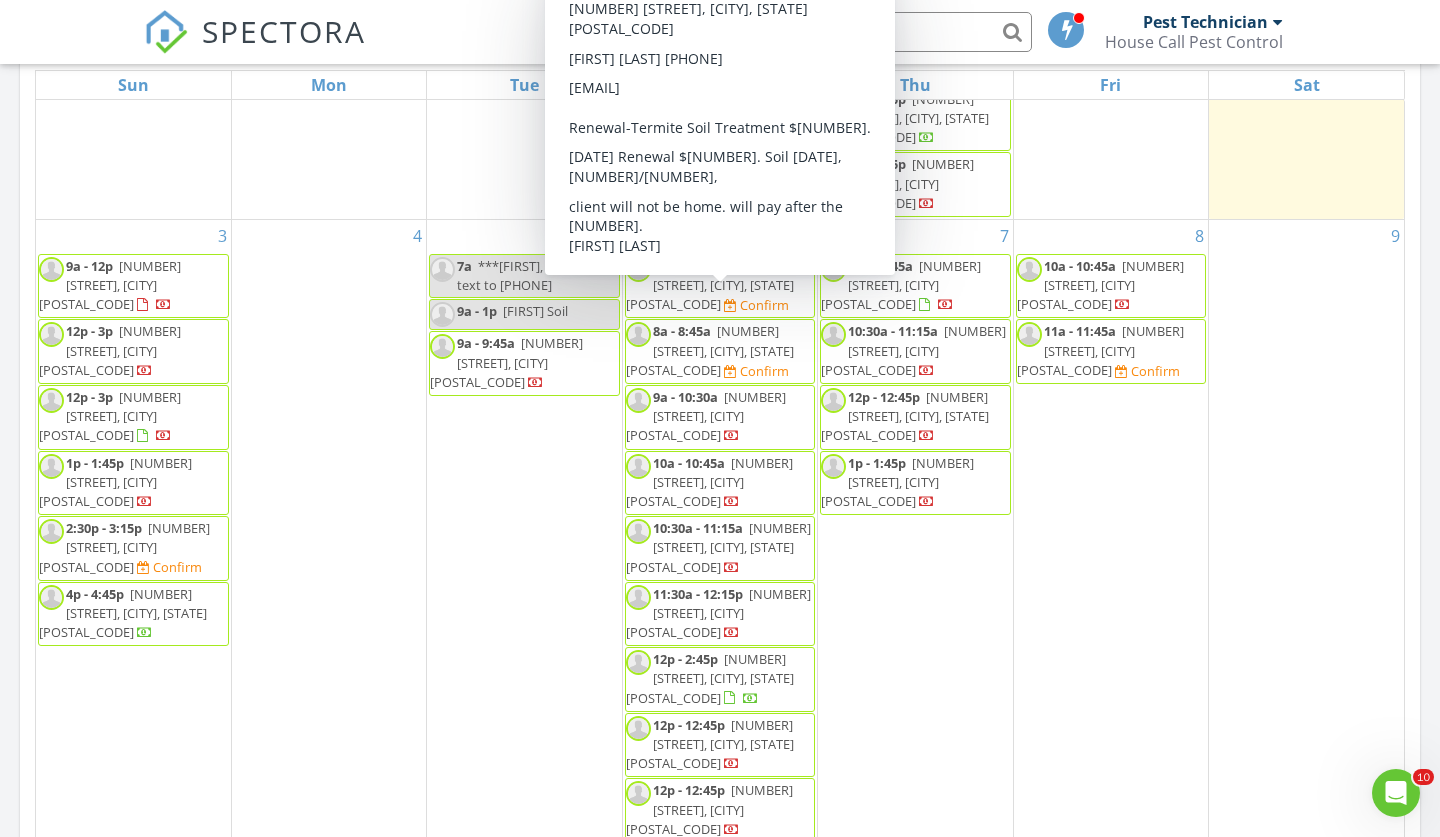 click on "SPECTORA
Pest Technician
House Call Pest Control
Role:
Inspector
Dashboard
New Inspection
Inspections
Calendar
Template Editor
Contacts
Automations
Team
Metrics
Payments
Data Exports
Billing
Reporting
Advanced
Settings
What's New
Sign Out" at bounding box center [720, 32] 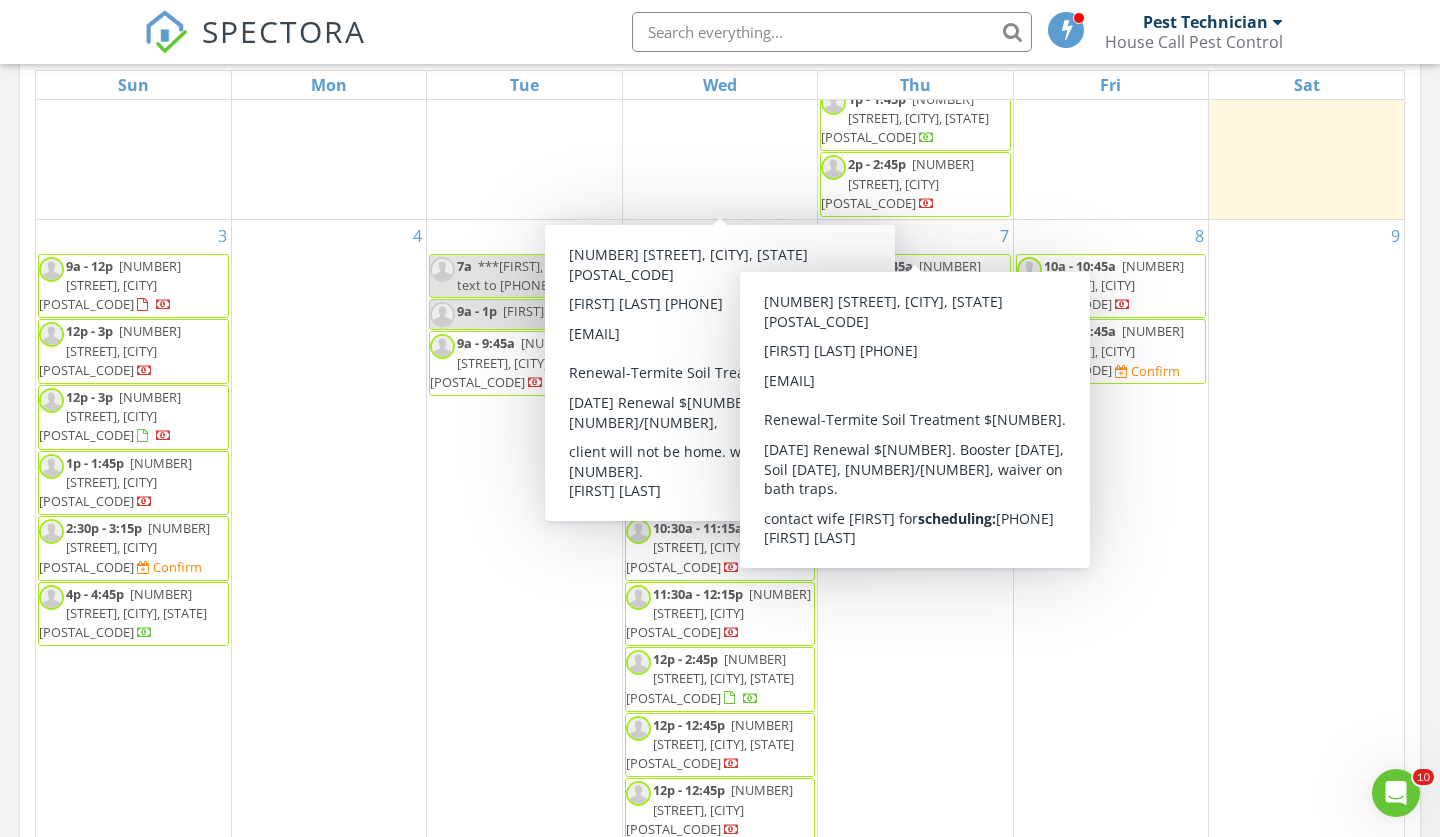 scroll, scrollTop: 443, scrollLeft: 0, axis: vertical 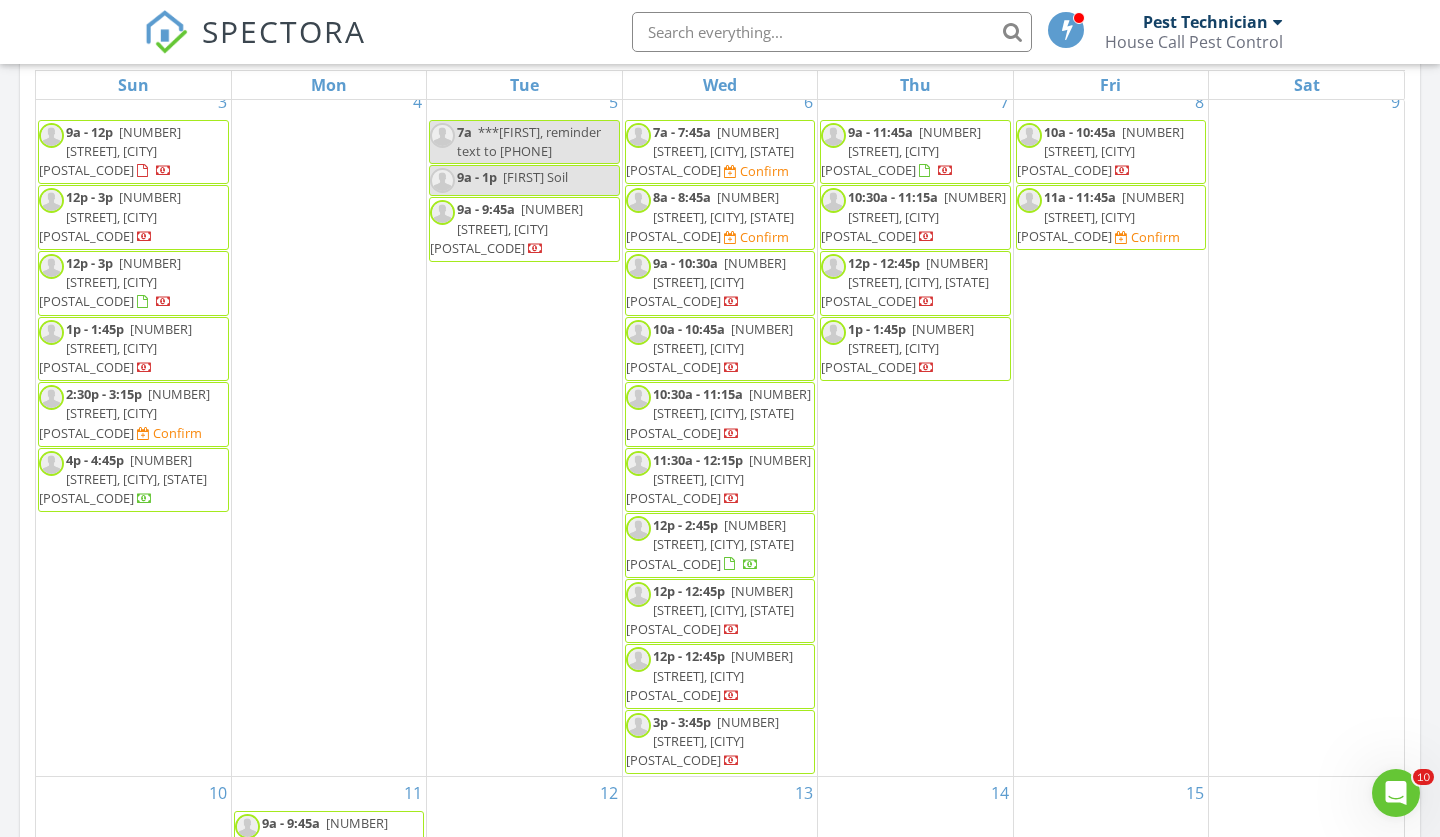 click on "SPECTORA
Pest Technician
House Call Pest Control
Role:
Inspector
Dashboard
New Inspection
Inspections
Calendar
Template Editor
Contacts
Automations
Team
Metrics
Payments
Data Exports
Billing
Reporting
Advanced
Settings
What's New
Sign Out" at bounding box center [720, 32] 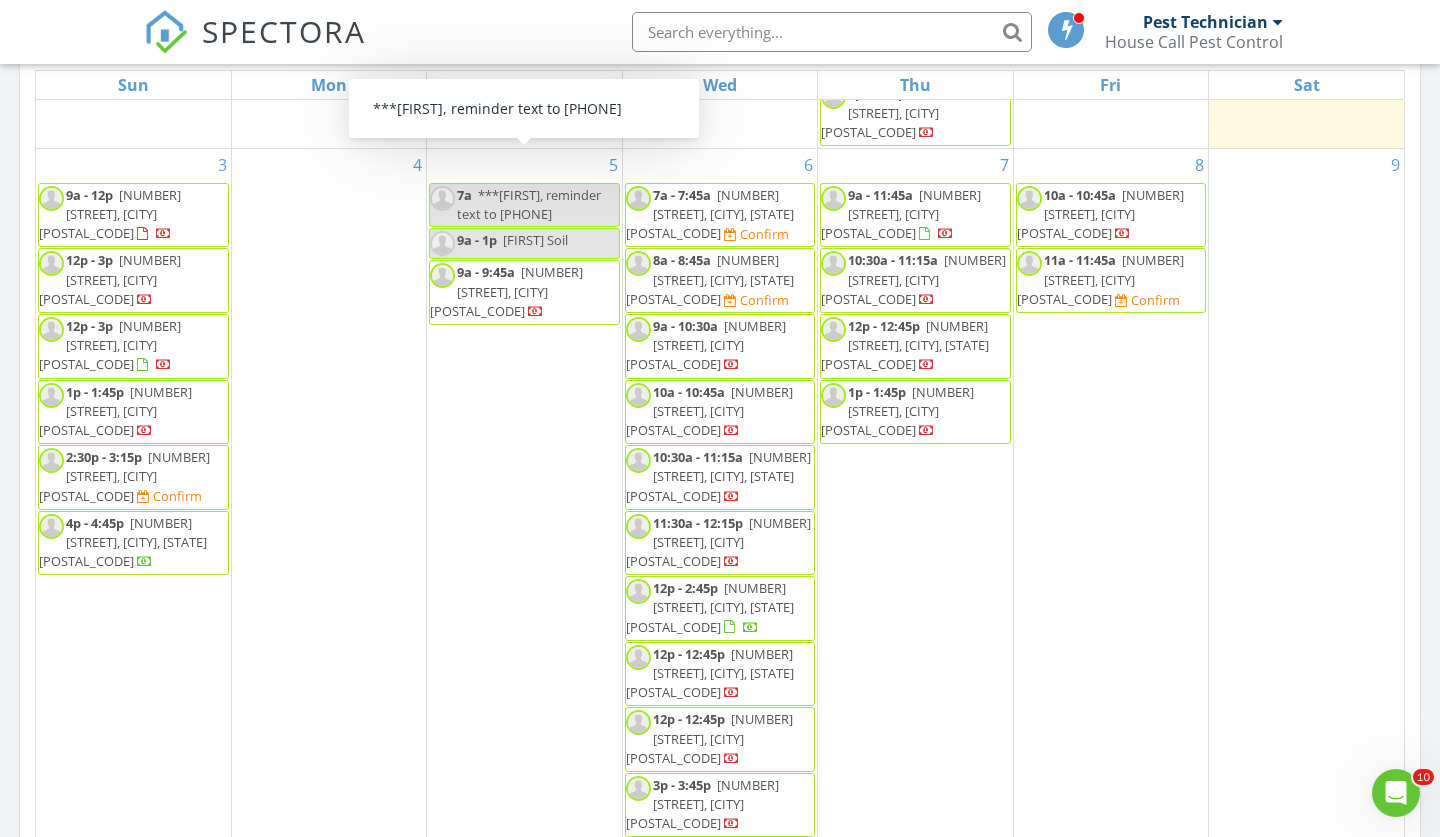 scroll, scrollTop: 379, scrollLeft: 0, axis: vertical 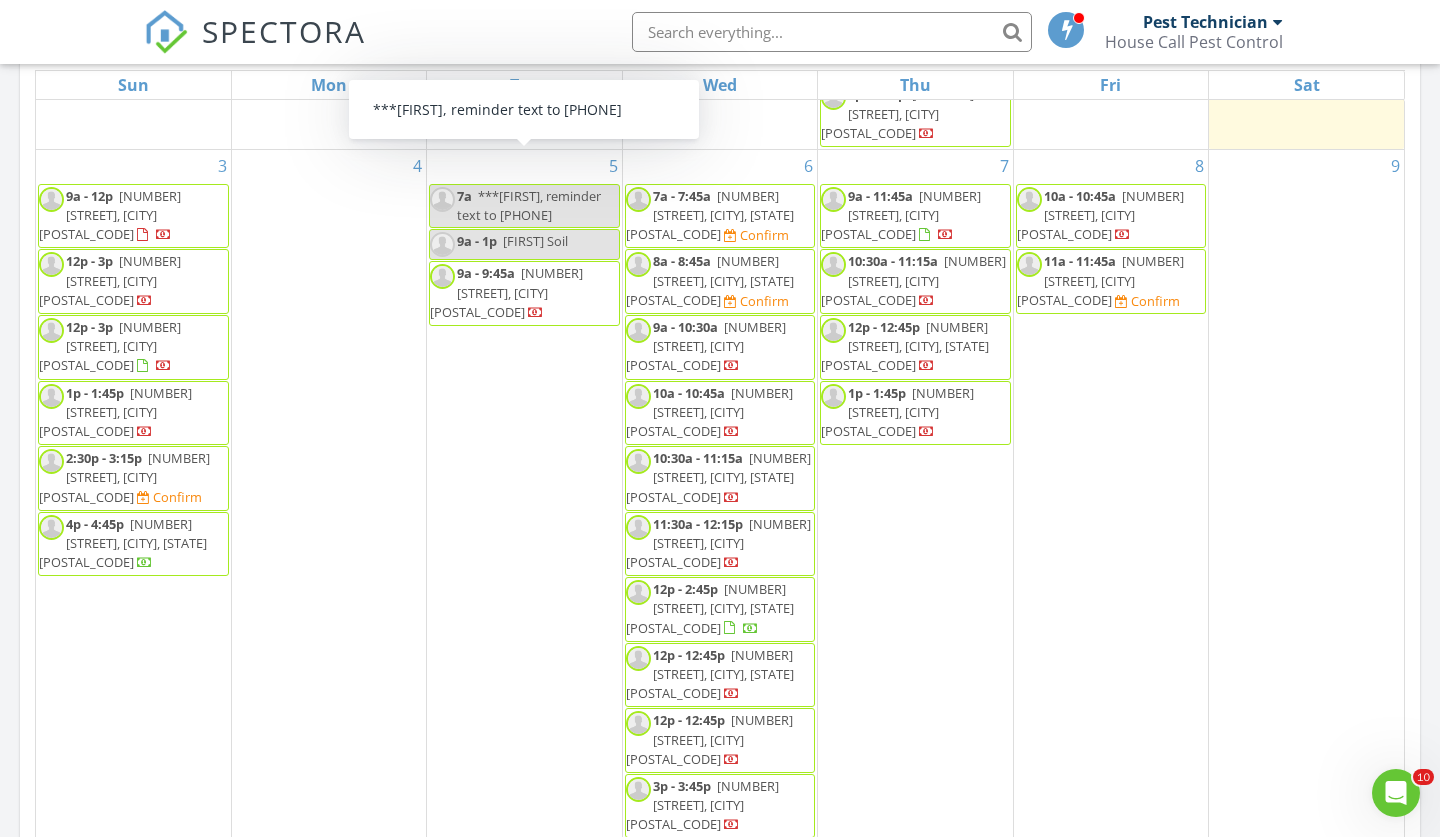 click on "SPECTORA
Pest Technician
House Call Pest Control
Role:
Inspector
Dashboard
New Inspection
Inspections
Calendar
Template Editor
Contacts
Automations
Team
Metrics
Payments
Data Exports
Billing
Reporting
Advanced
Settings
What's New
Sign Out" at bounding box center [720, 32] 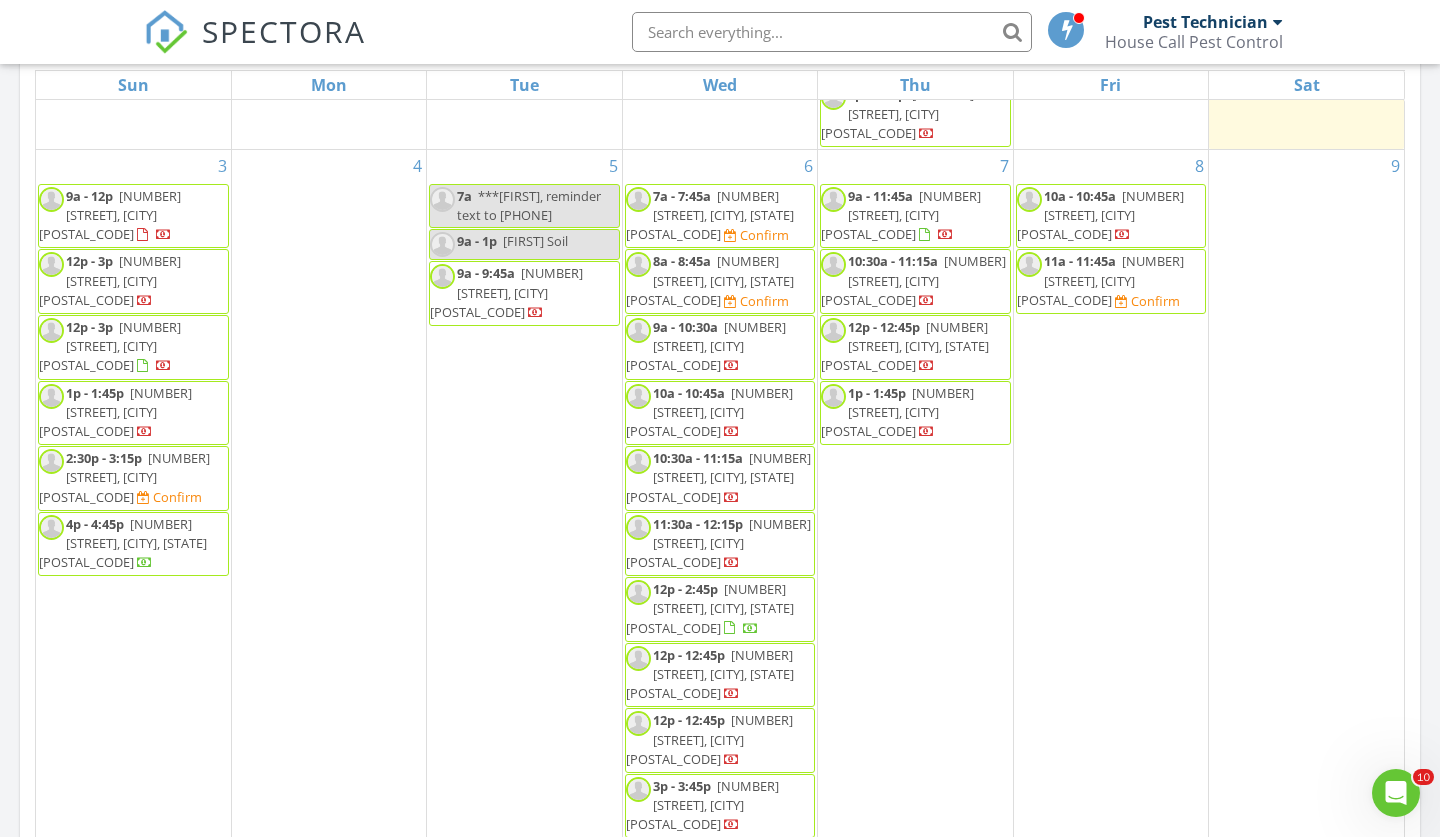 click on "SPECTORA
Pest Technician
House Call Pest Control
Role:
Inspector
Dashboard
New Inspection
Inspections
Calendar
Template Editor
Contacts
Automations
Team
Metrics
Payments
Data Exports
Billing
Reporting
Advanced
Settings
What's New
Sign Out" at bounding box center [720, 32] 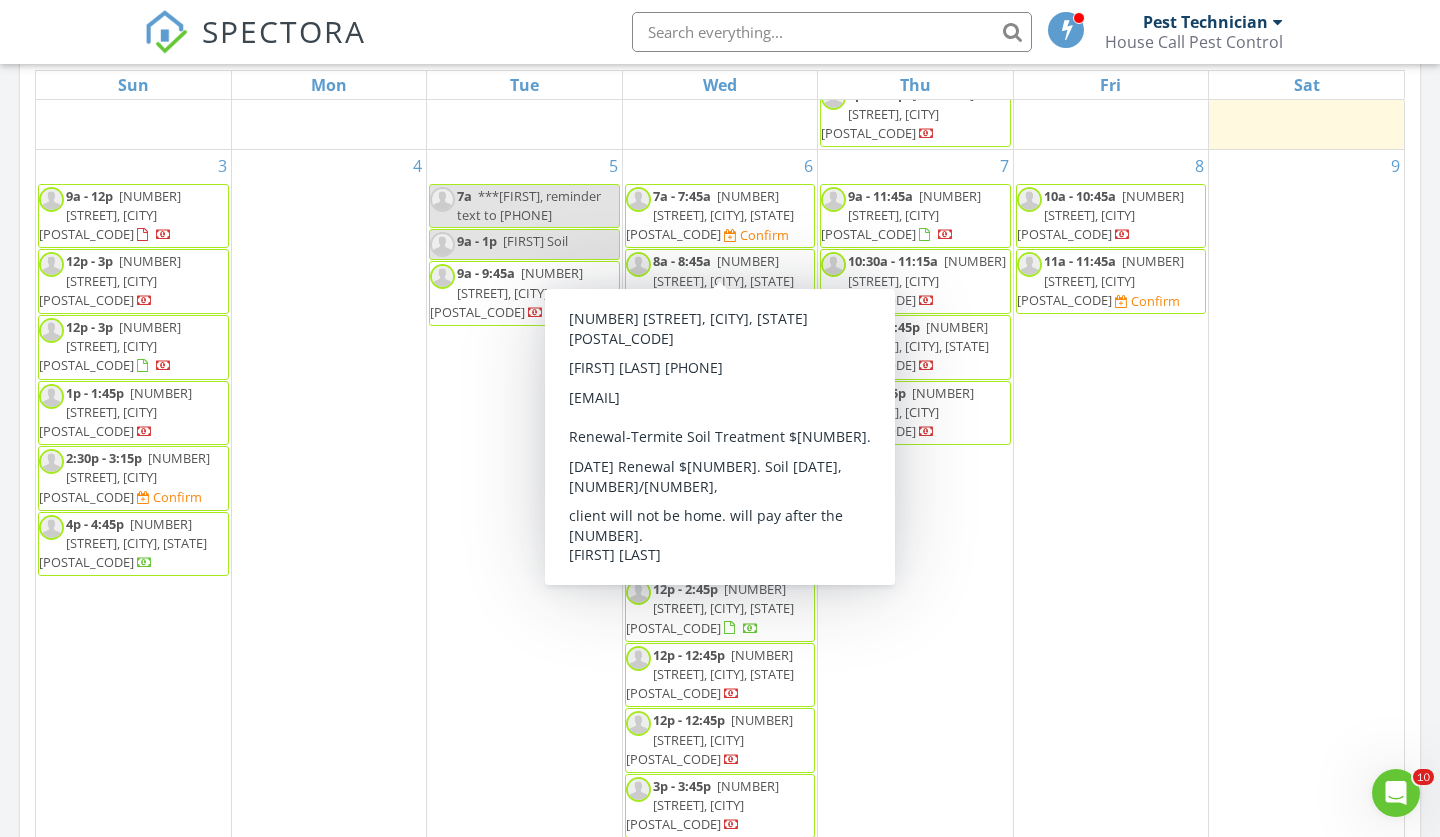 click on "SPECTORA
Pest Technician
House Call Pest Control
Role:
Inspector
Dashboard
New Inspection
Inspections
Calendar
Template Editor
Contacts
Automations
Team
Metrics
Payments
Data Exports
Billing
Reporting
Advanced
Settings
What's New
Sign Out" at bounding box center (720, 32) 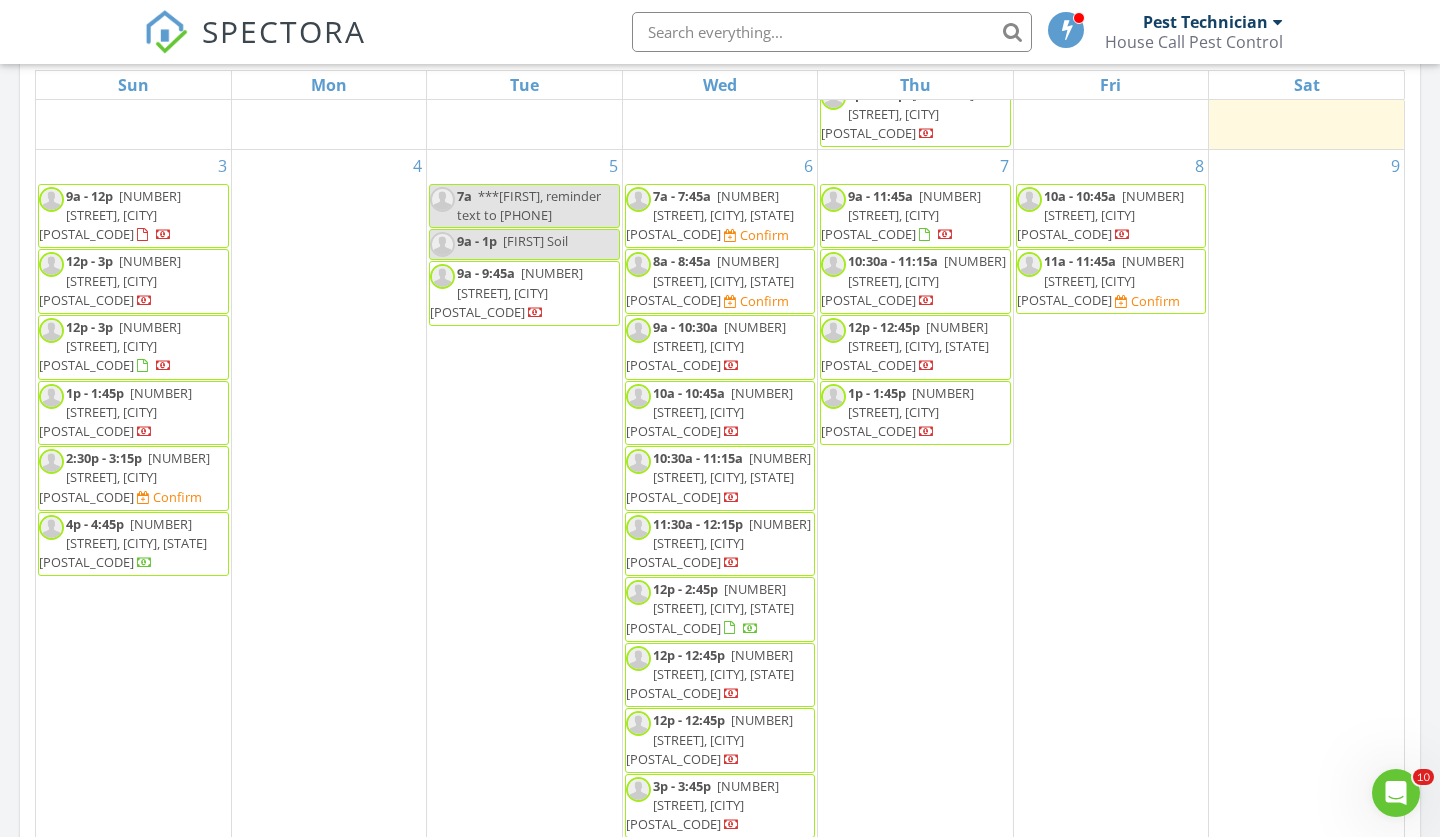 click on "SPECTORA
Pest Technician
House Call Pest Control
Role:
Inspector
Dashboard
New Inspection
Inspections
Calendar
Template Editor
Contacts
Automations
Team
Metrics
Payments
Data Exports
Billing
Reporting
Advanced
Settings
What's New
Sign Out" at bounding box center (720, 32) 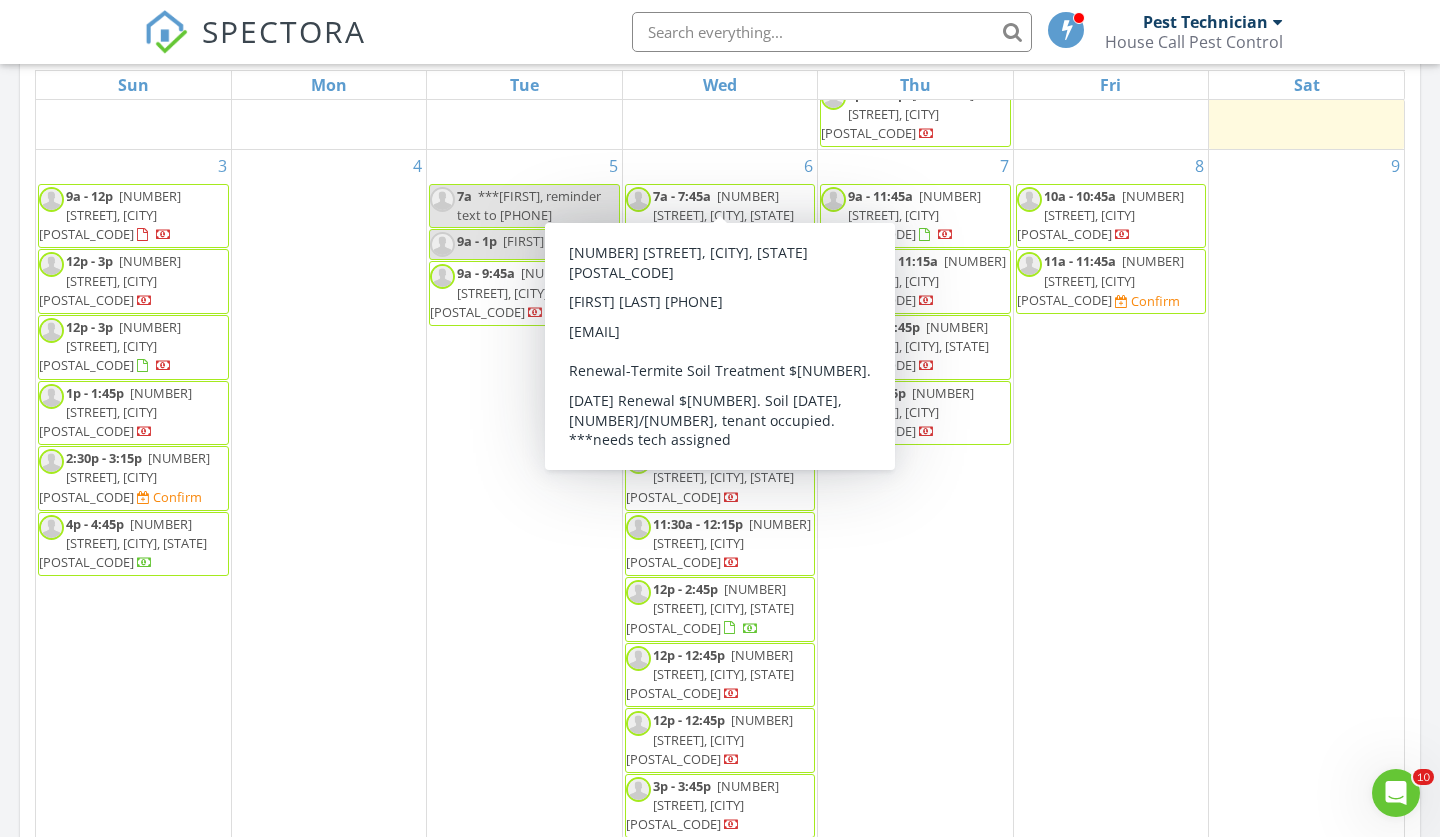click on "15836 Tiger Bend Rd, Baton Rouge 70817" at bounding box center [710, 215] 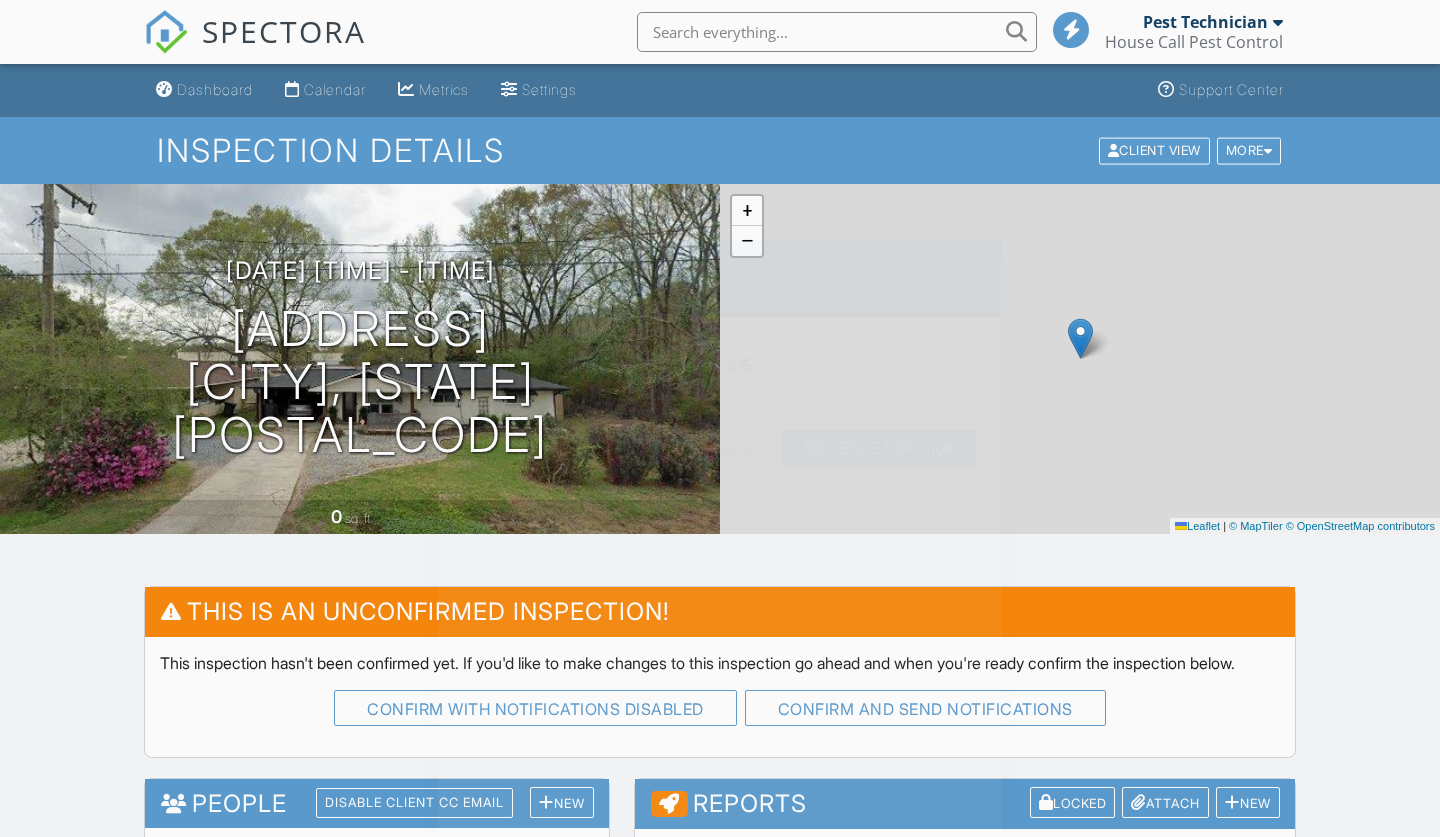 scroll, scrollTop: 0, scrollLeft: 0, axis: both 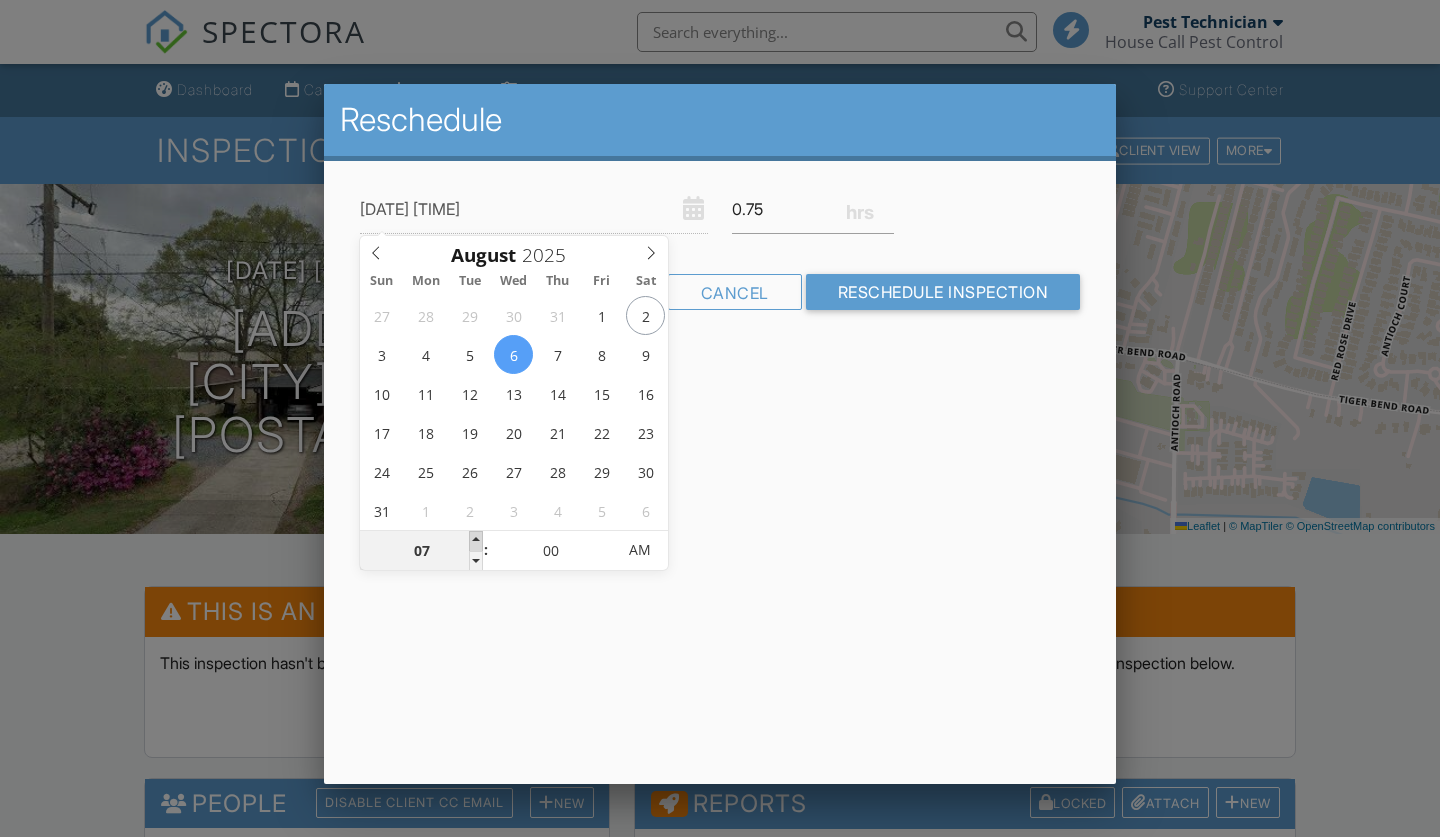 type on "08/06/2025 8:00 AM" 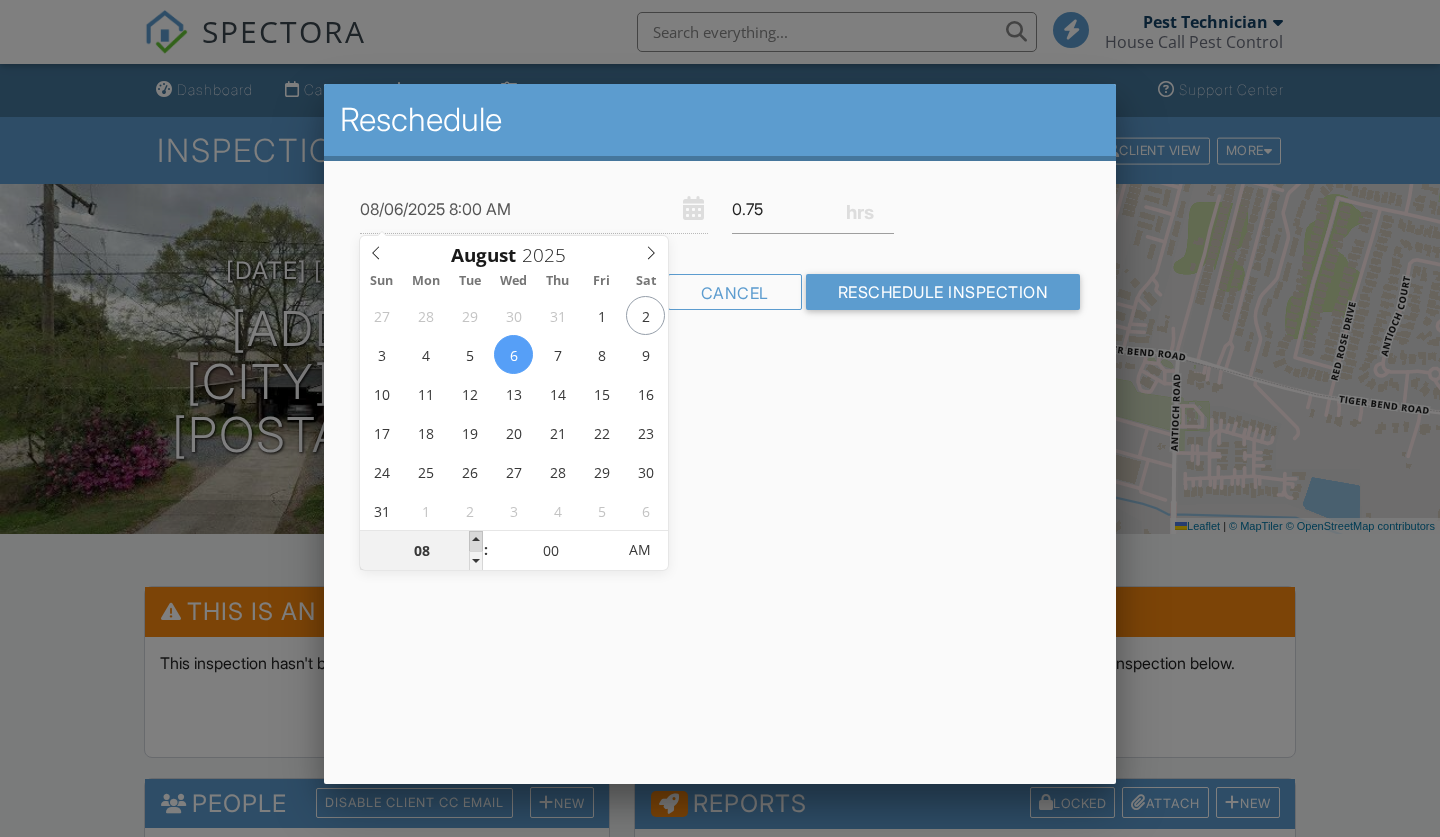 click at bounding box center (476, 541) 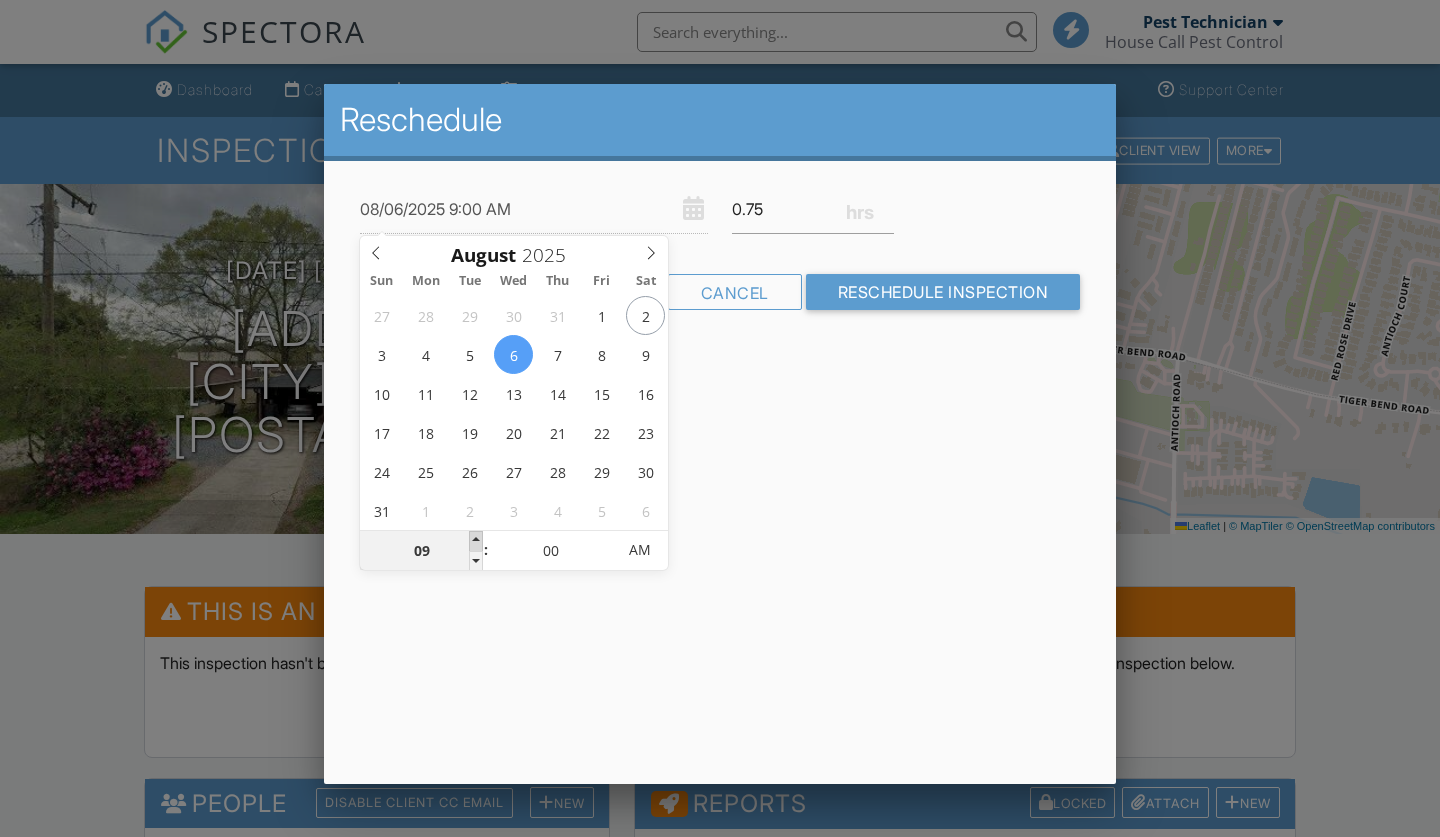 click at bounding box center [476, 541] 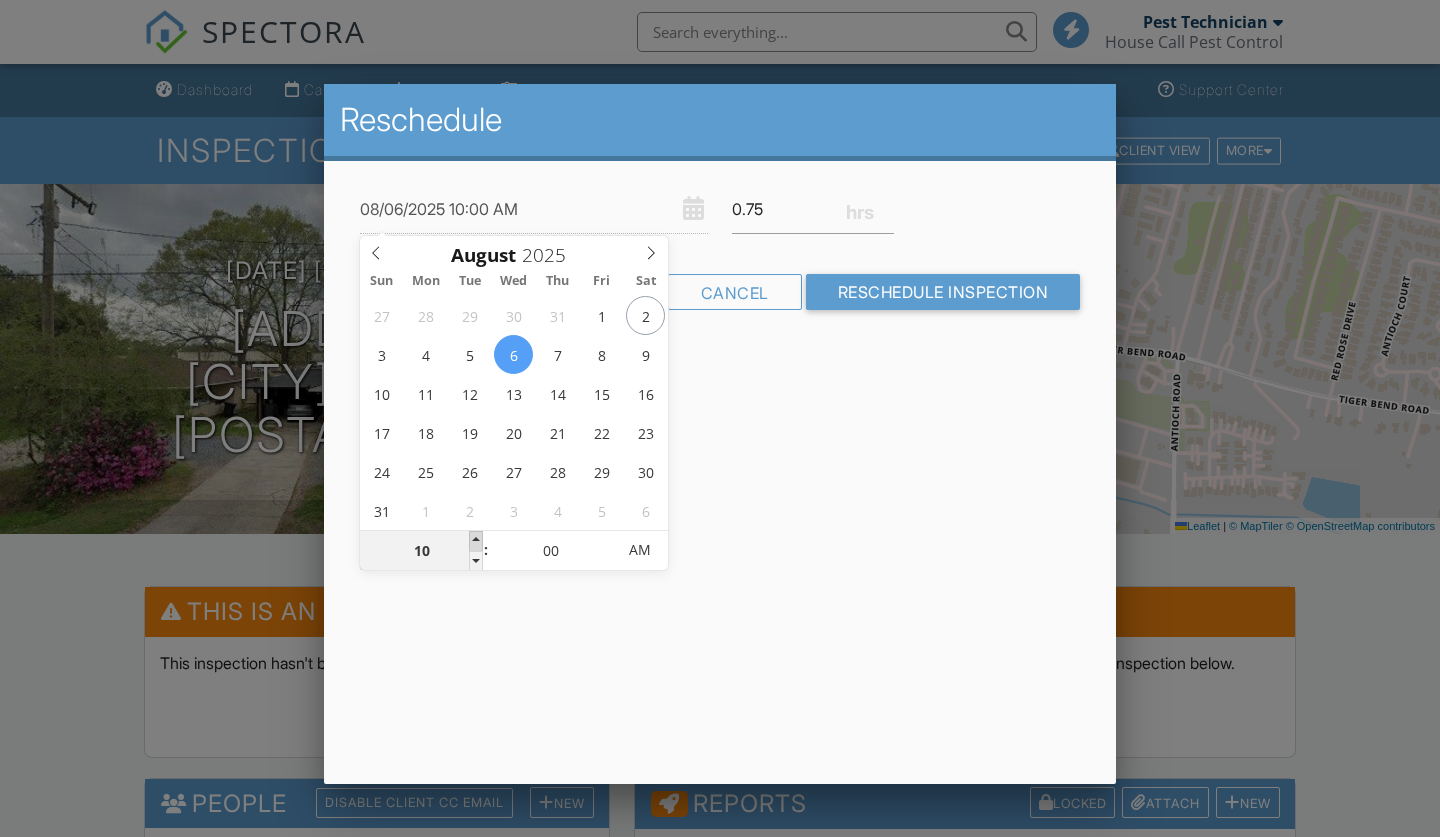 type on "08/06/2025 11:00 AM" 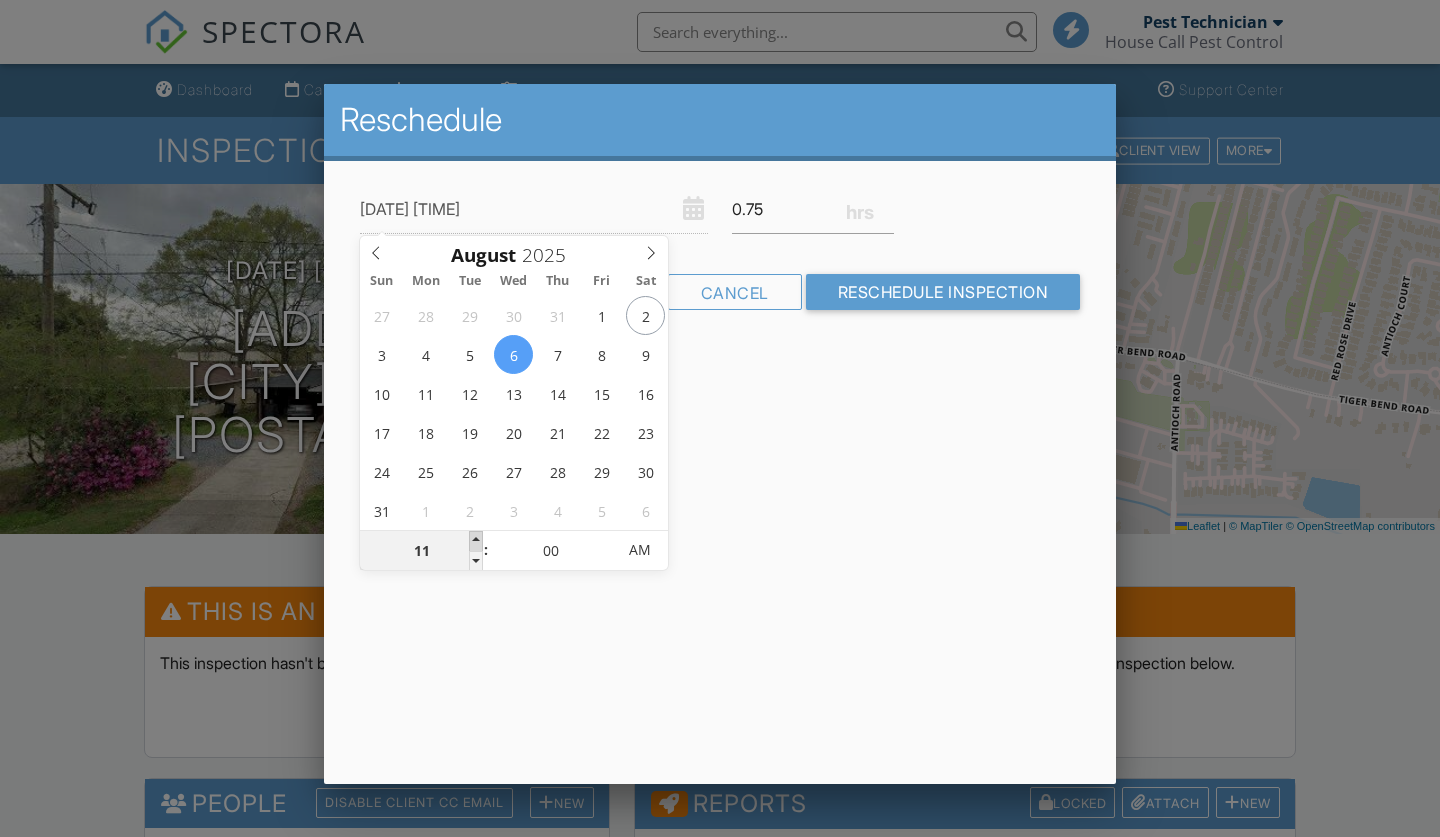 click at bounding box center (476, 541) 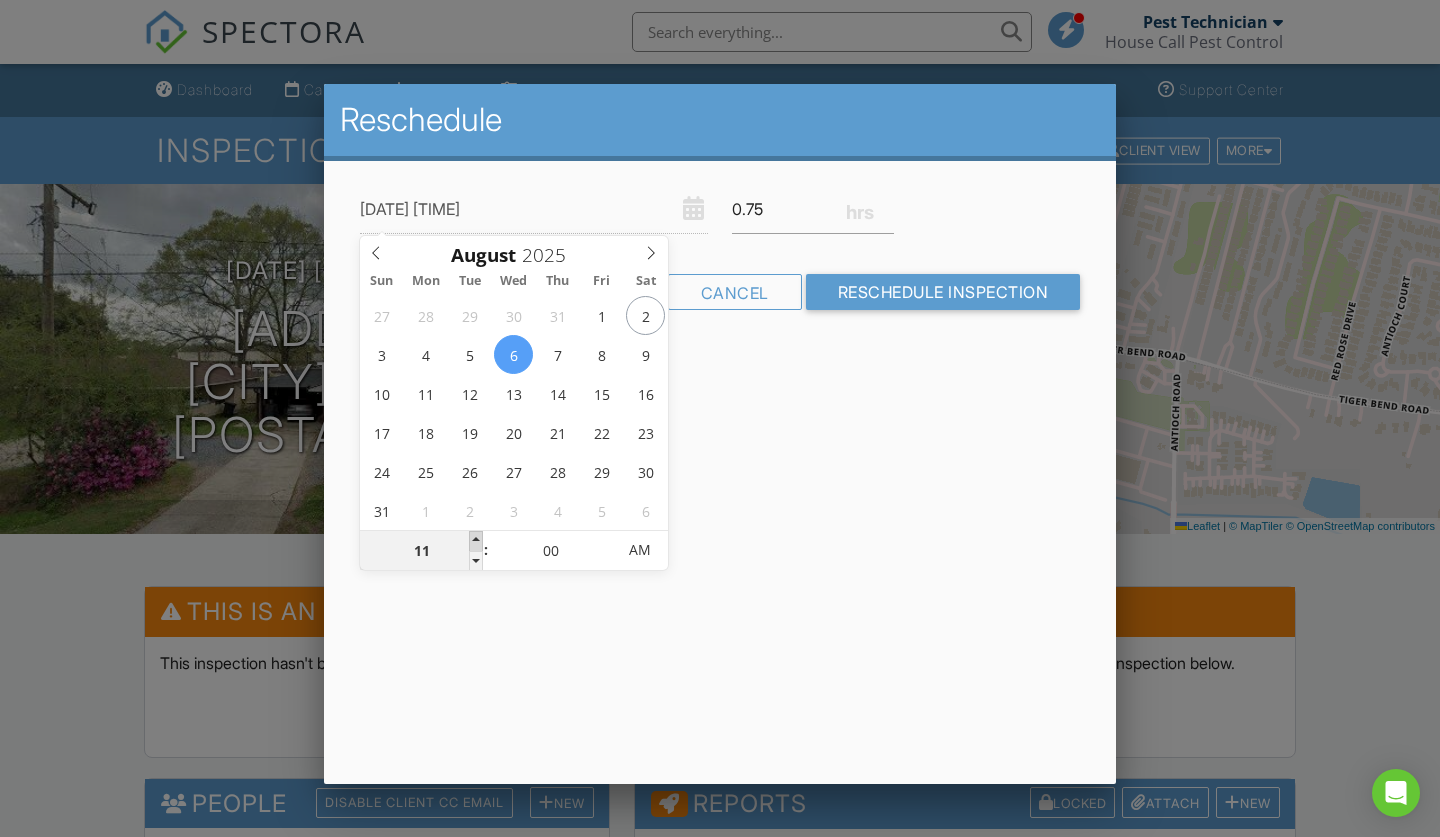 click at bounding box center (476, 541) 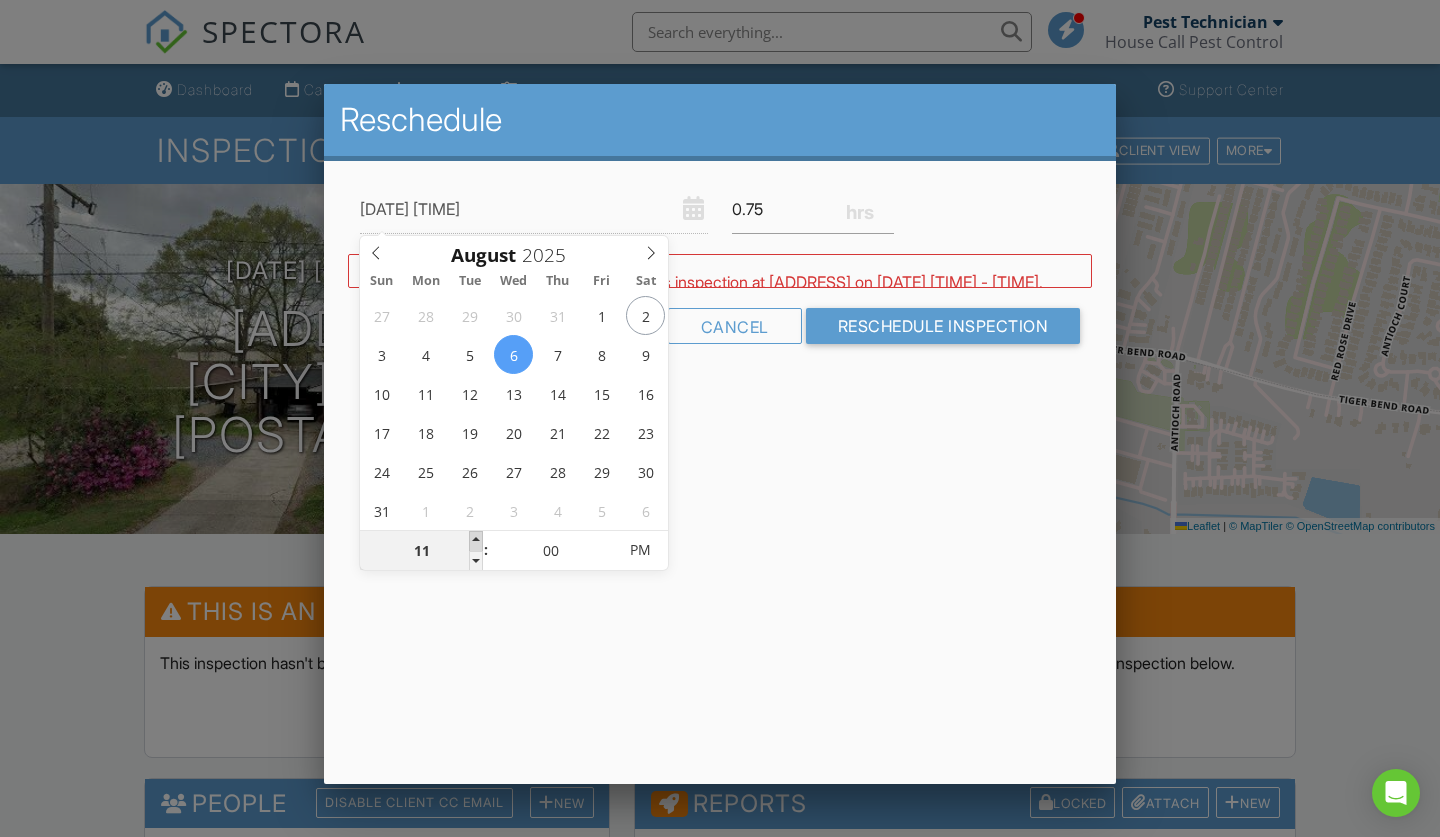 type on "08/06/2025 12:00 PM" 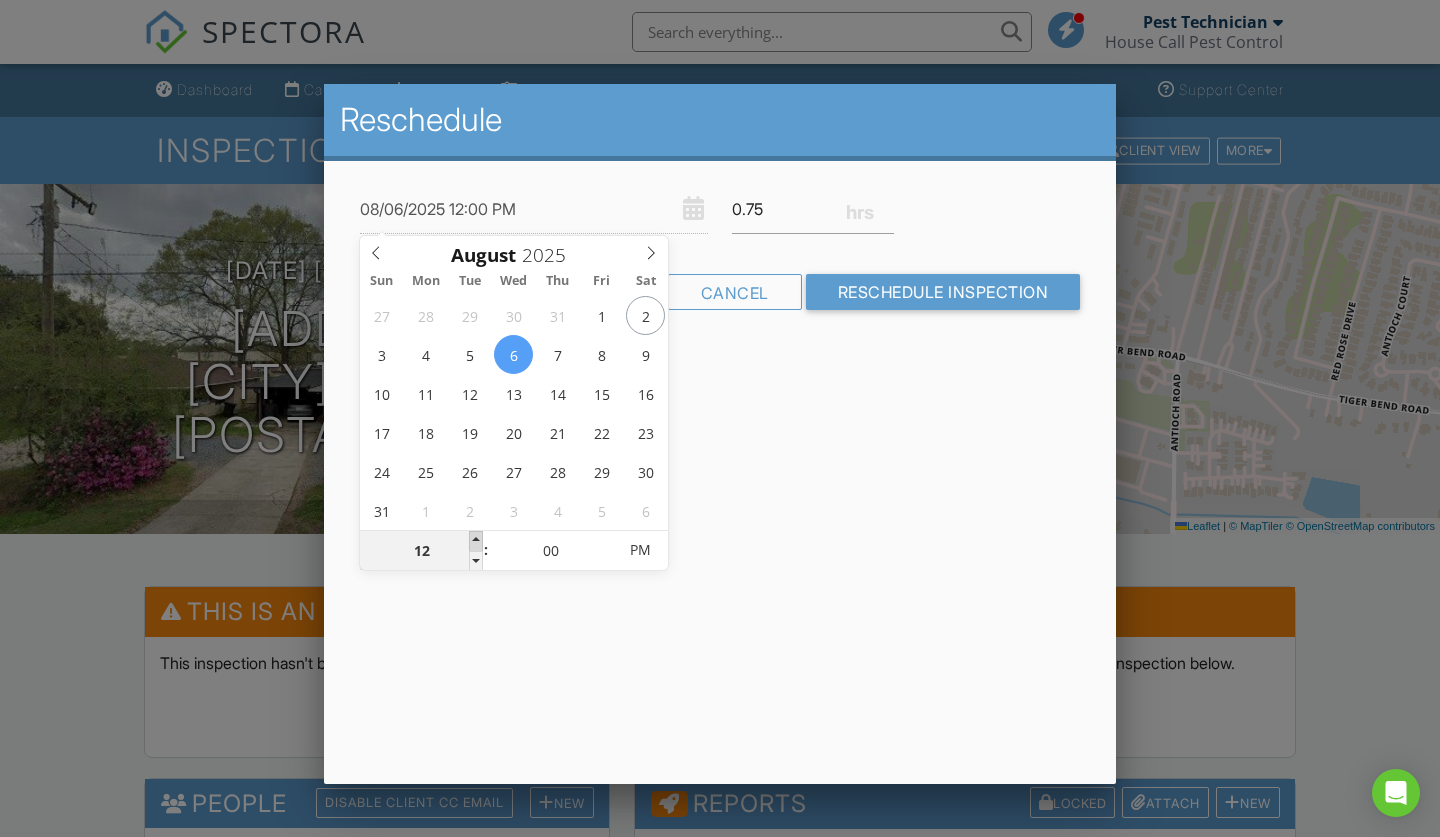 type on "08/06/2025 1:00 PM" 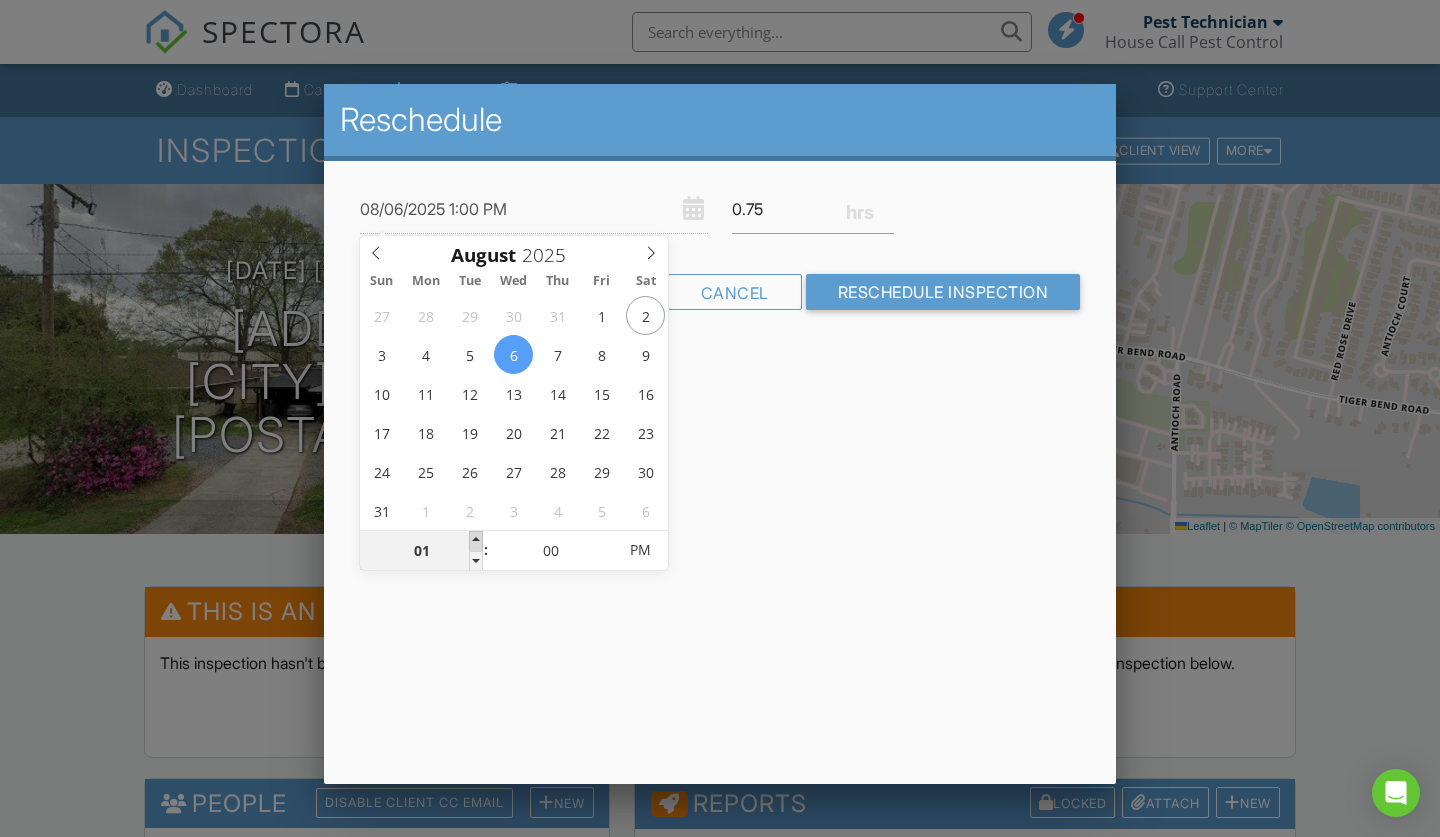 click at bounding box center [476, 541] 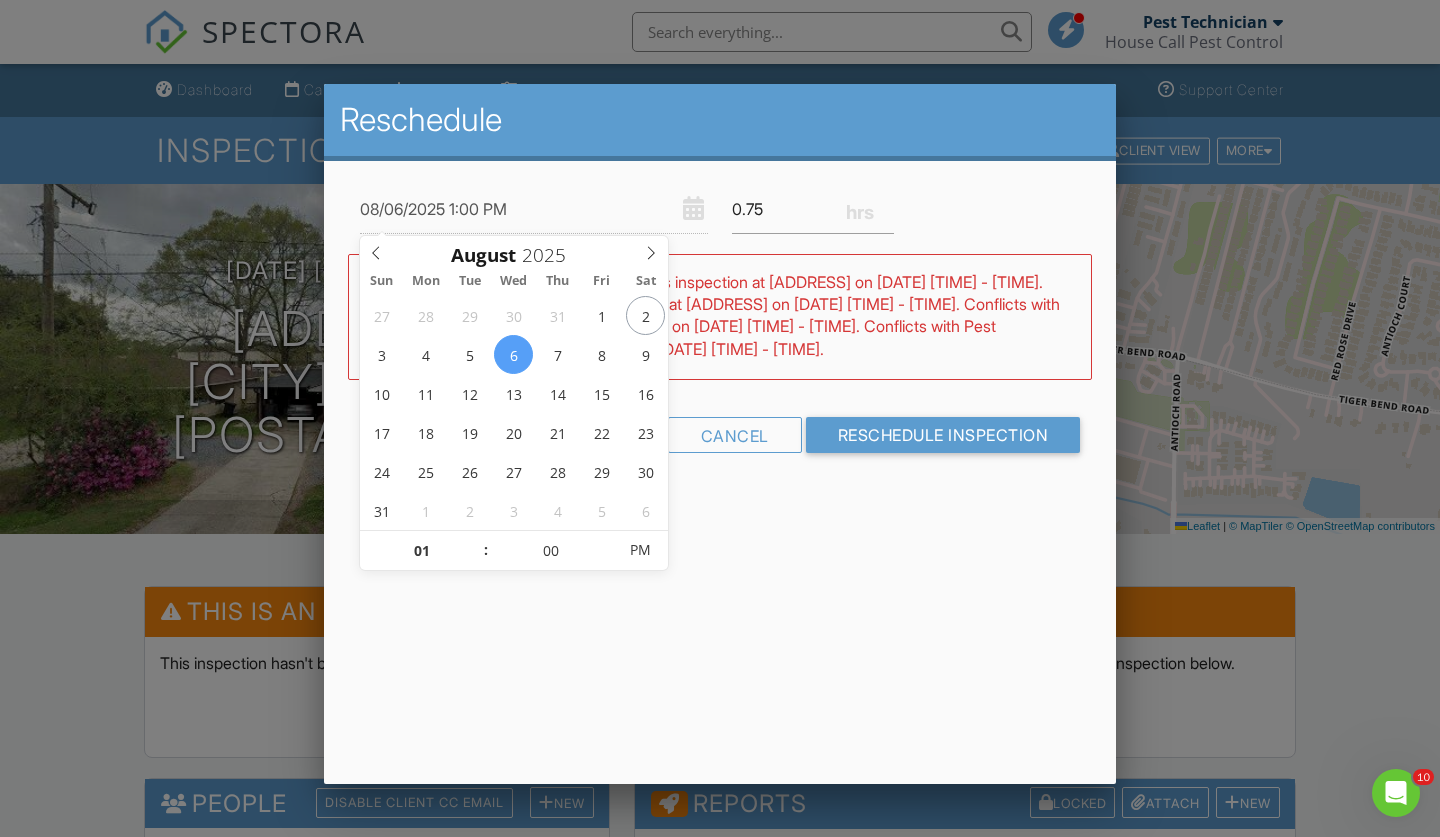 scroll, scrollTop: 0, scrollLeft: 0, axis: both 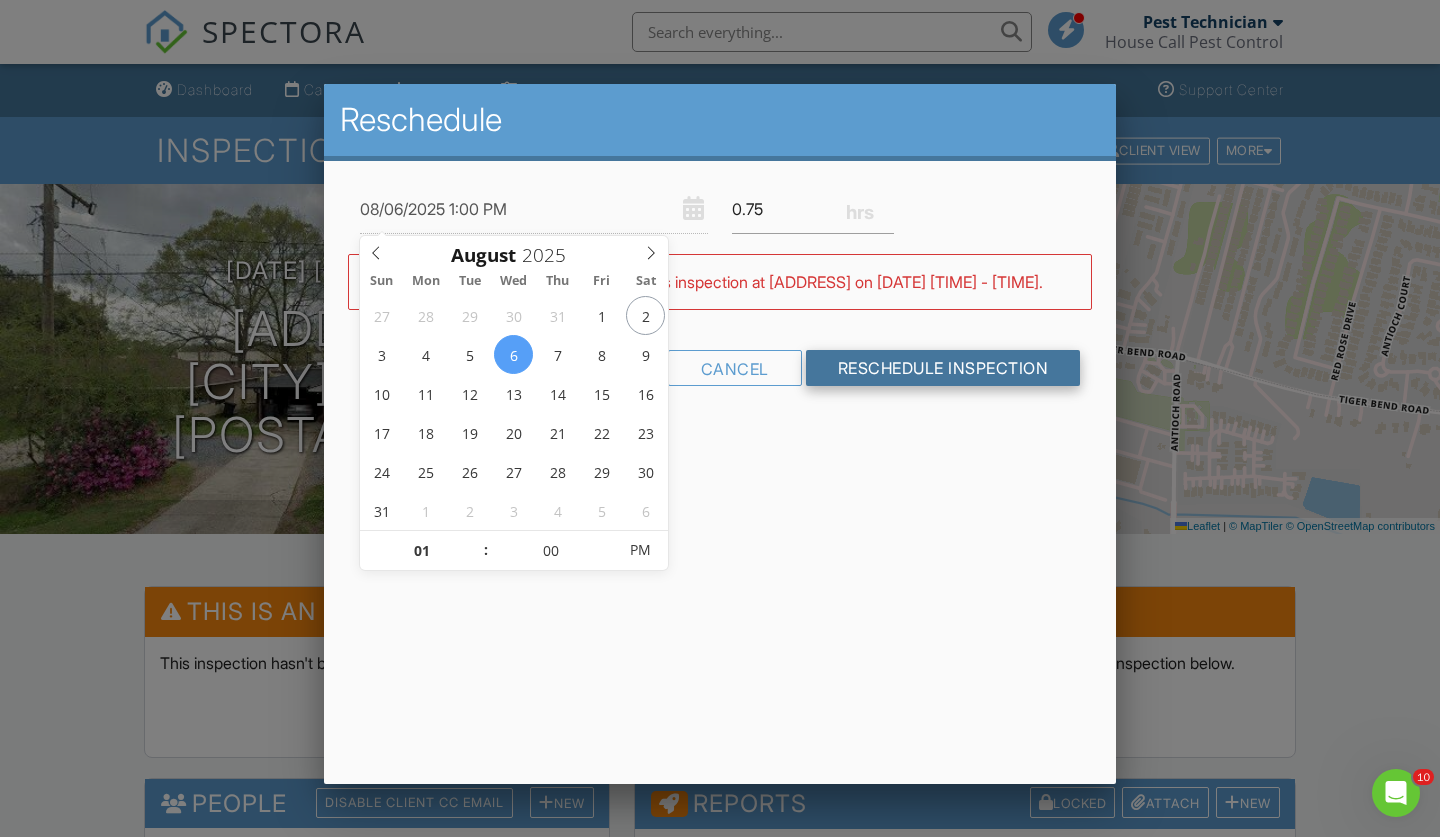 click on "Reschedule Inspection" at bounding box center [943, 368] 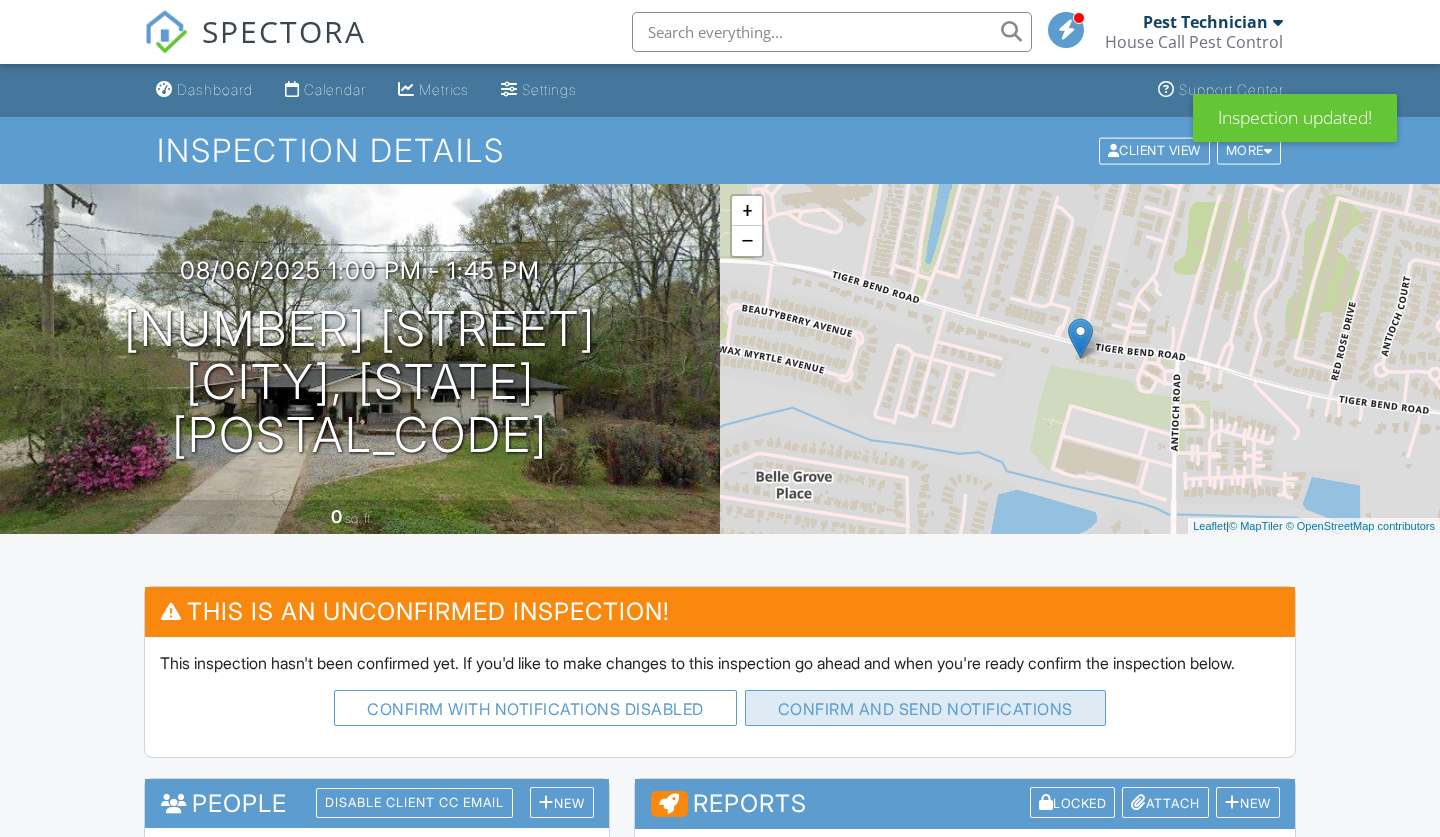 click on "Confirm and send notifications" at bounding box center (535, 708) 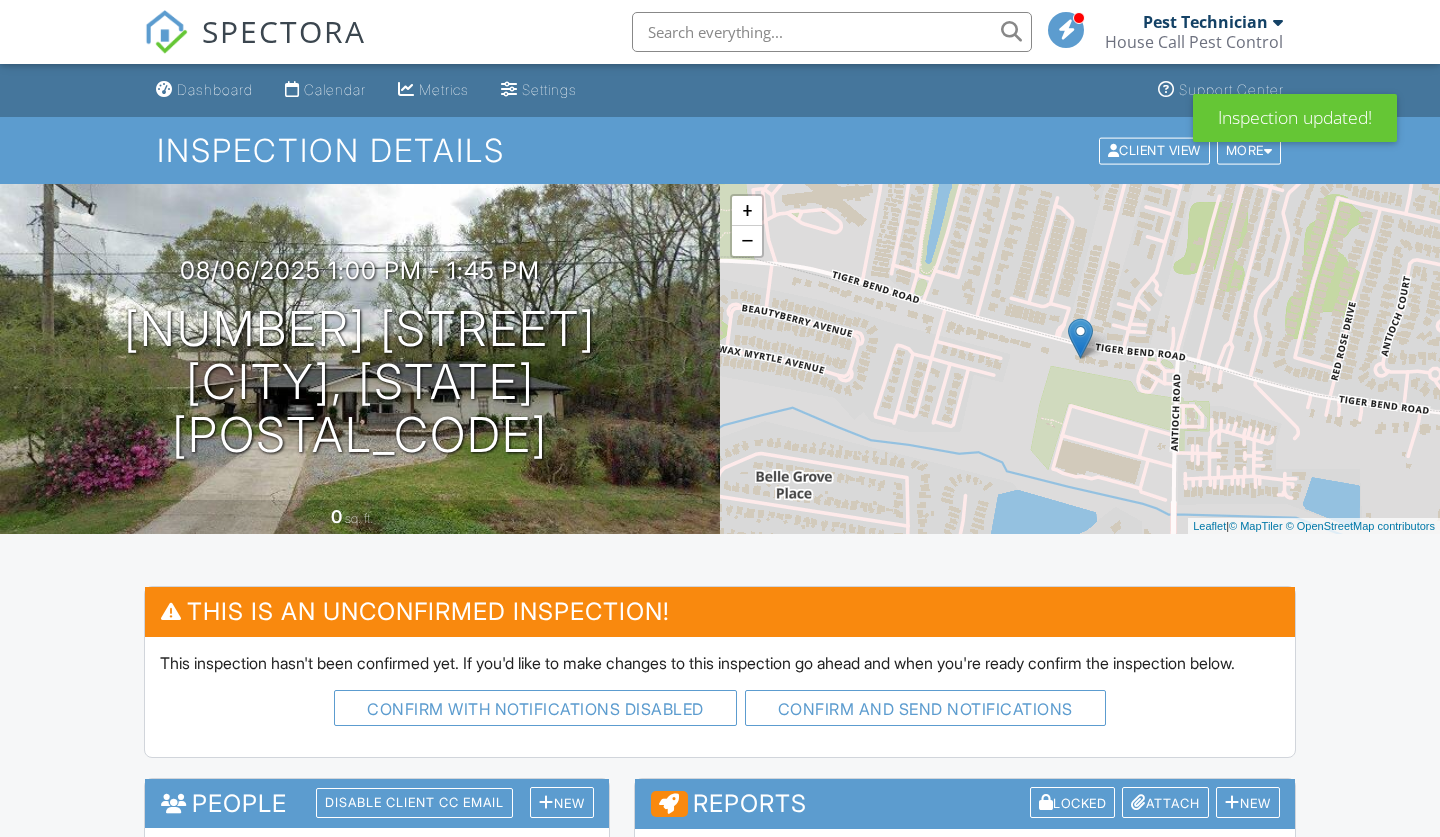 scroll, scrollTop: 0, scrollLeft: 0, axis: both 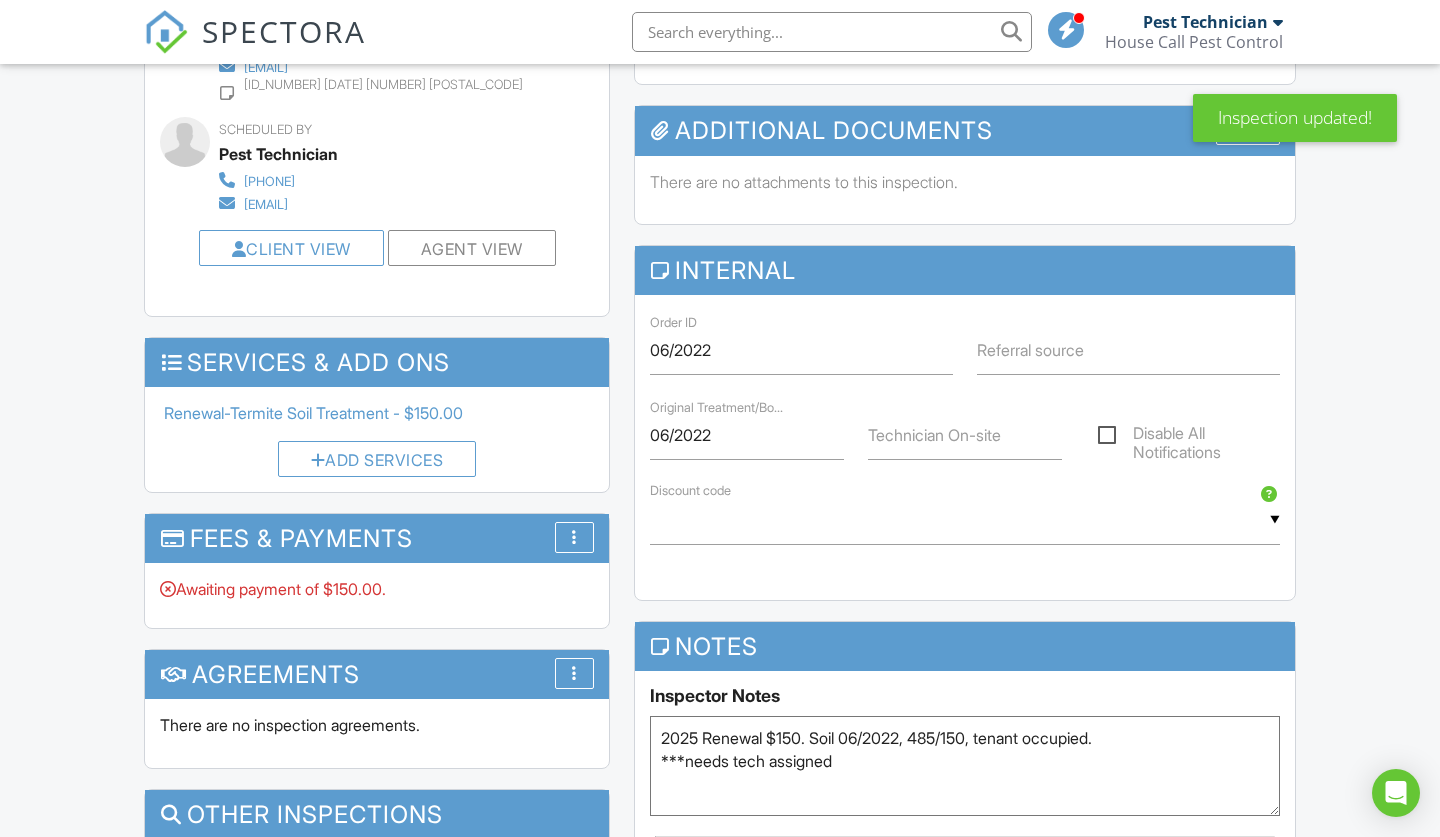 click on "Technician On-site" at bounding box center (934, 435) 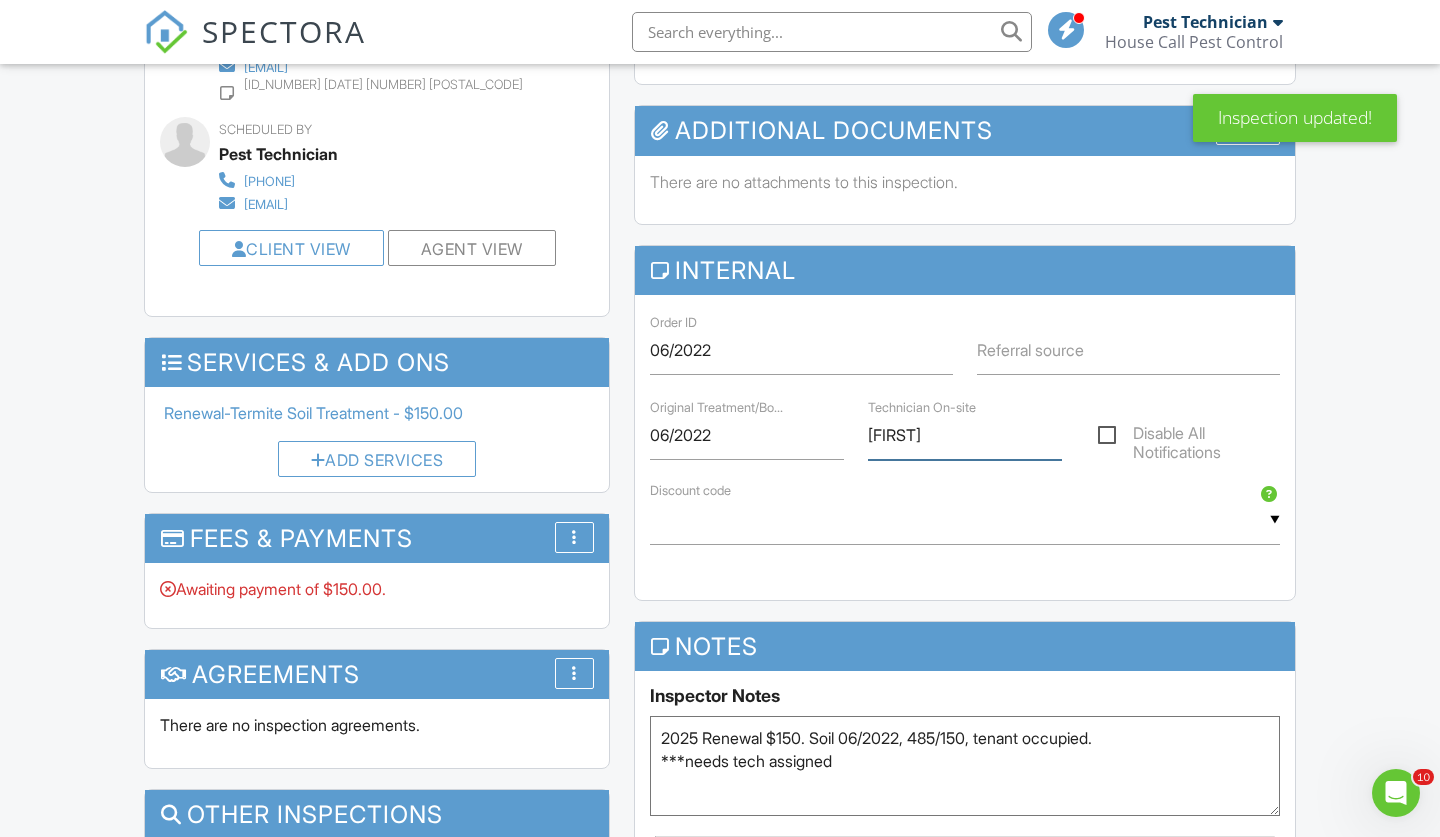 scroll, scrollTop: 0, scrollLeft: 0, axis: both 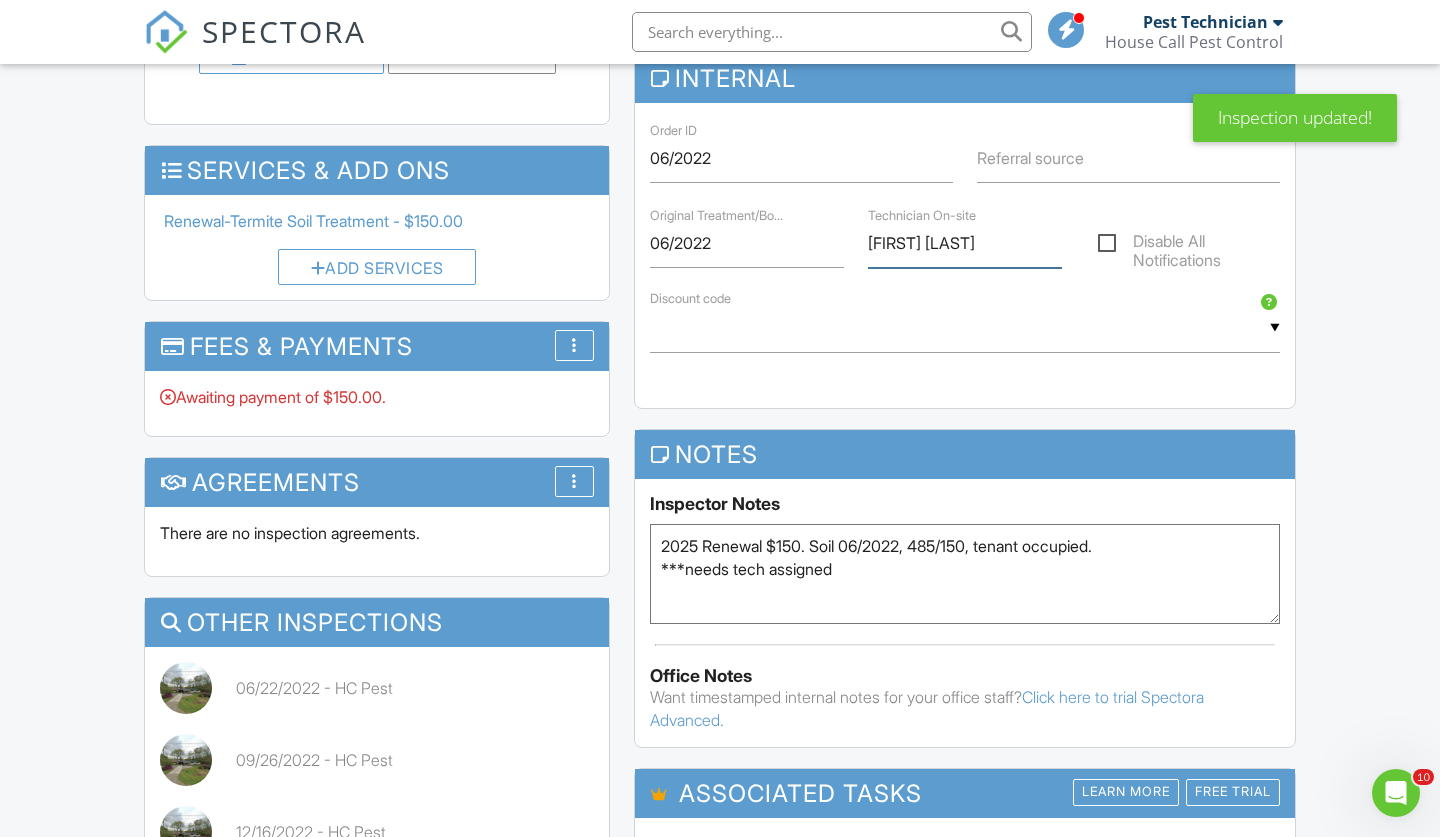type on "[FIRST] [LAST]" 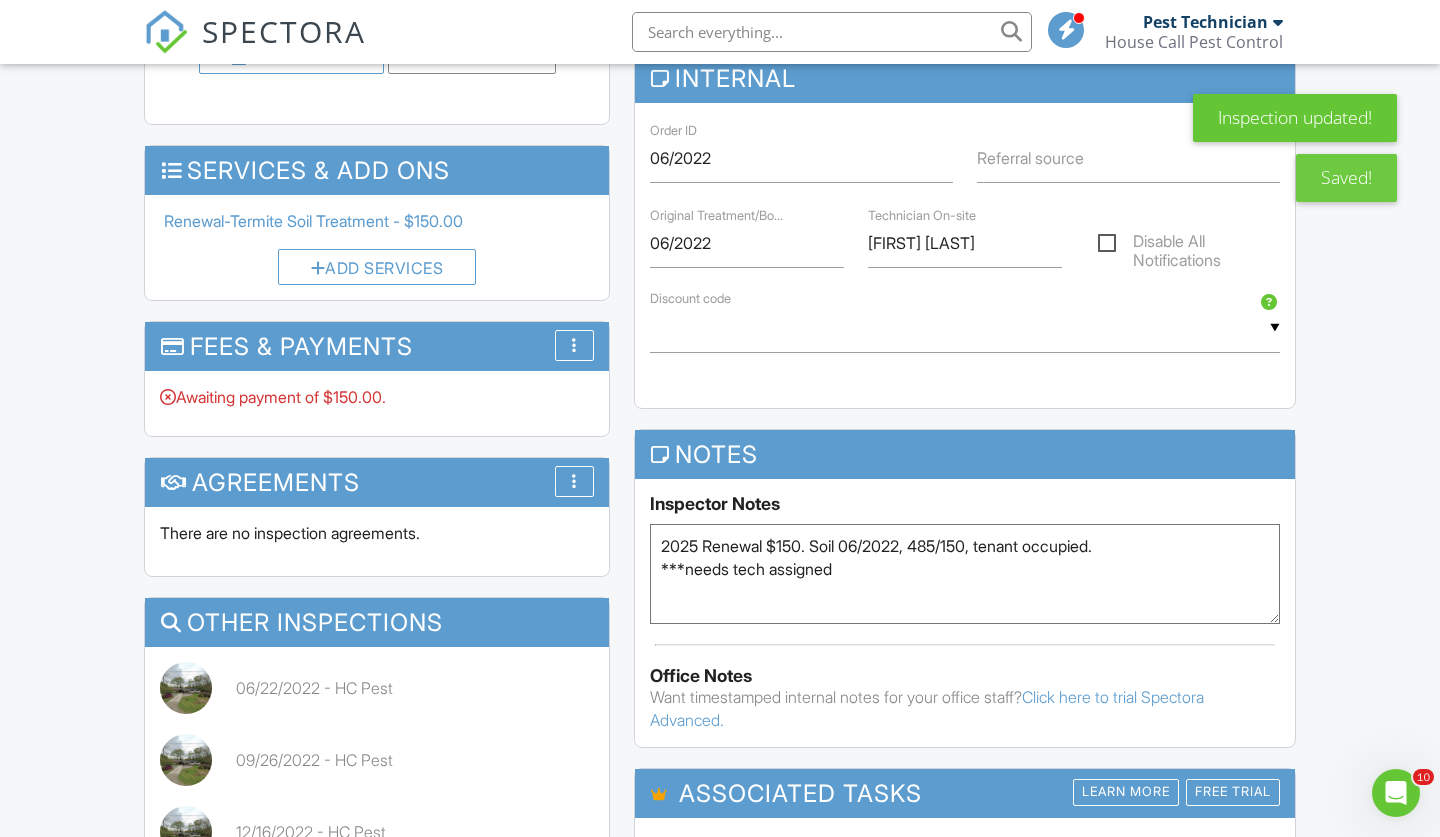 drag, startPoint x: 864, startPoint y: 574, endPoint x: 624, endPoint y: 572, distance: 240.00833 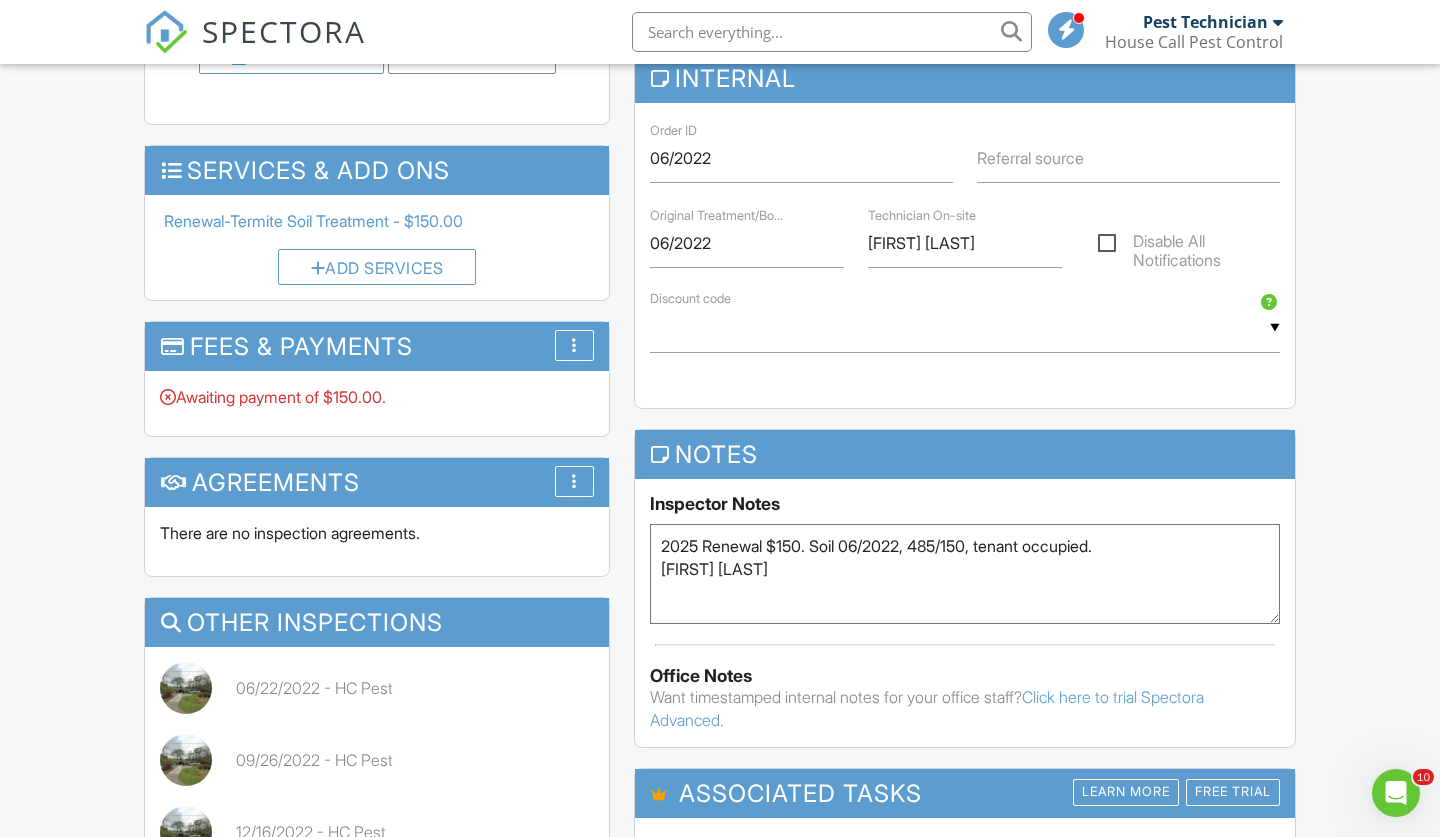 type on "2025 Renewal $150. Soil 06/2022, 485/150, tenant occupied.
Zack Hollier" 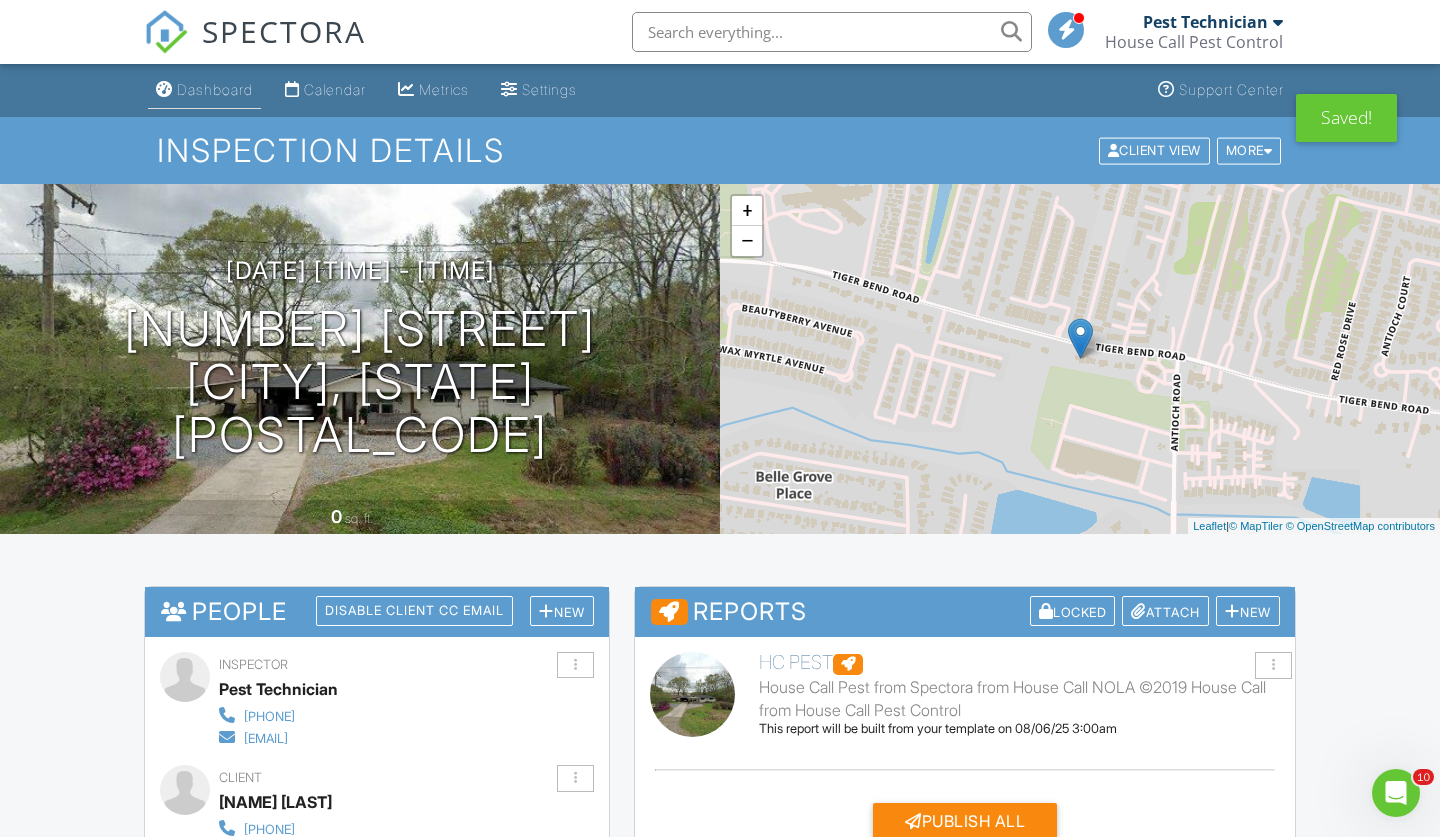 scroll, scrollTop: 0, scrollLeft: 0, axis: both 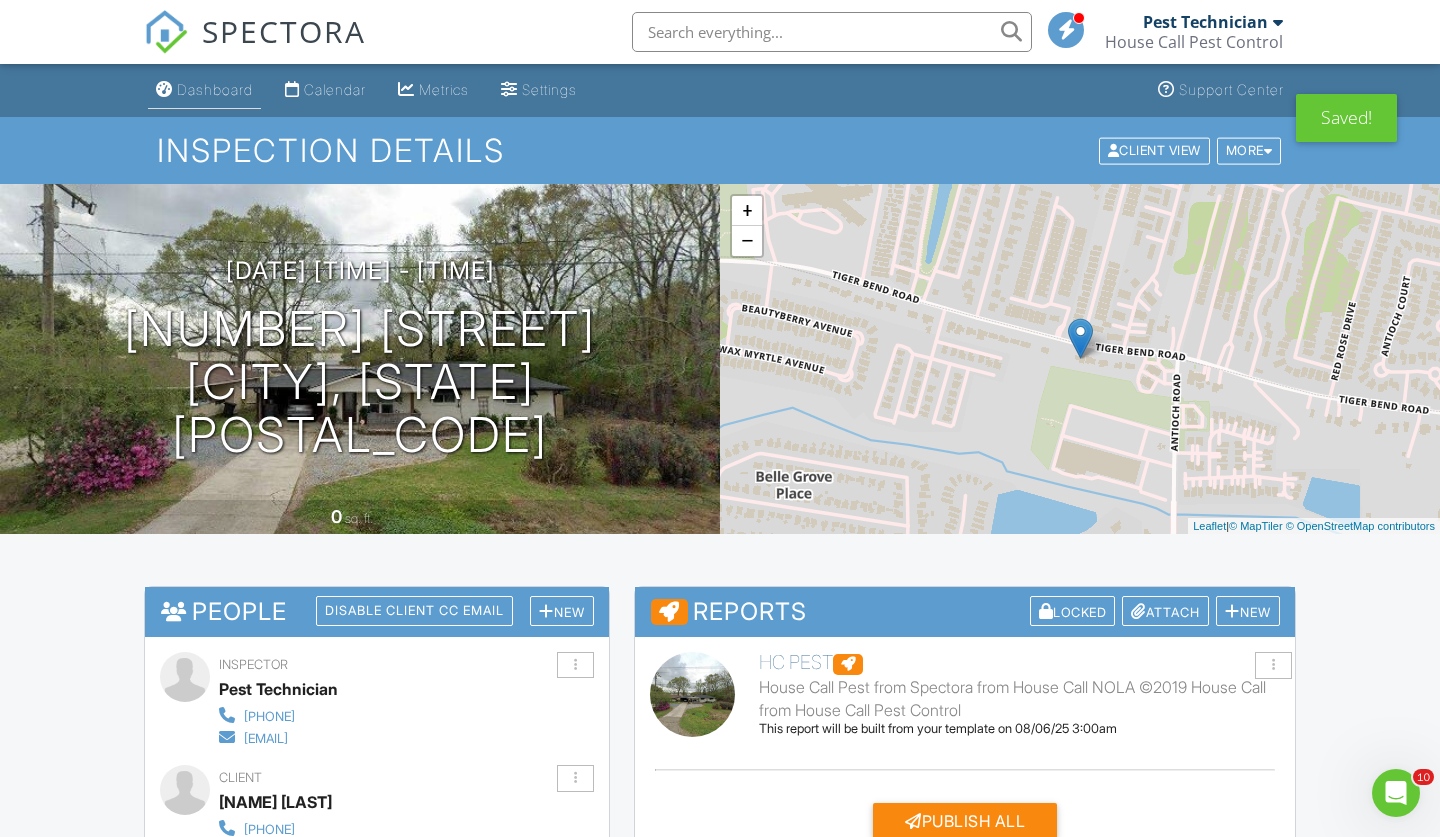 click on "Dashboard" at bounding box center [215, 89] 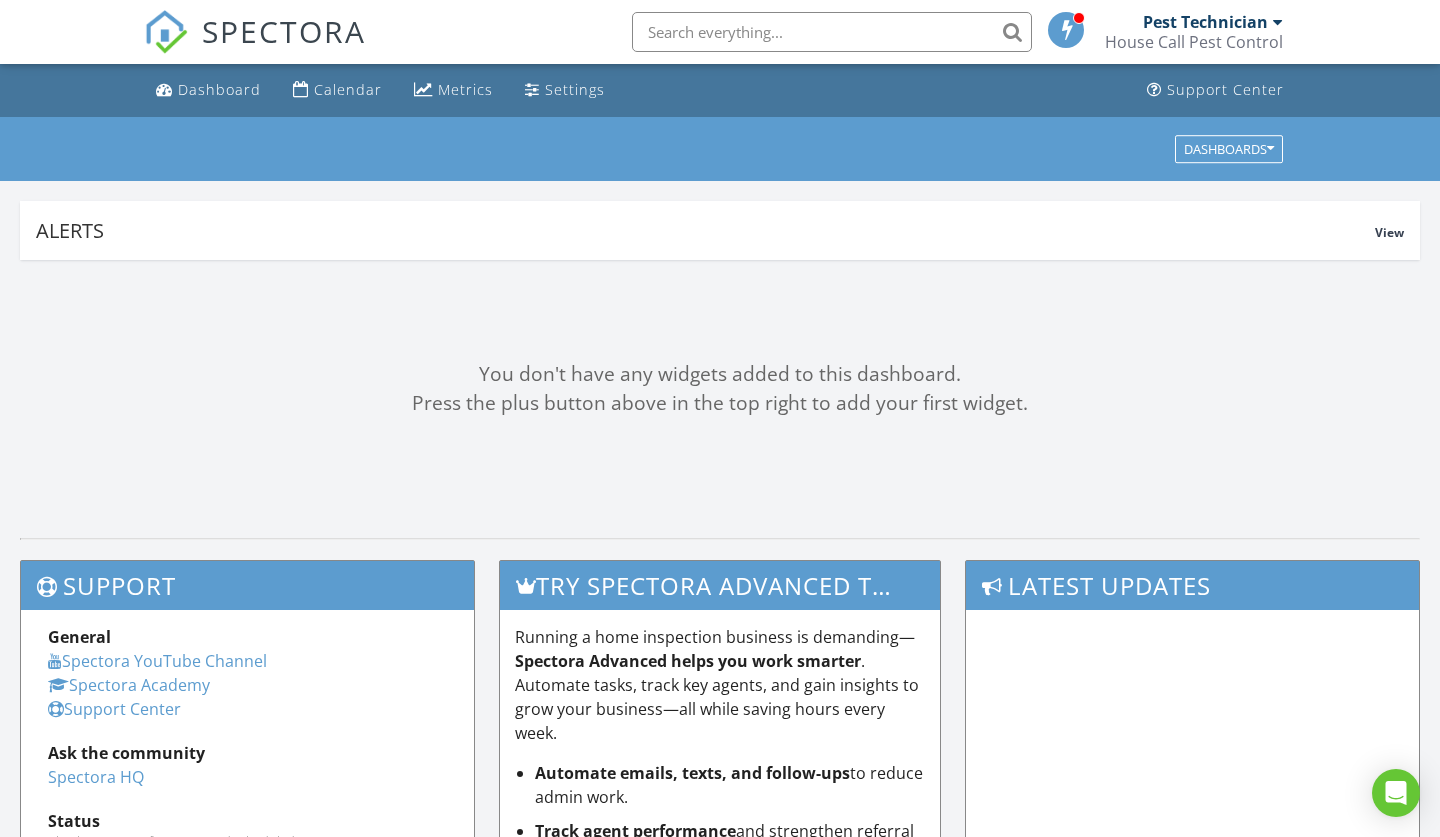 scroll, scrollTop: 0, scrollLeft: 0, axis: both 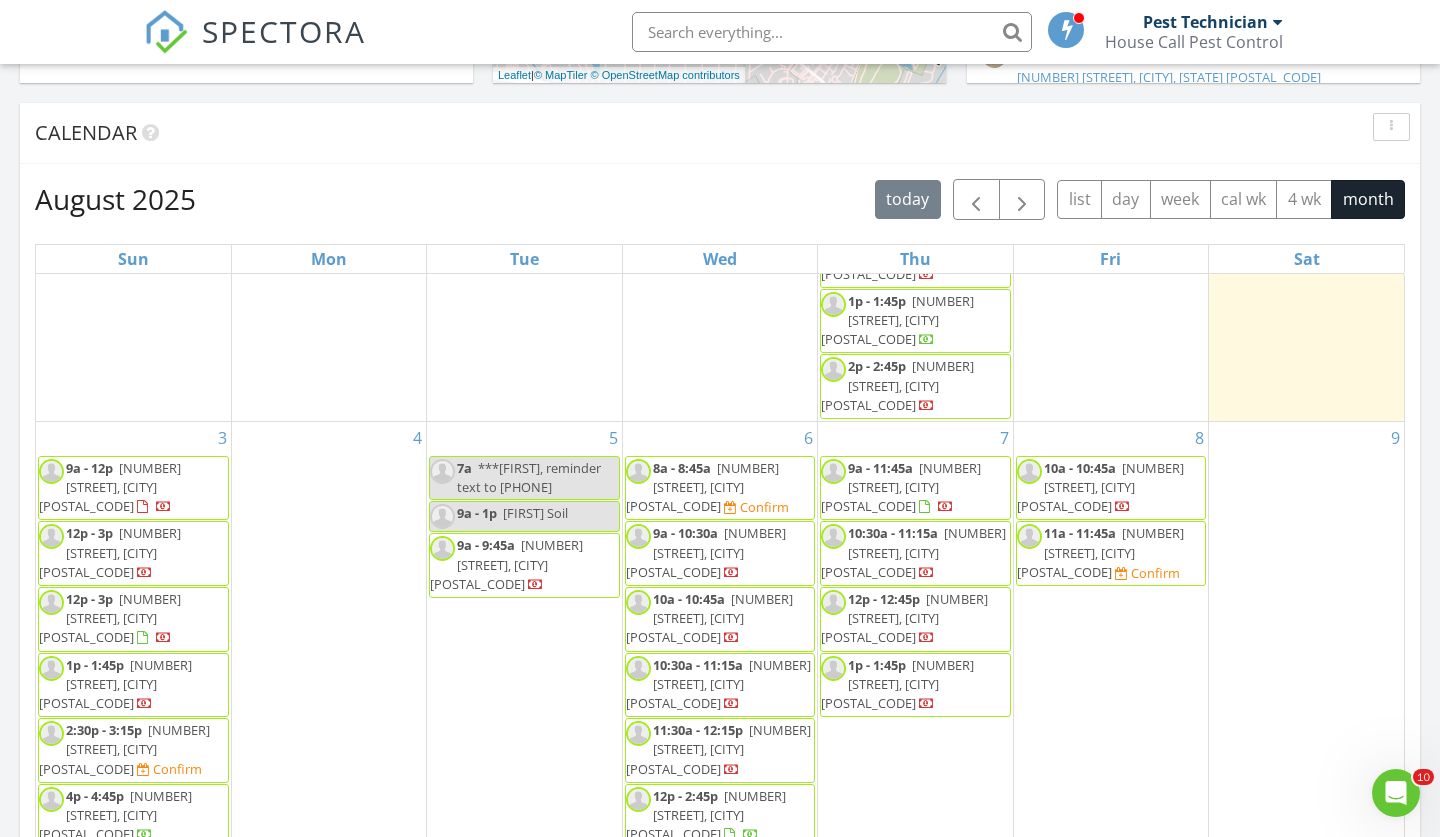 click on "[NUMBER] [STREET], [CITY] [POSTAL_CODE]" at bounding box center (702, 487) 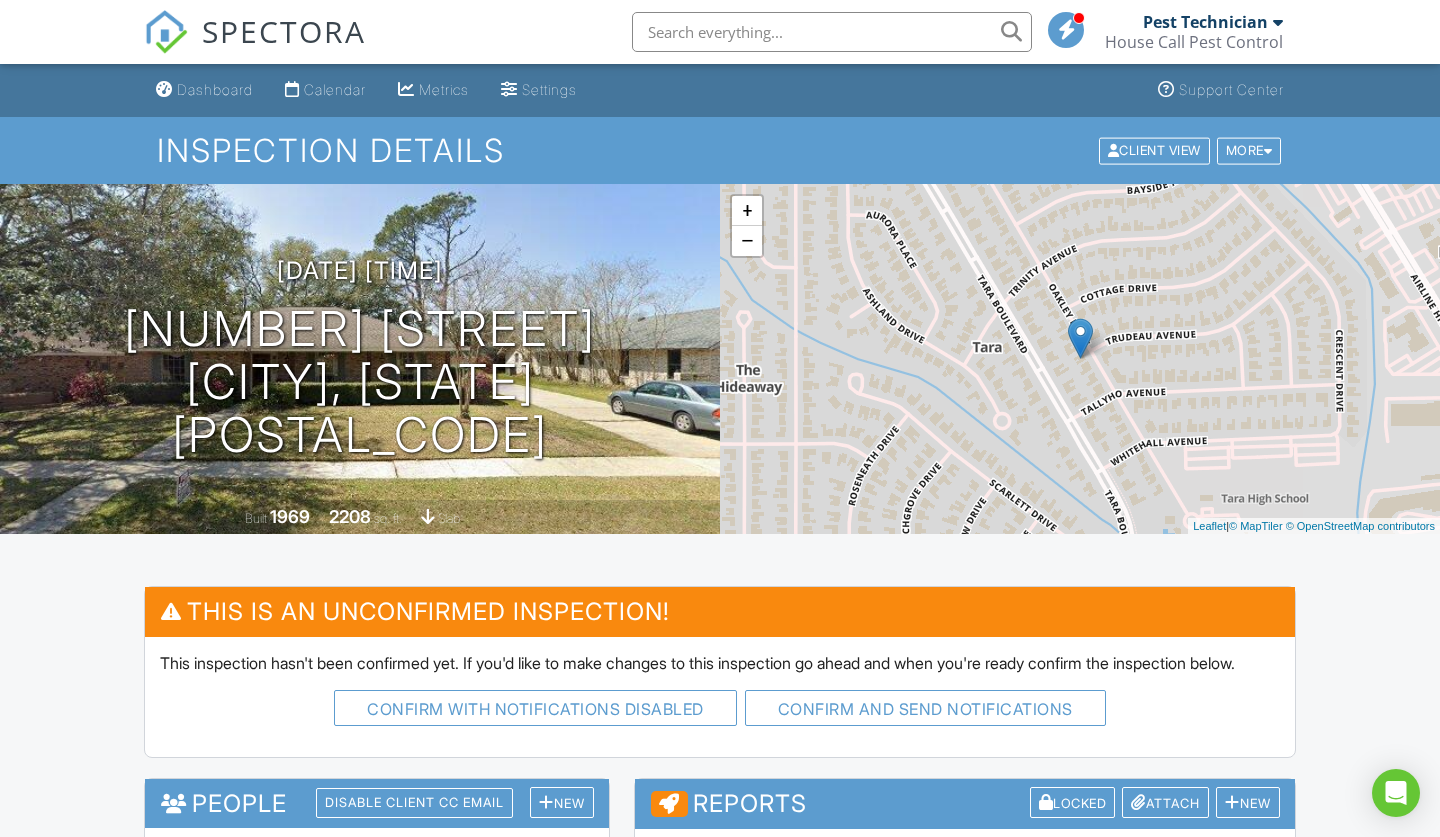 scroll, scrollTop: 1057, scrollLeft: 0, axis: vertical 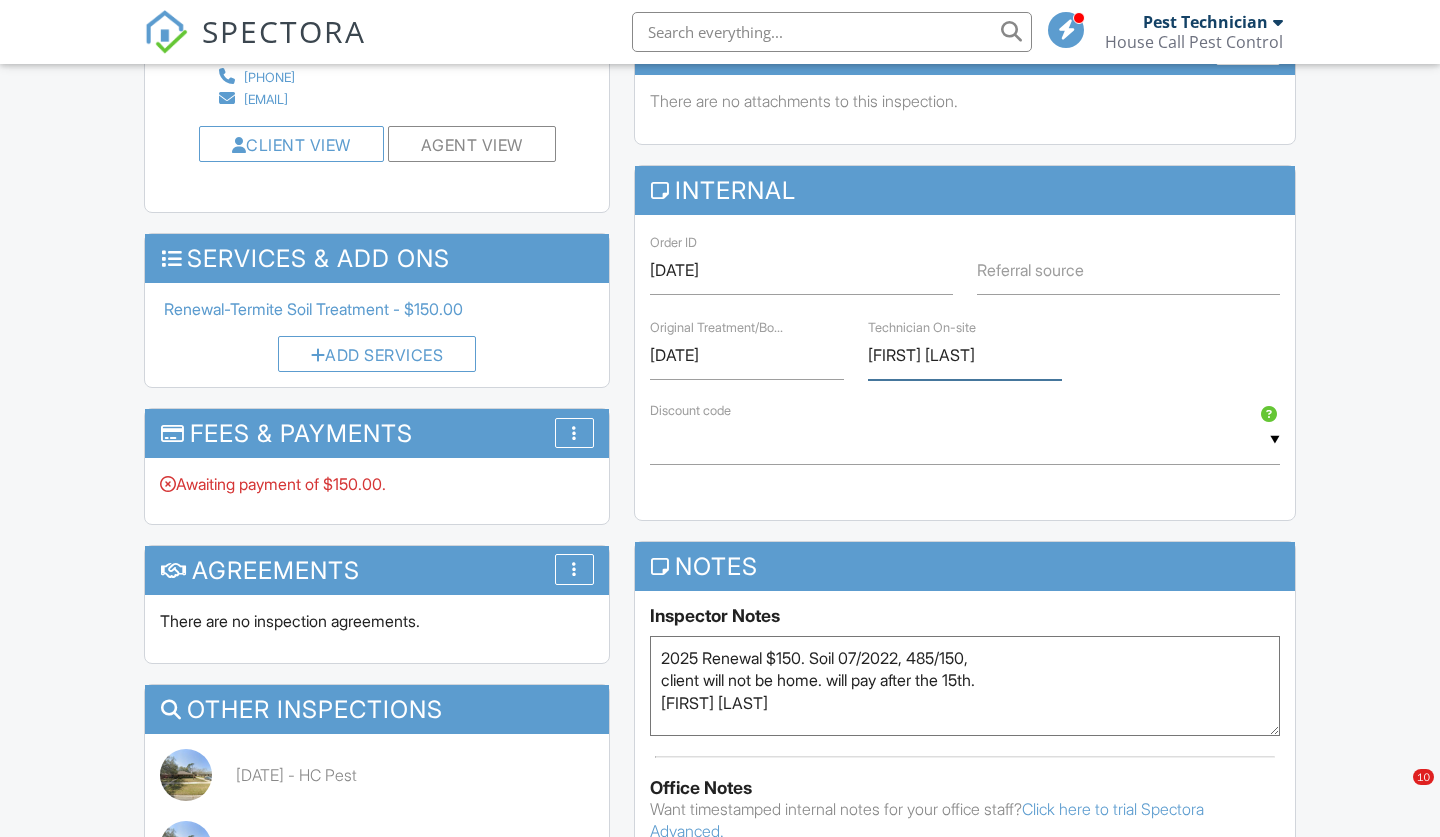 drag, startPoint x: 891, startPoint y: 371, endPoint x: 855, endPoint y: 376, distance: 36.345562 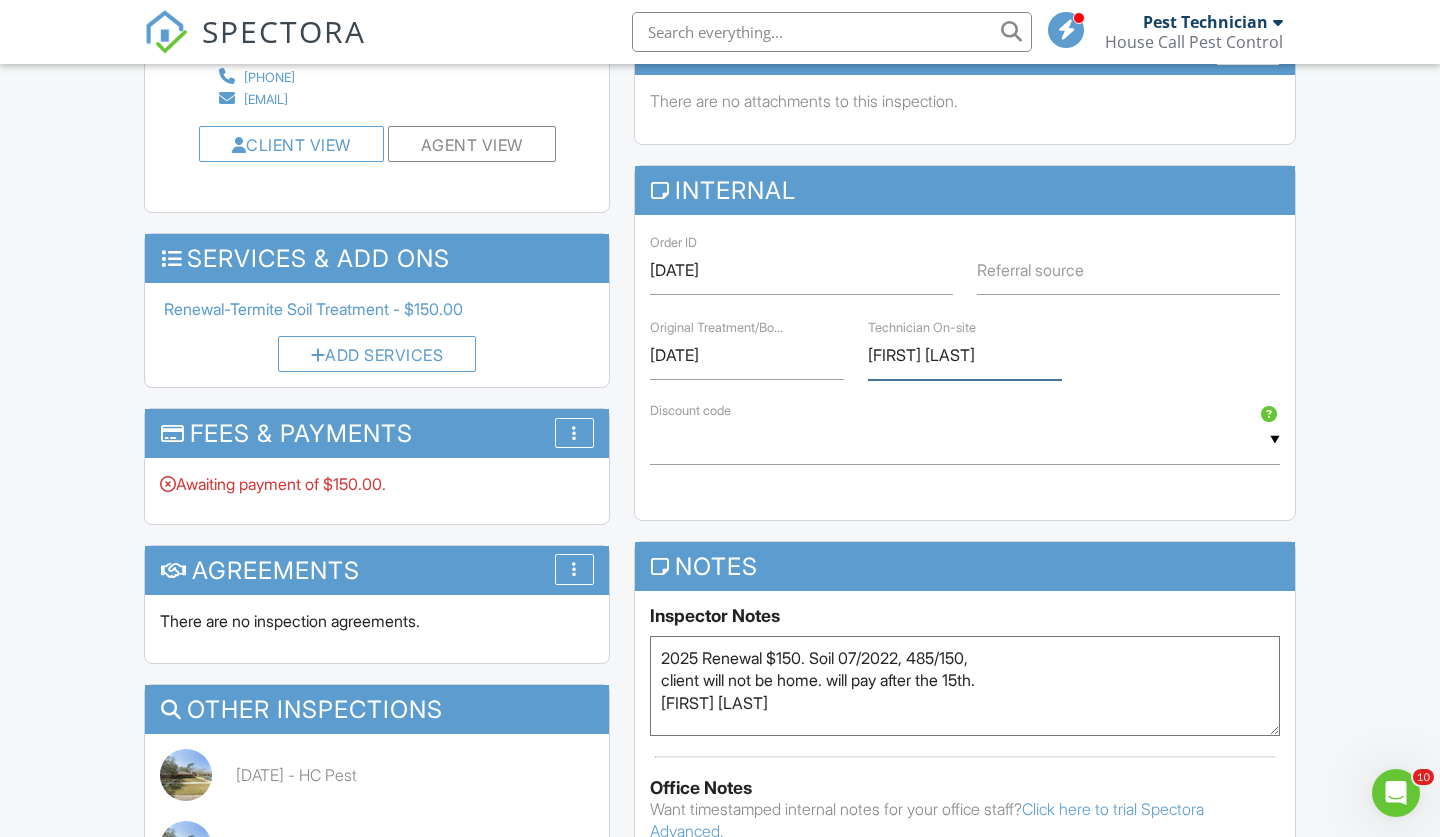 scroll, scrollTop: 0, scrollLeft: 0, axis: both 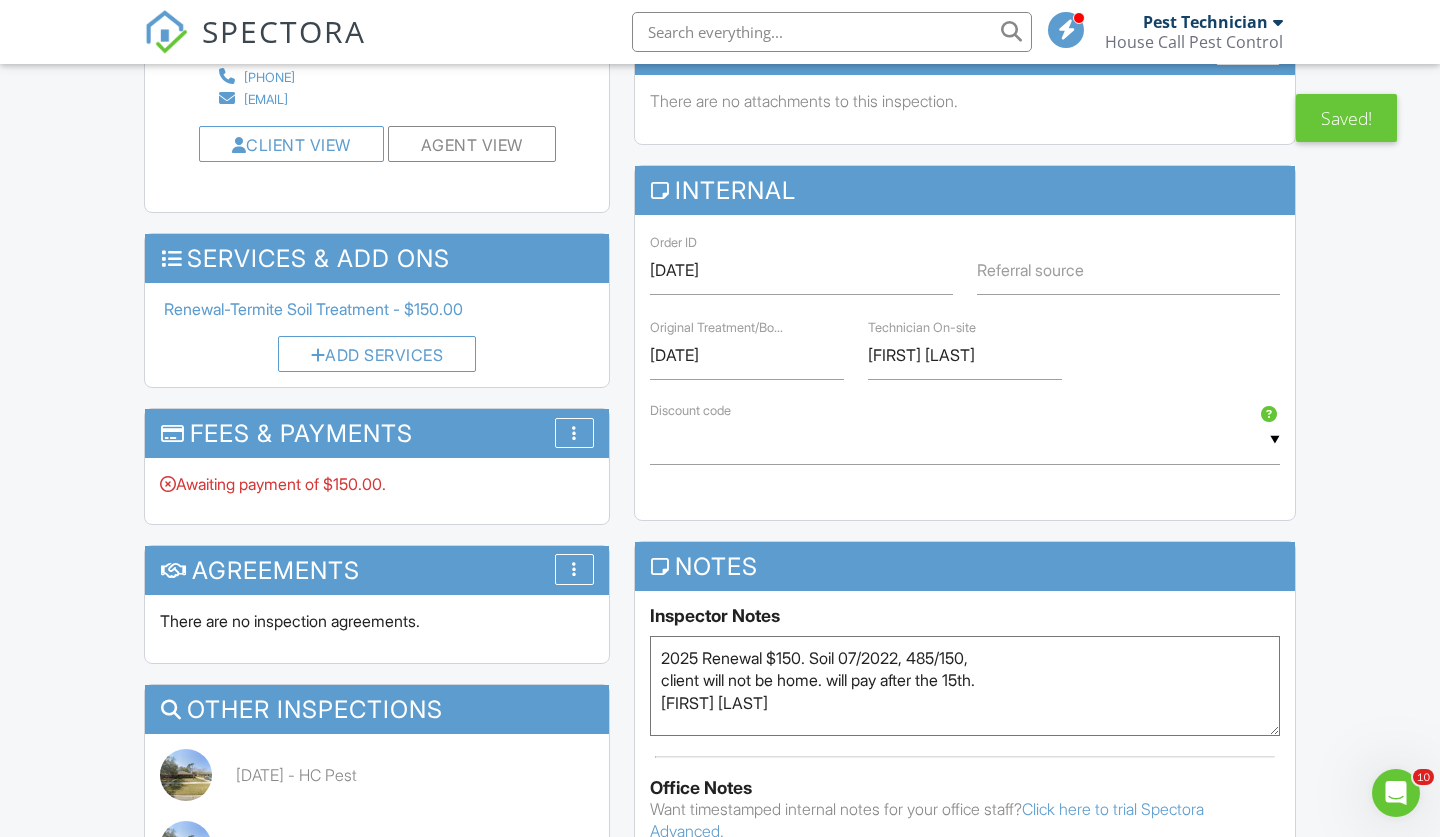 drag, startPoint x: 772, startPoint y: 732, endPoint x: 654, endPoint y: 730, distance: 118.016945 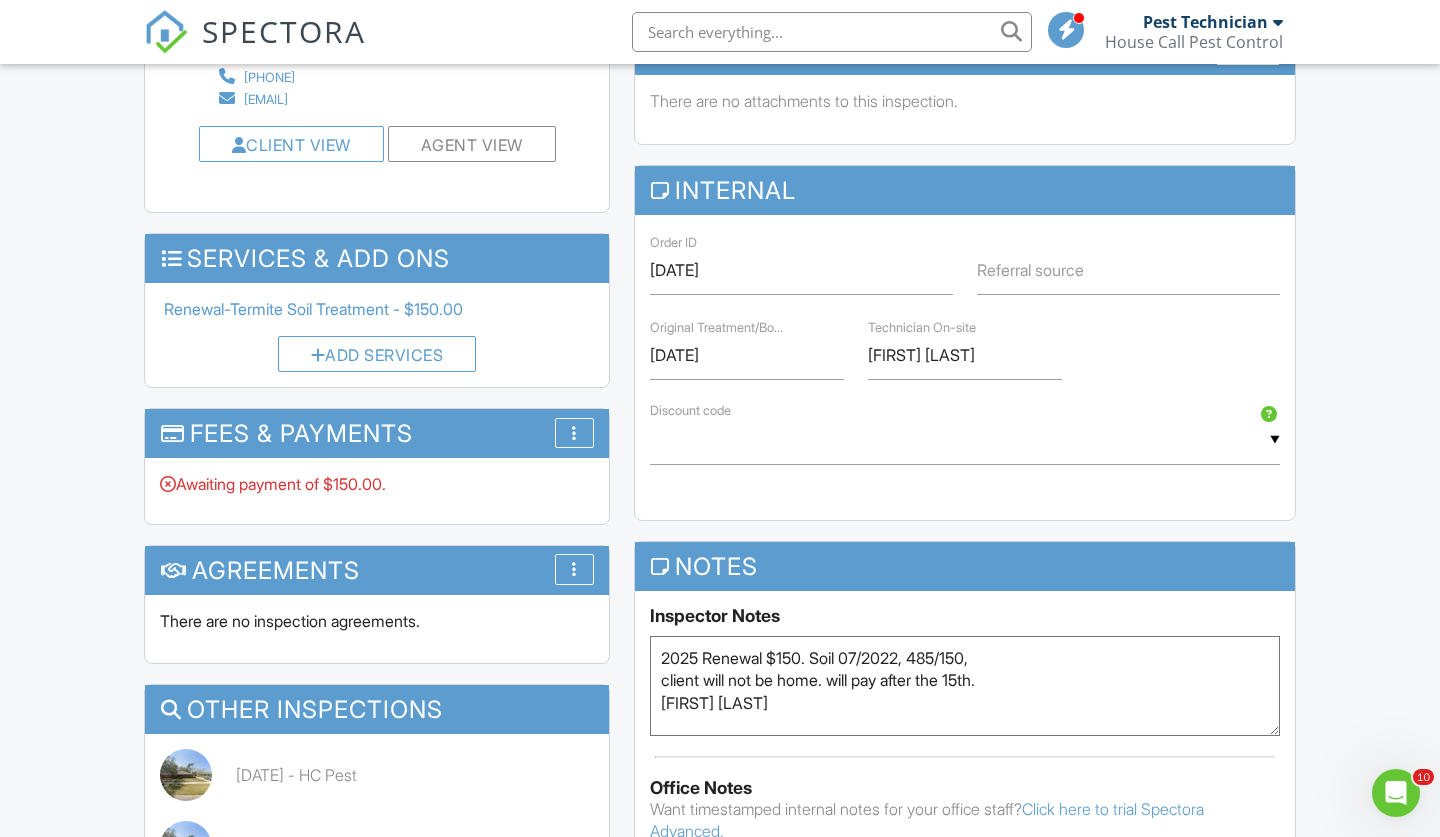 type on "2025 Renewal $150. Soil 07/2022, 485/150,
client will not be home. will pay after the 15th.
Zack Hollier" 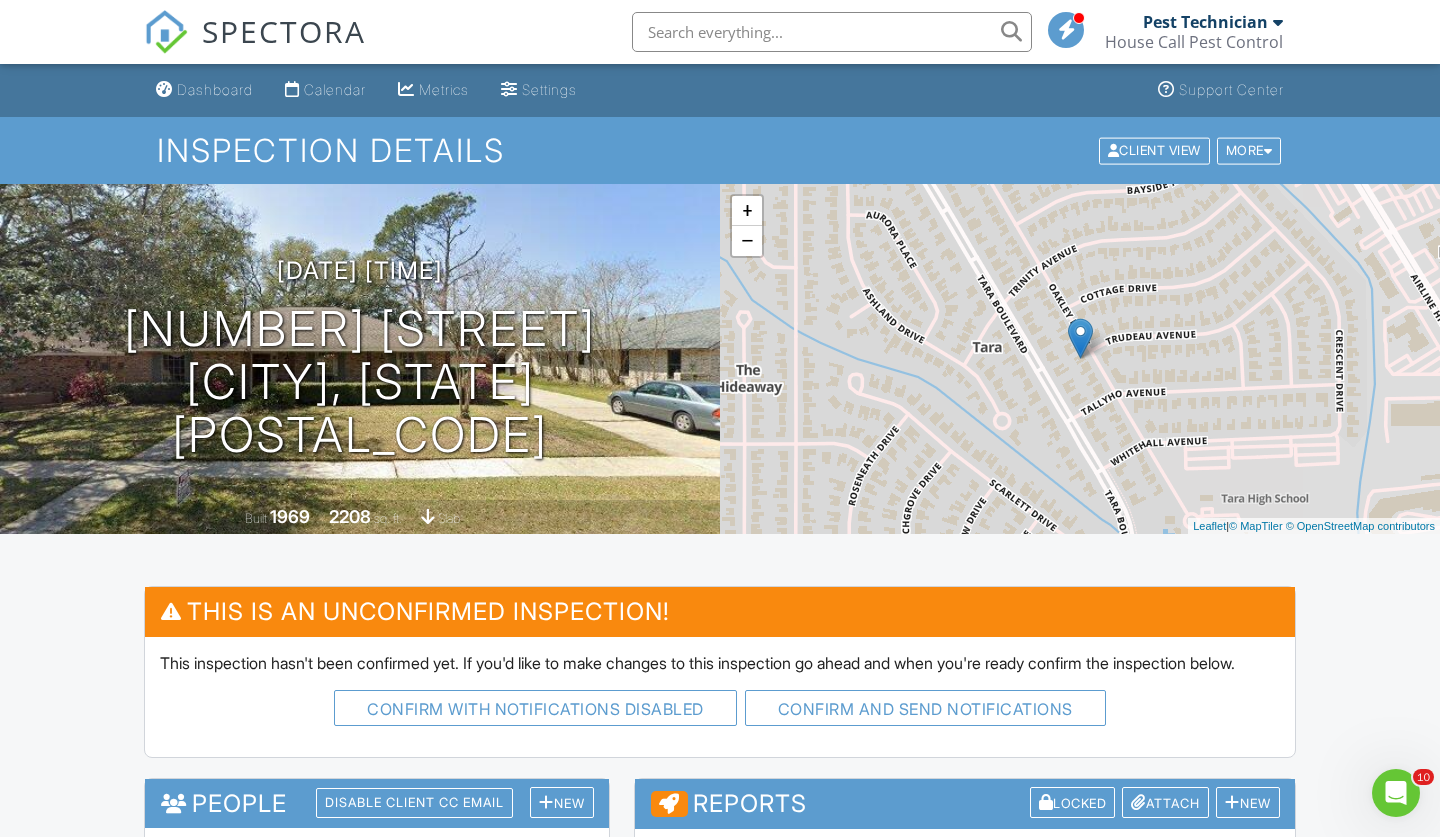 scroll, scrollTop: 0, scrollLeft: 0, axis: both 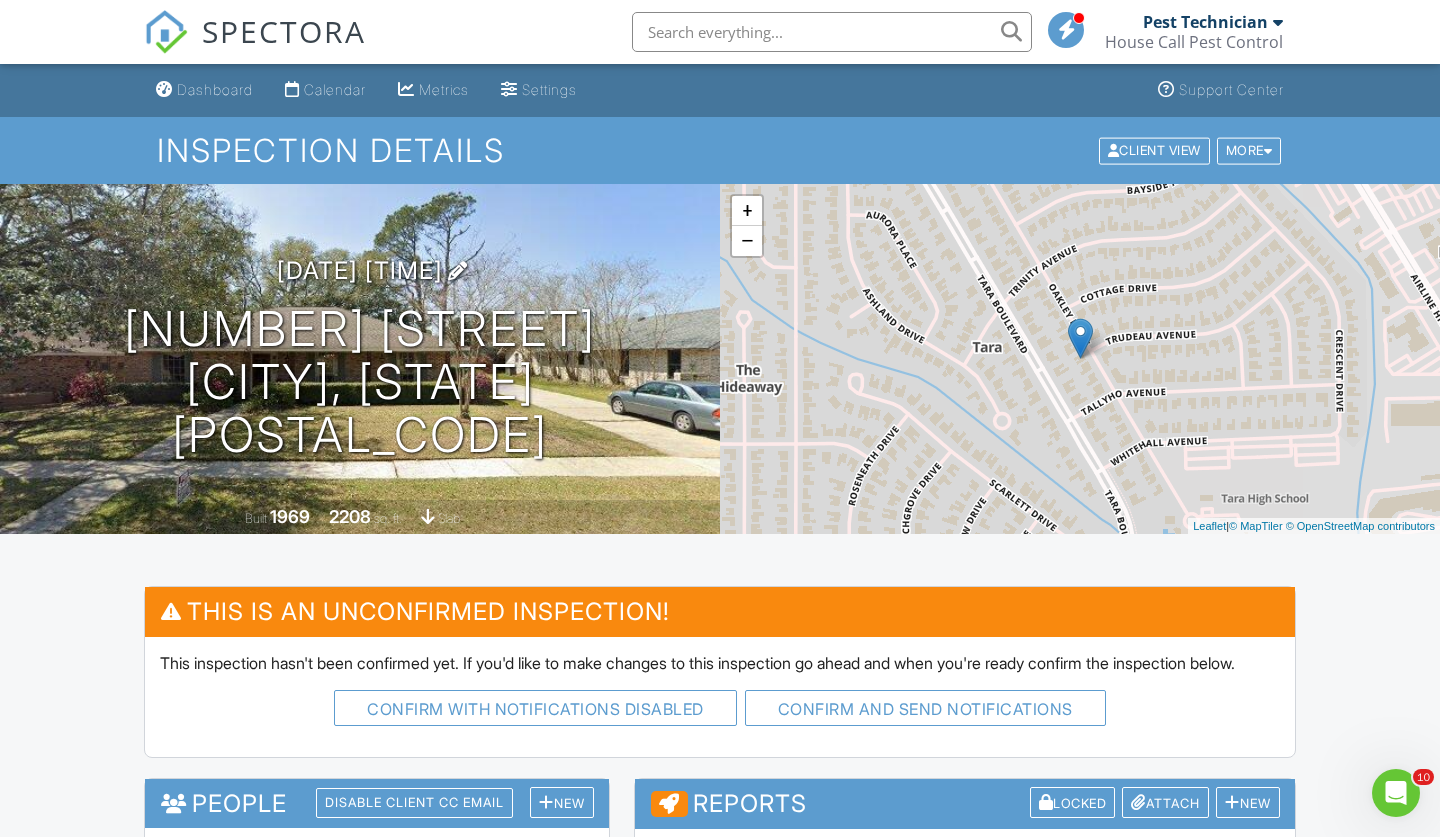 click on "08/06/2025  8:00 am
- 8:45 am" at bounding box center (360, 270) 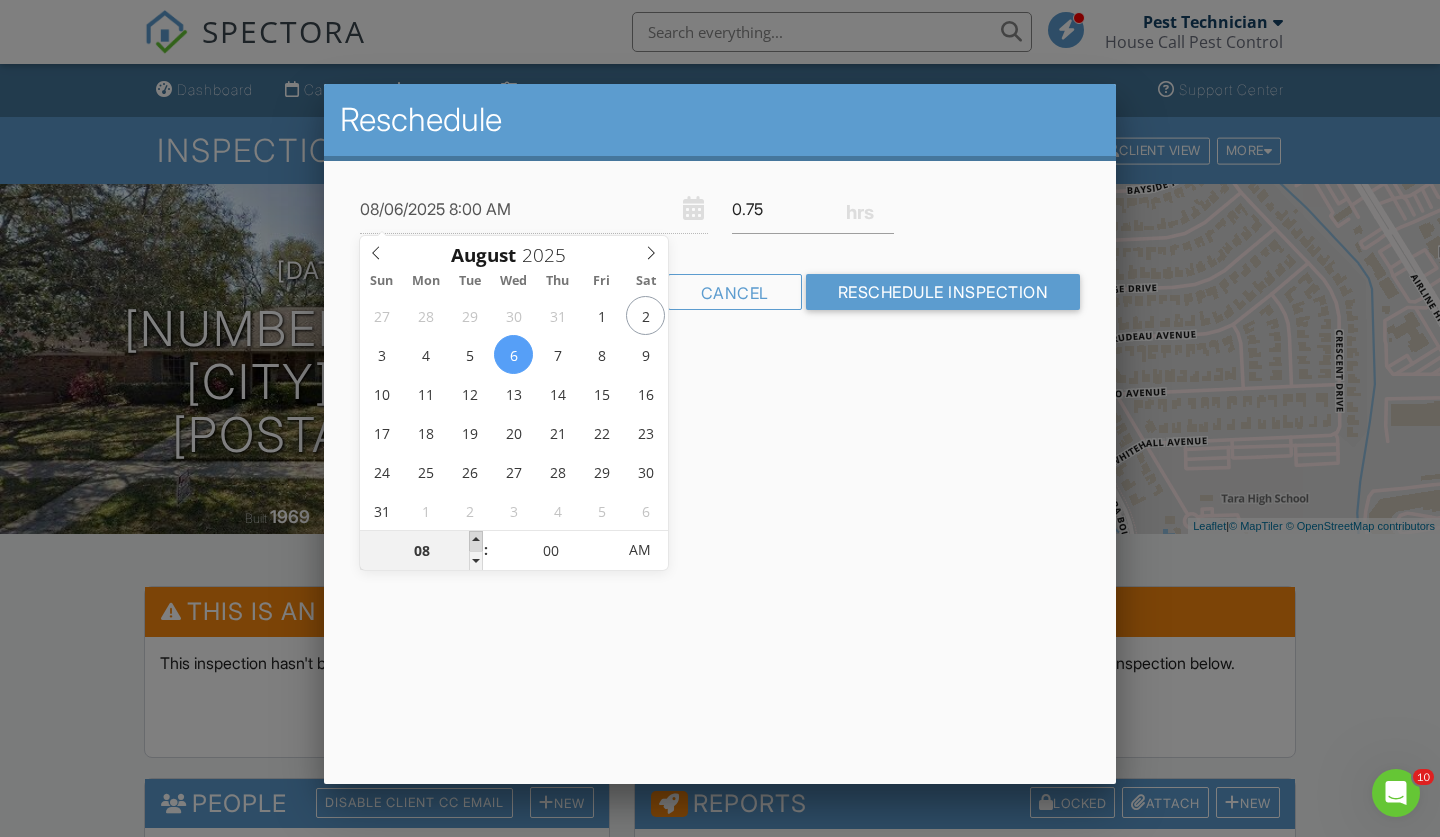 type on "08/06/2025 9:00 AM" 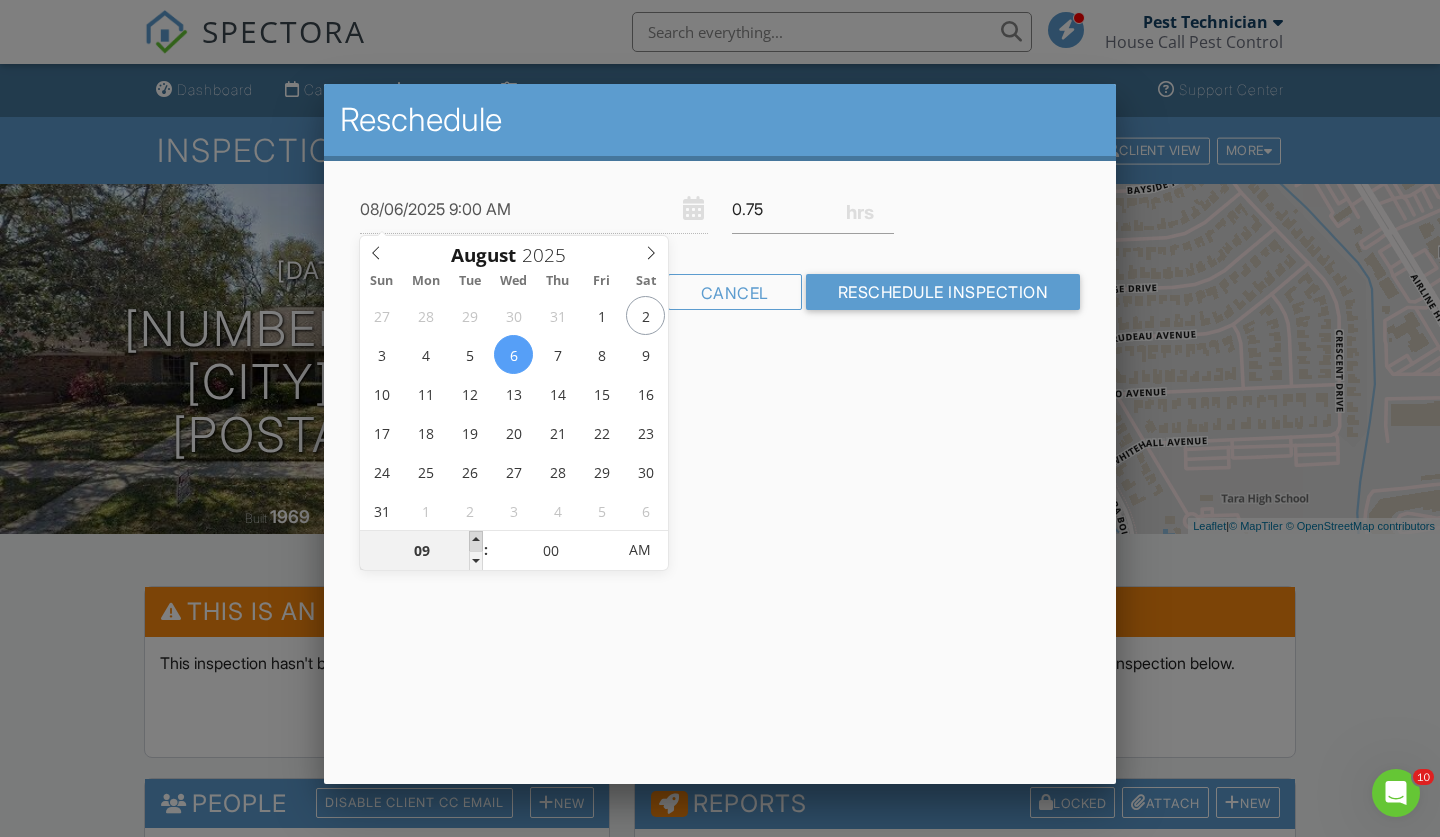 click at bounding box center (476, 541) 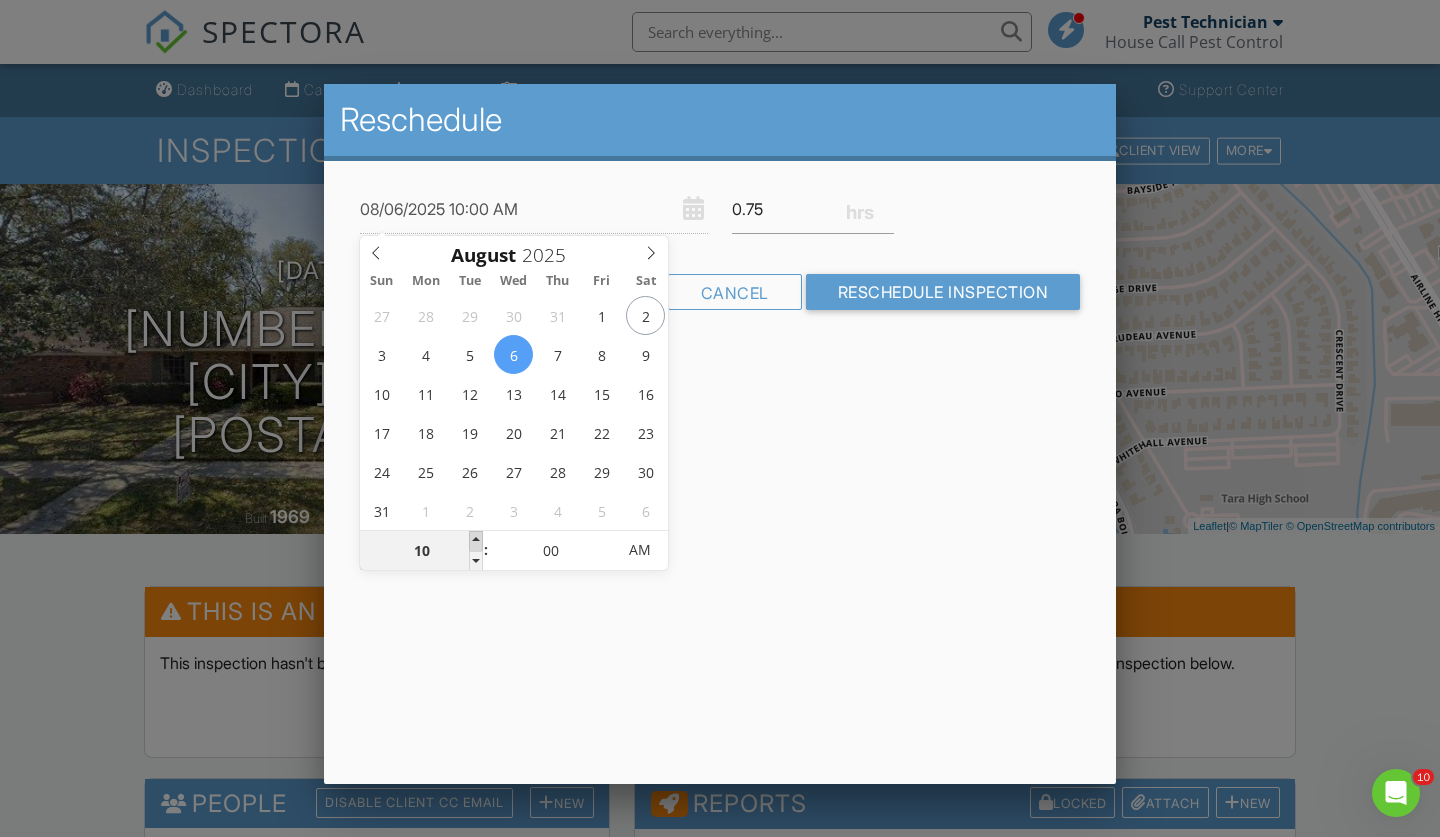 click at bounding box center (476, 541) 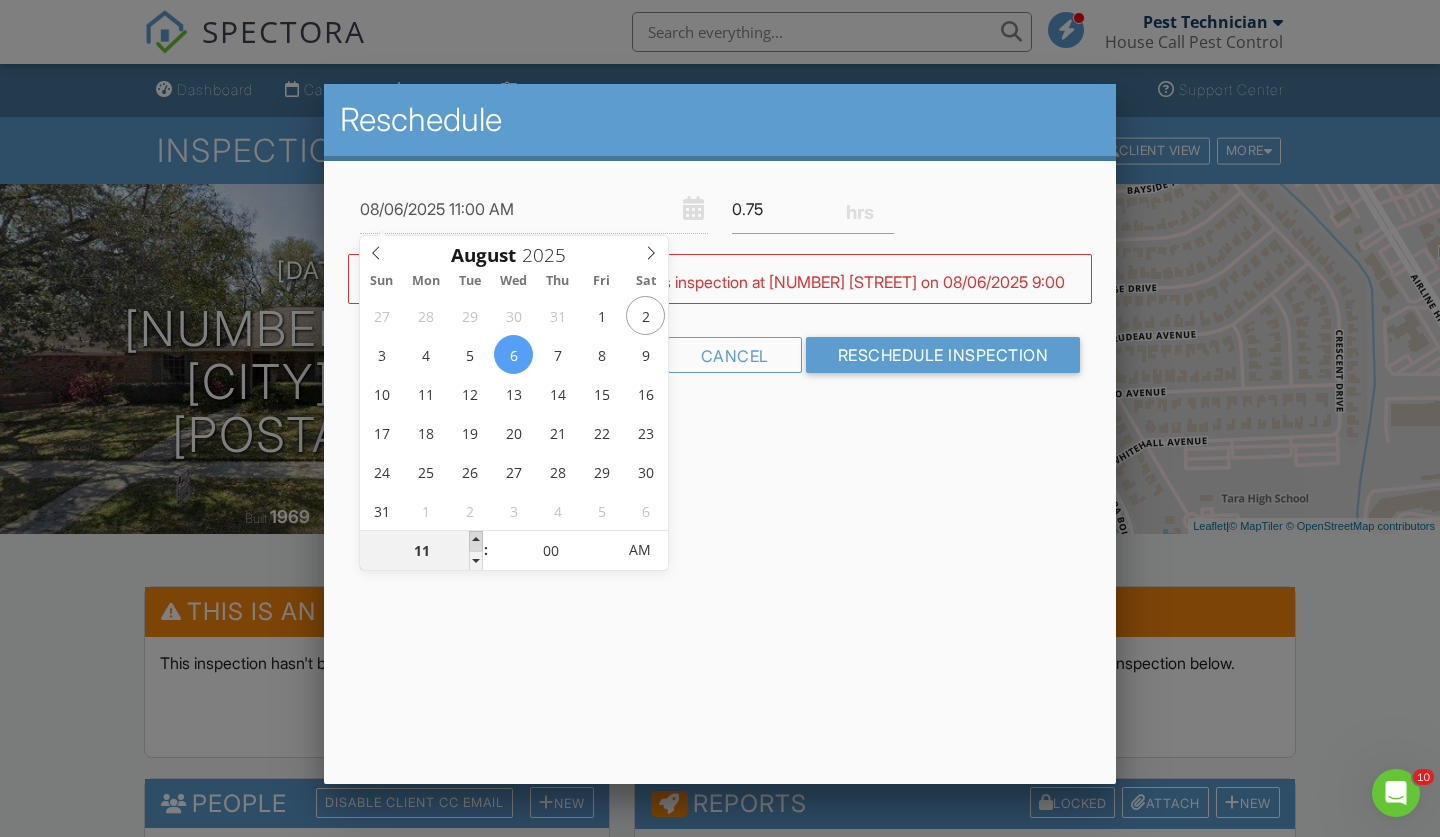click at bounding box center [476, 541] 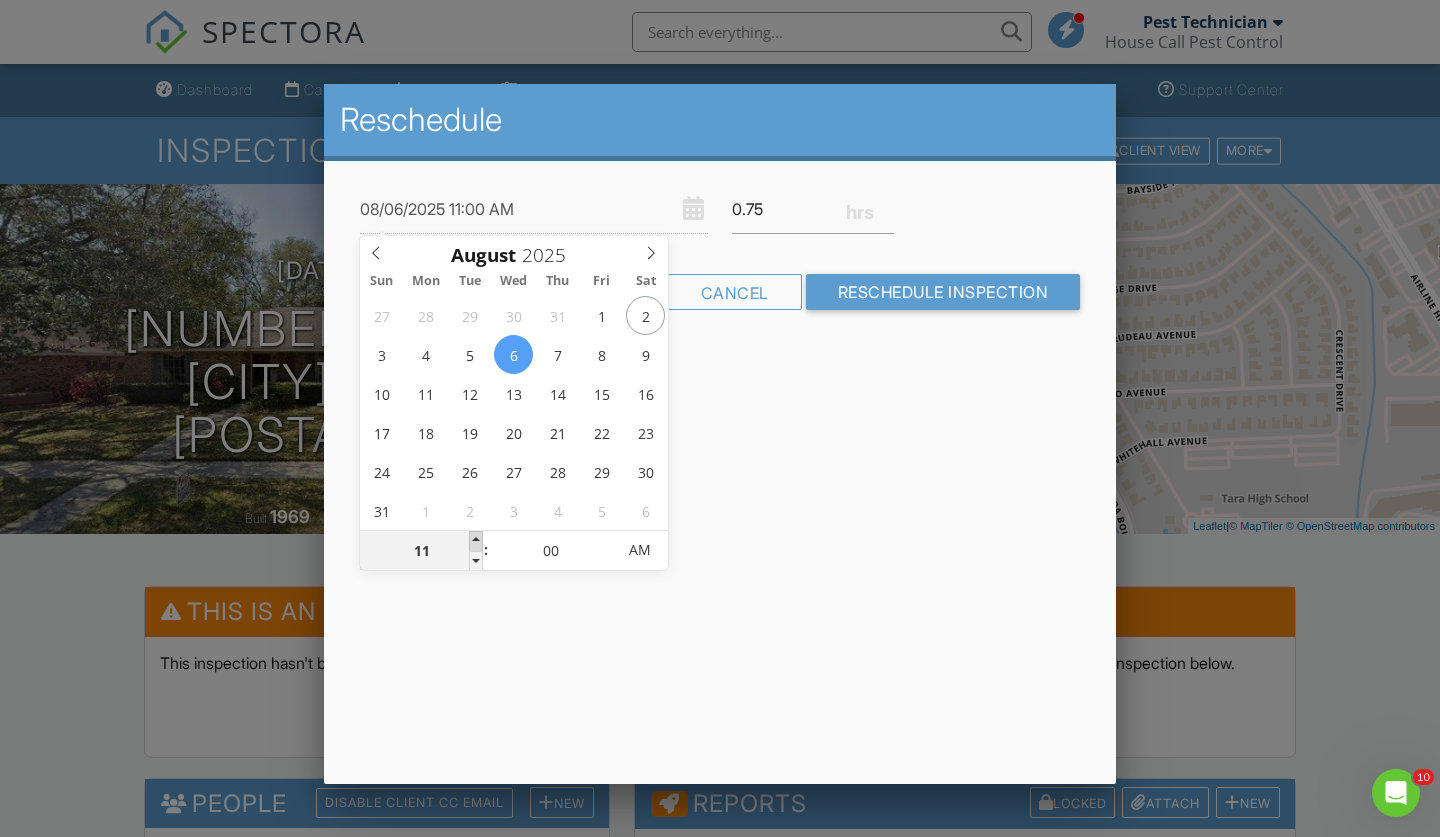 type on "08/06/2025 12:00 PM" 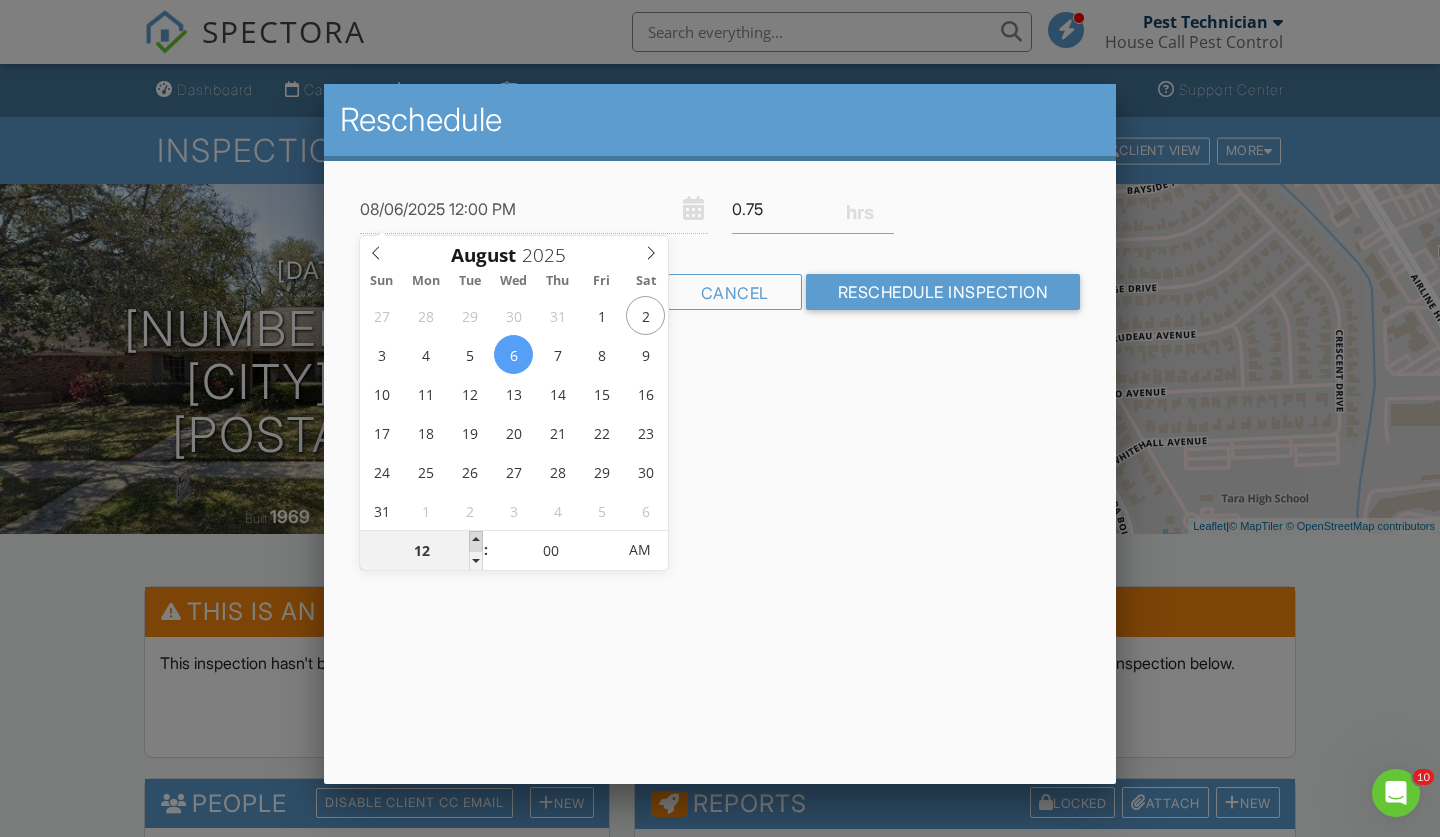 click at bounding box center [476, 541] 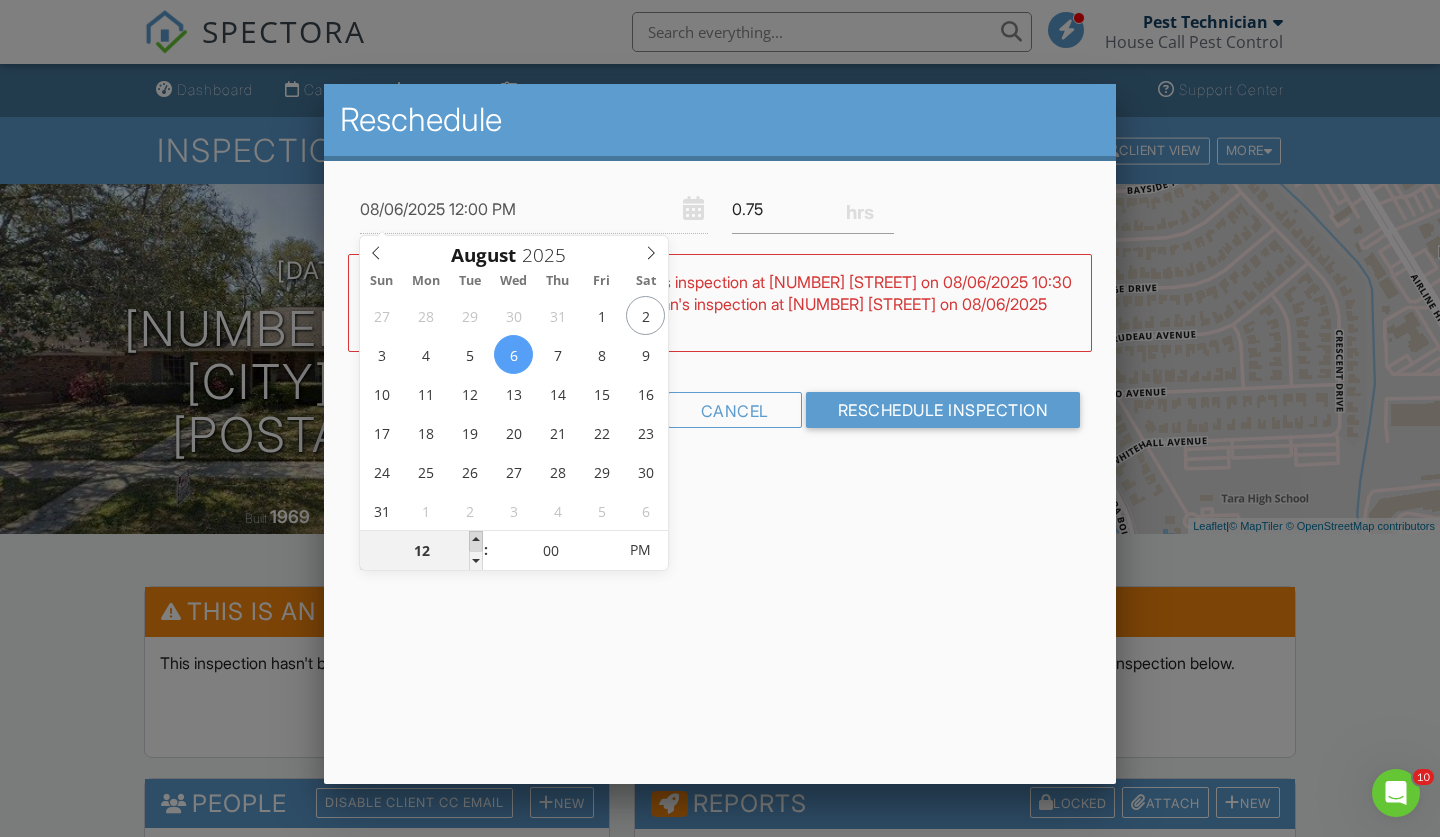 type on "08/06/2025 1:00 PM" 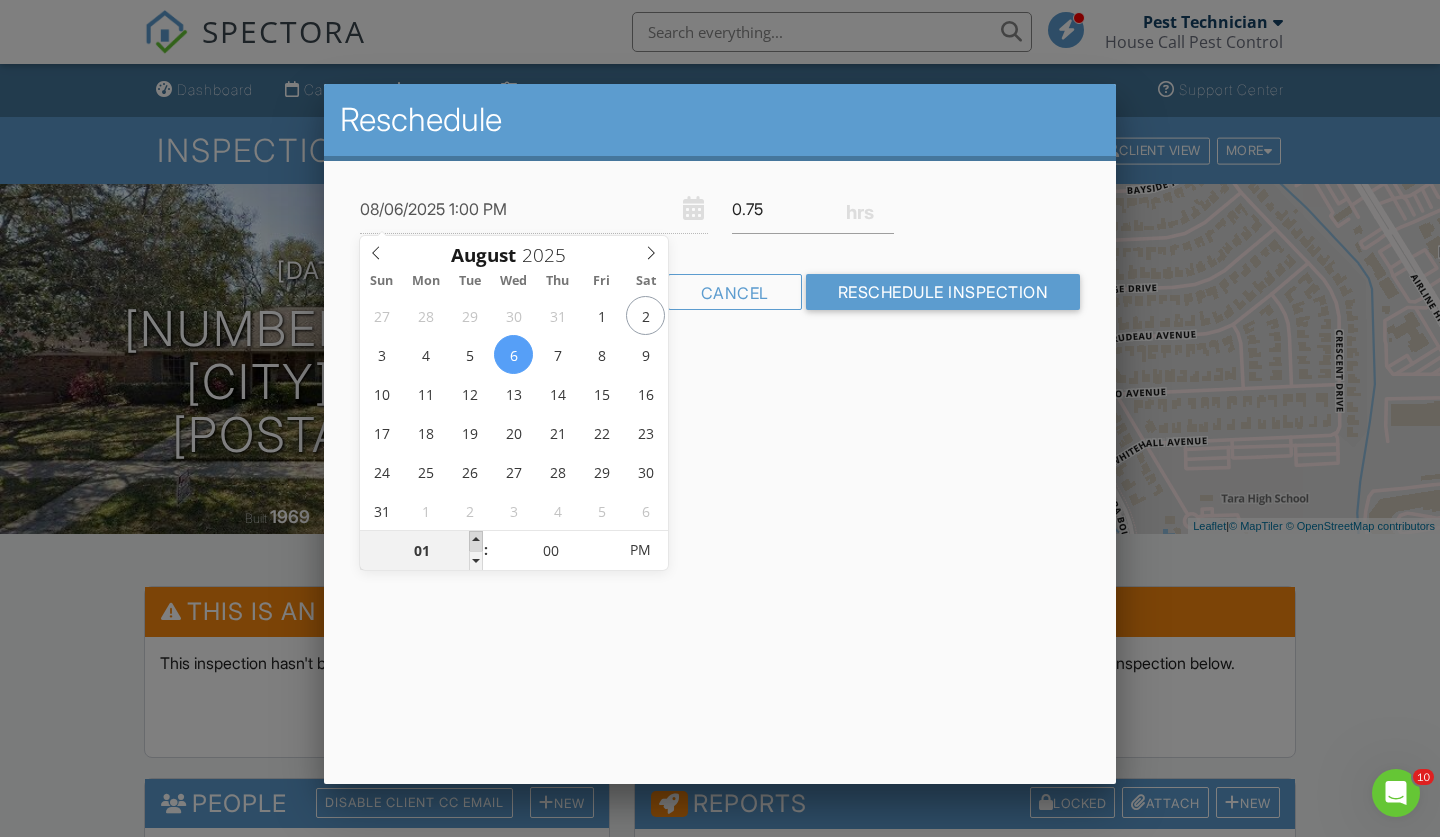 click at bounding box center [476, 541] 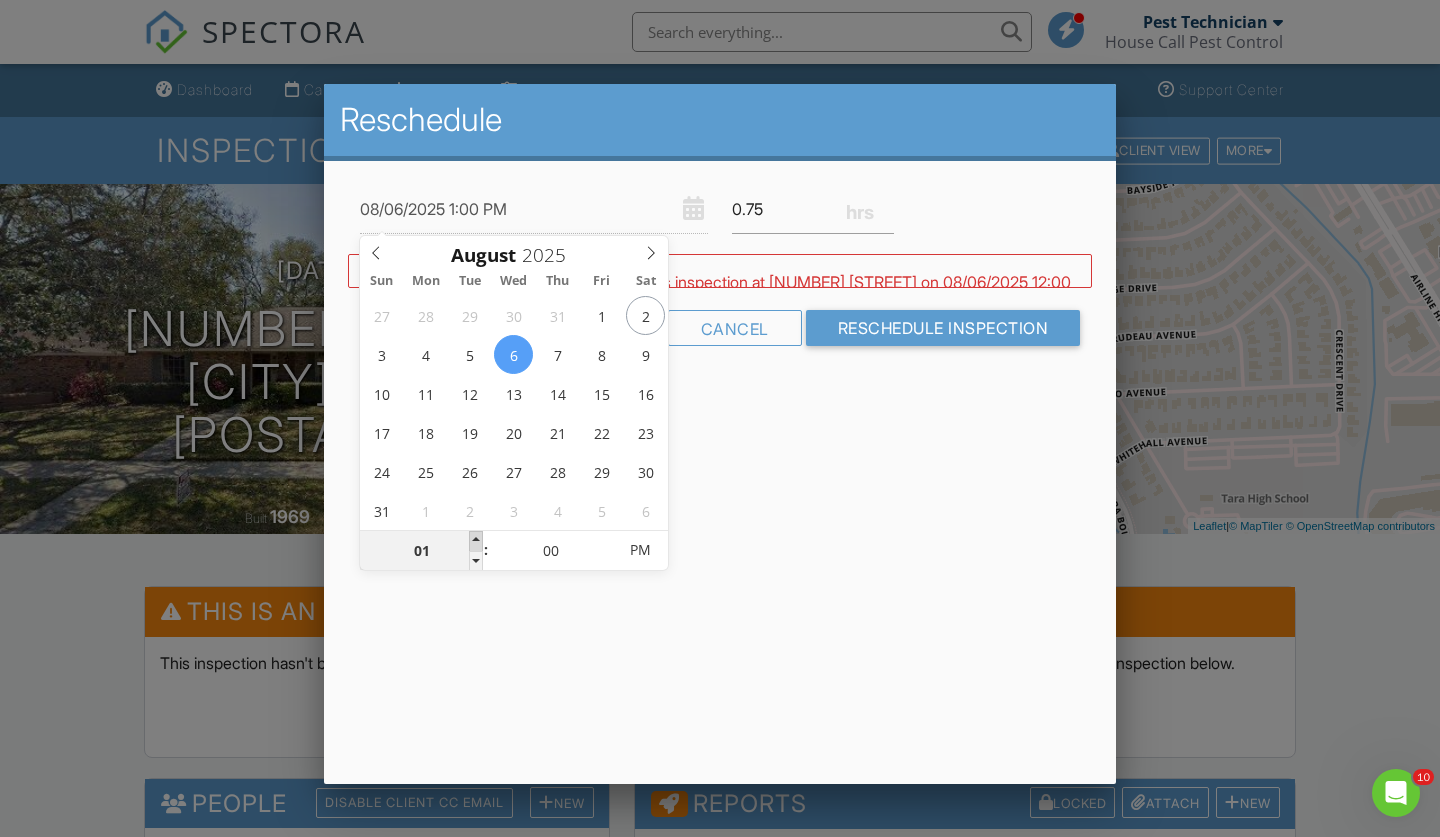 type on "08/06/2025 2:00 PM" 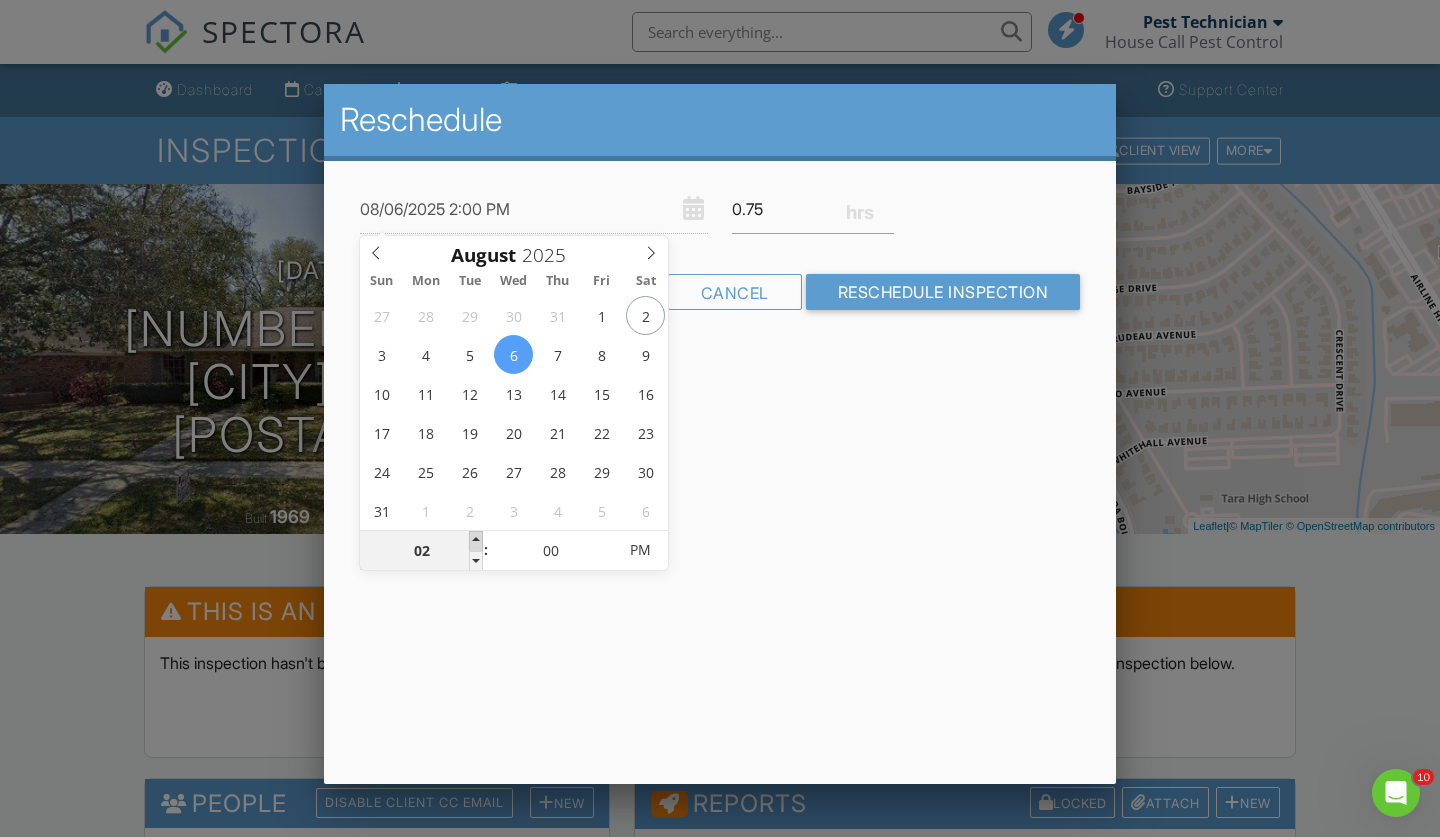click at bounding box center [476, 541] 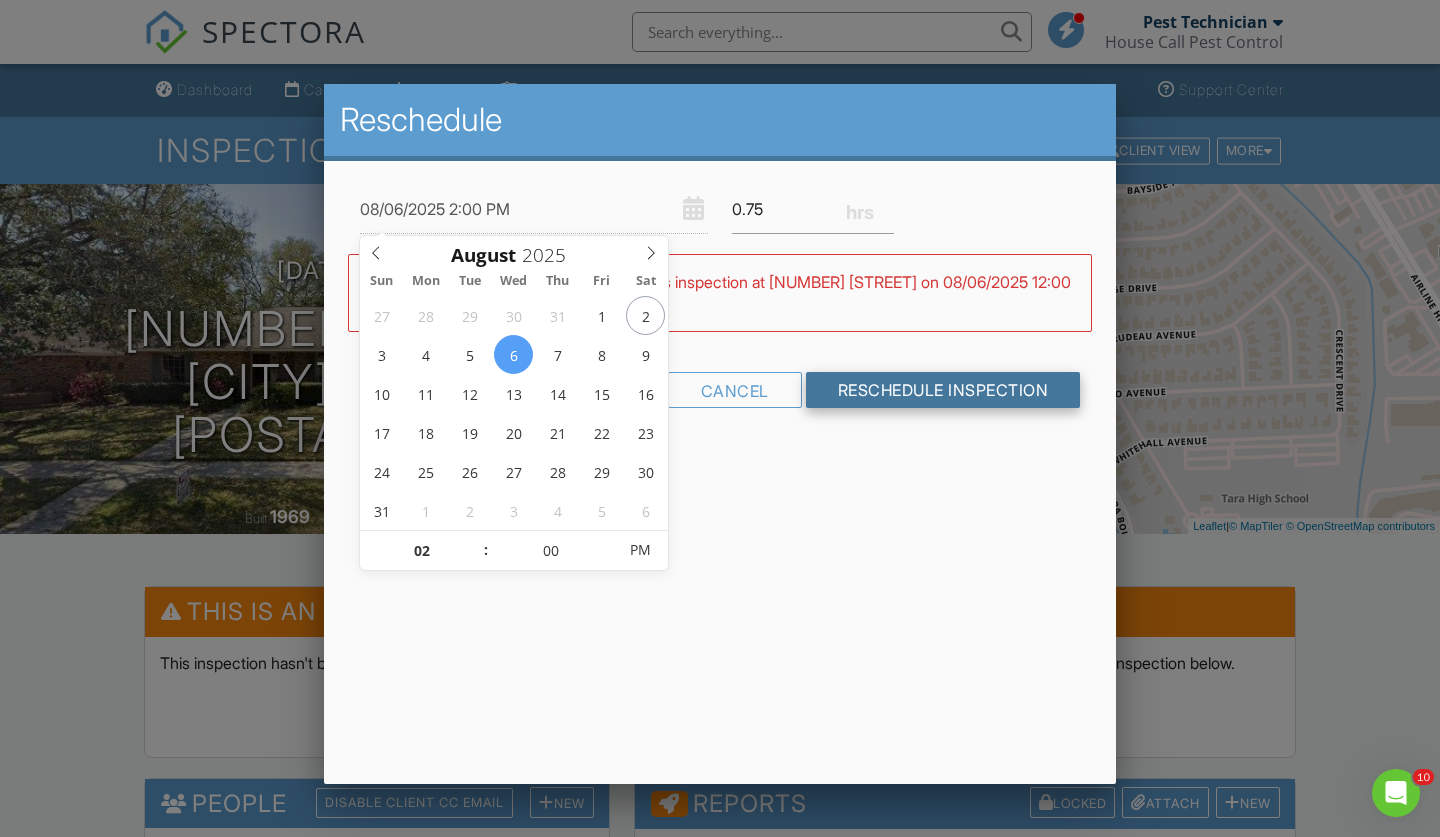 click on "Reschedule Inspection" at bounding box center [943, 390] 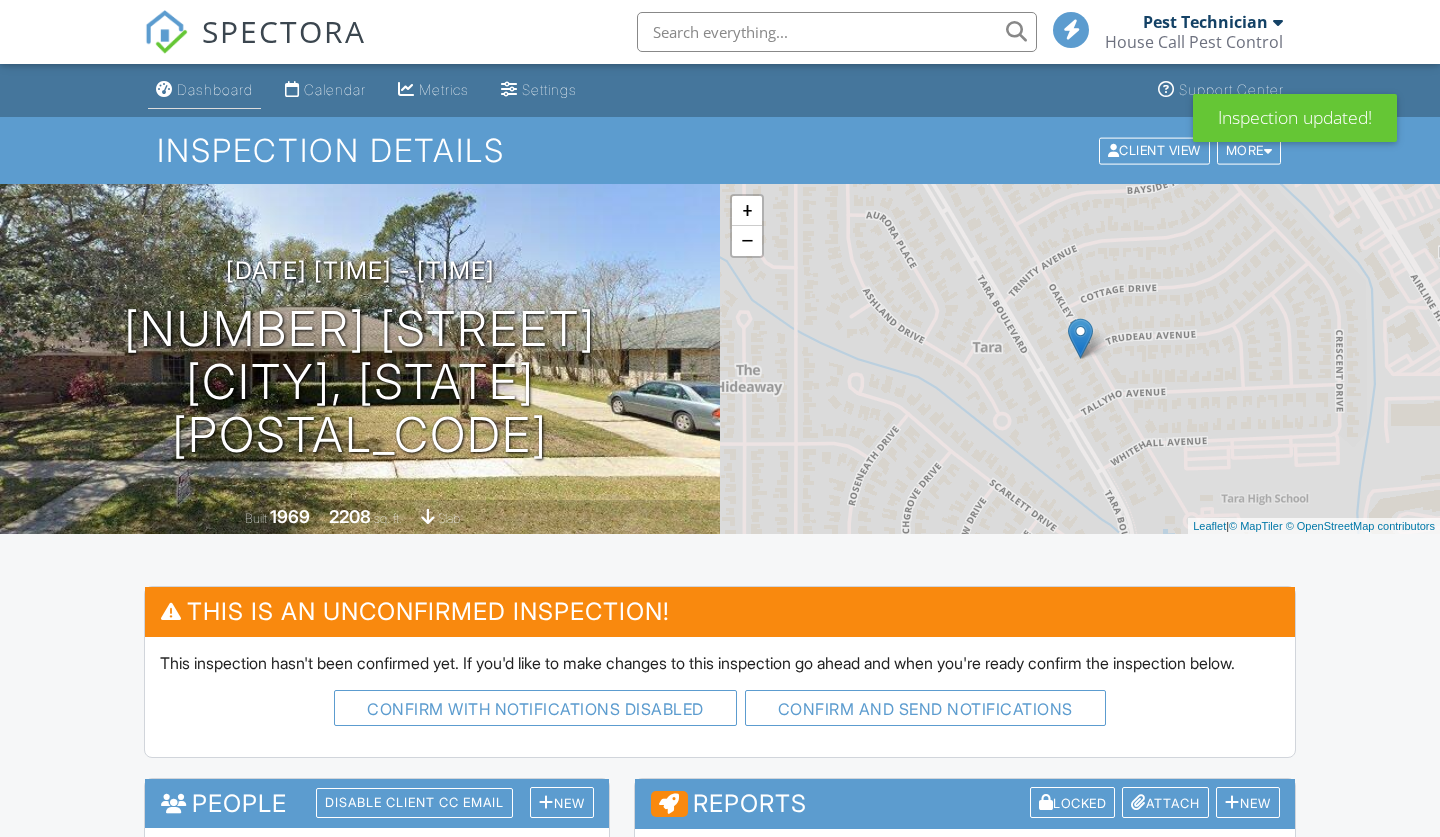 scroll, scrollTop: 0, scrollLeft: 0, axis: both 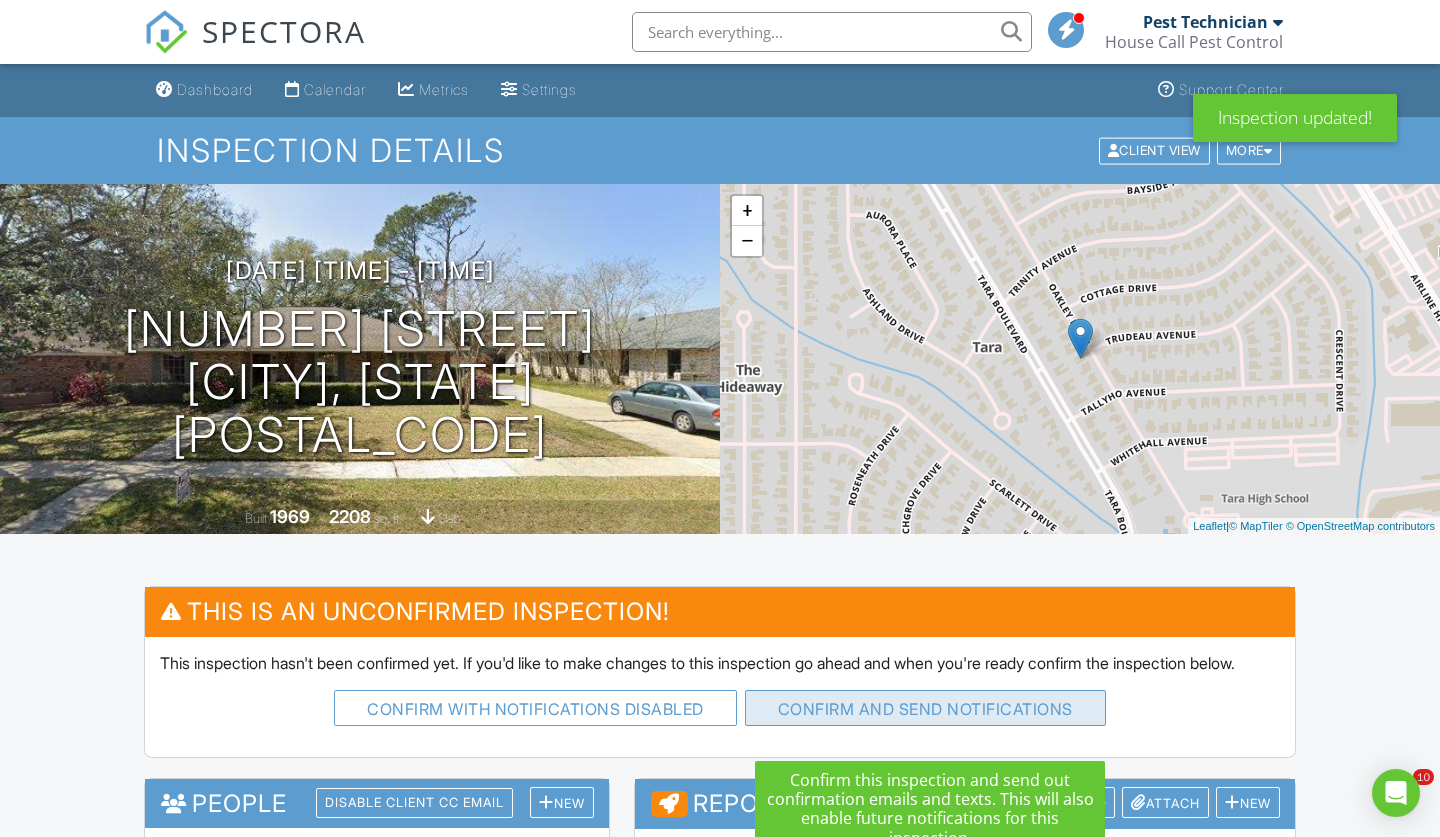 click on "Confirm and send notifications" at bounding box center [535, 708] 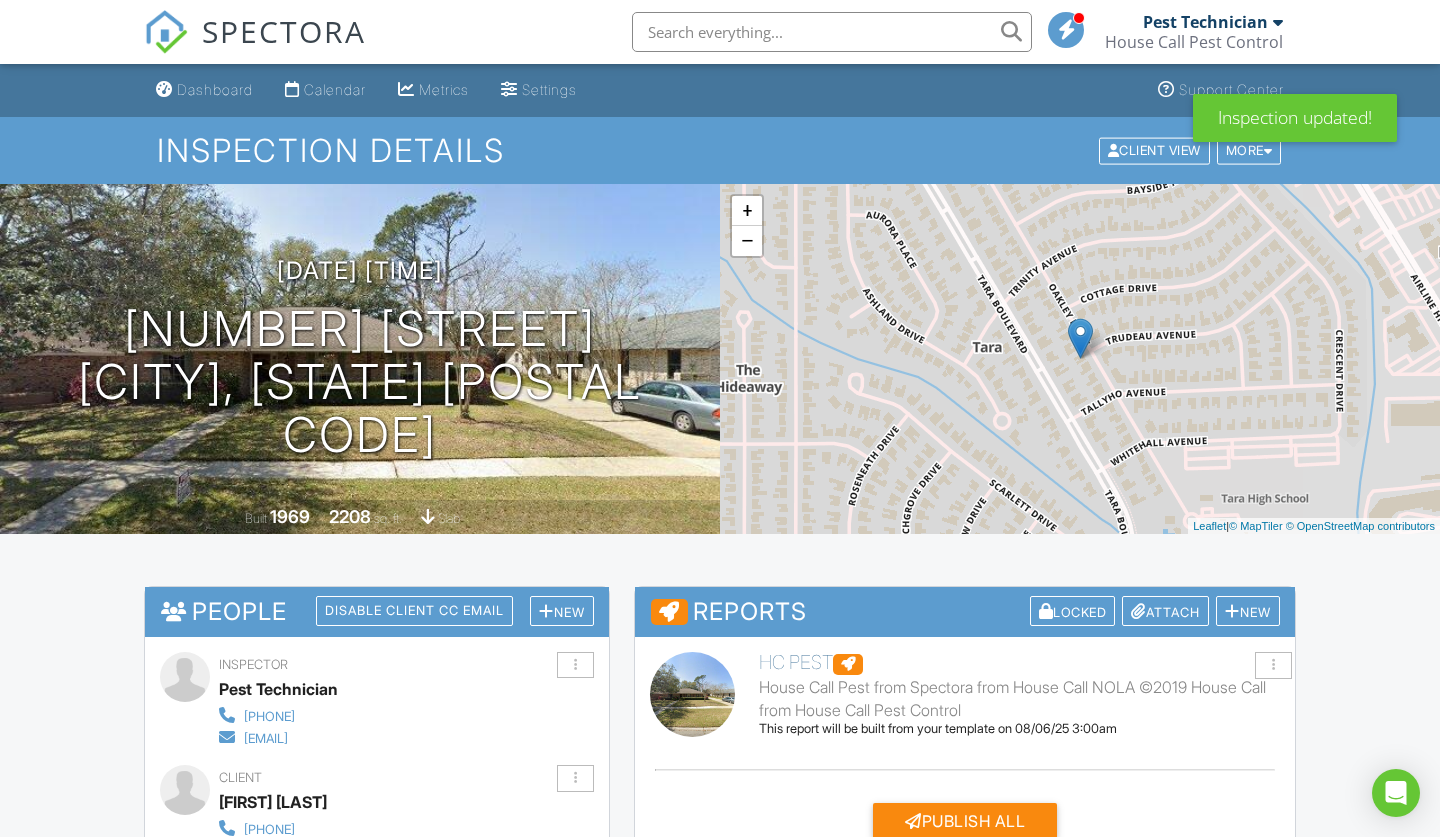 scroll, scrollTop: 0, scrollLeft: 0, axis: both 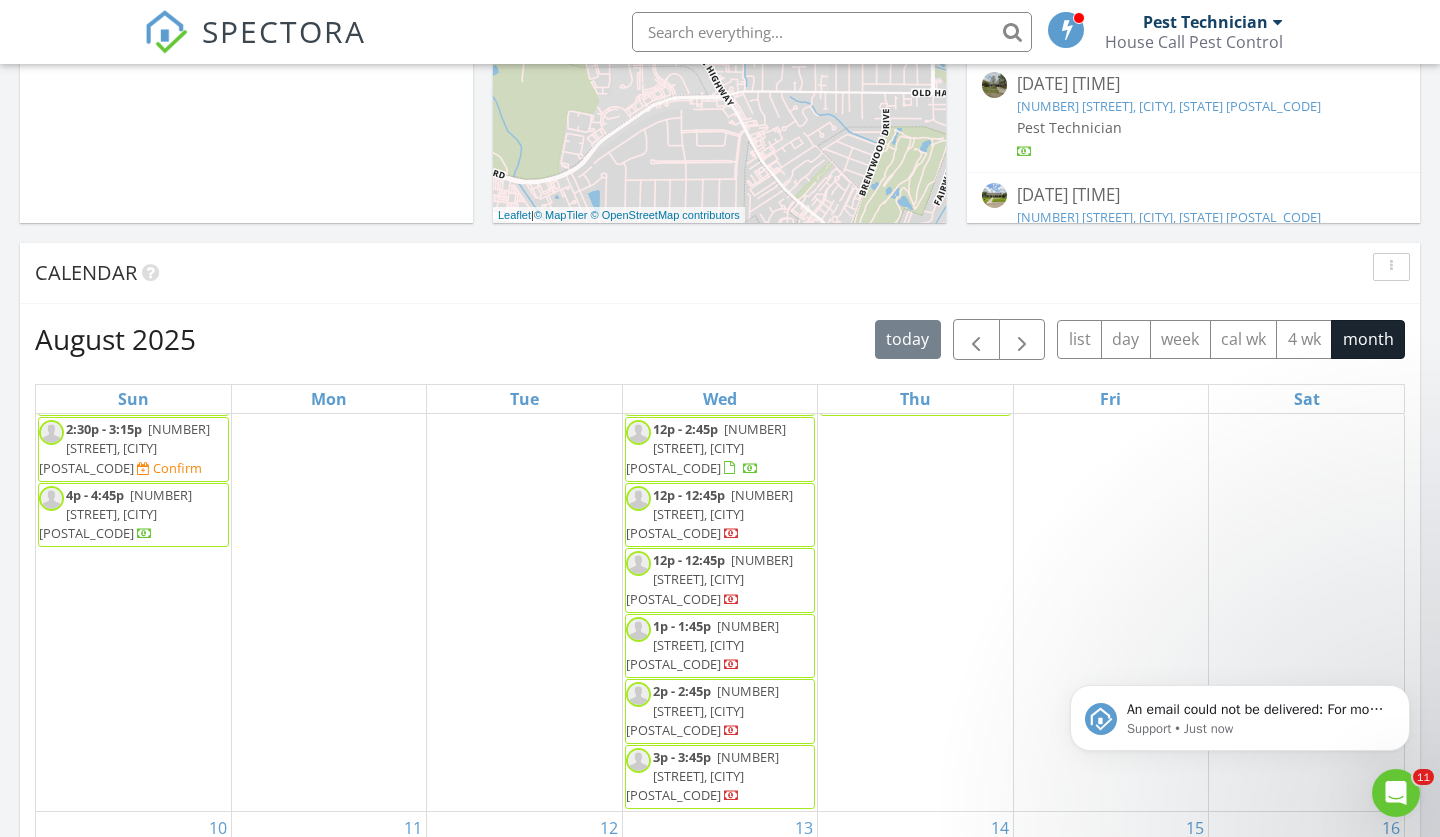 click on "6936 Silver Springs Dr, Central 70739" at bounding box center (702, 776) 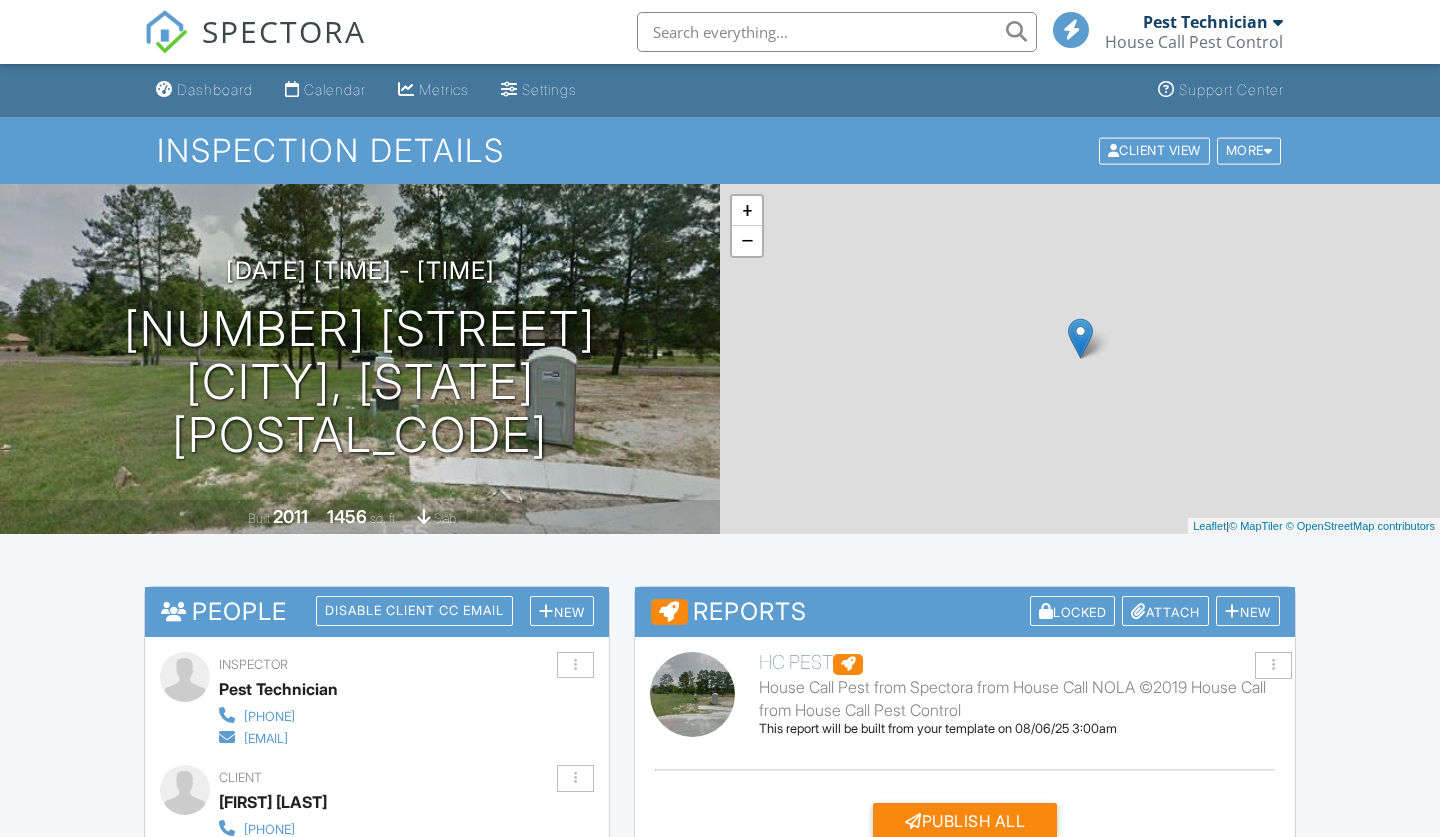 scroll, scrollTop: 0, scrollLeft: 0, axis: both 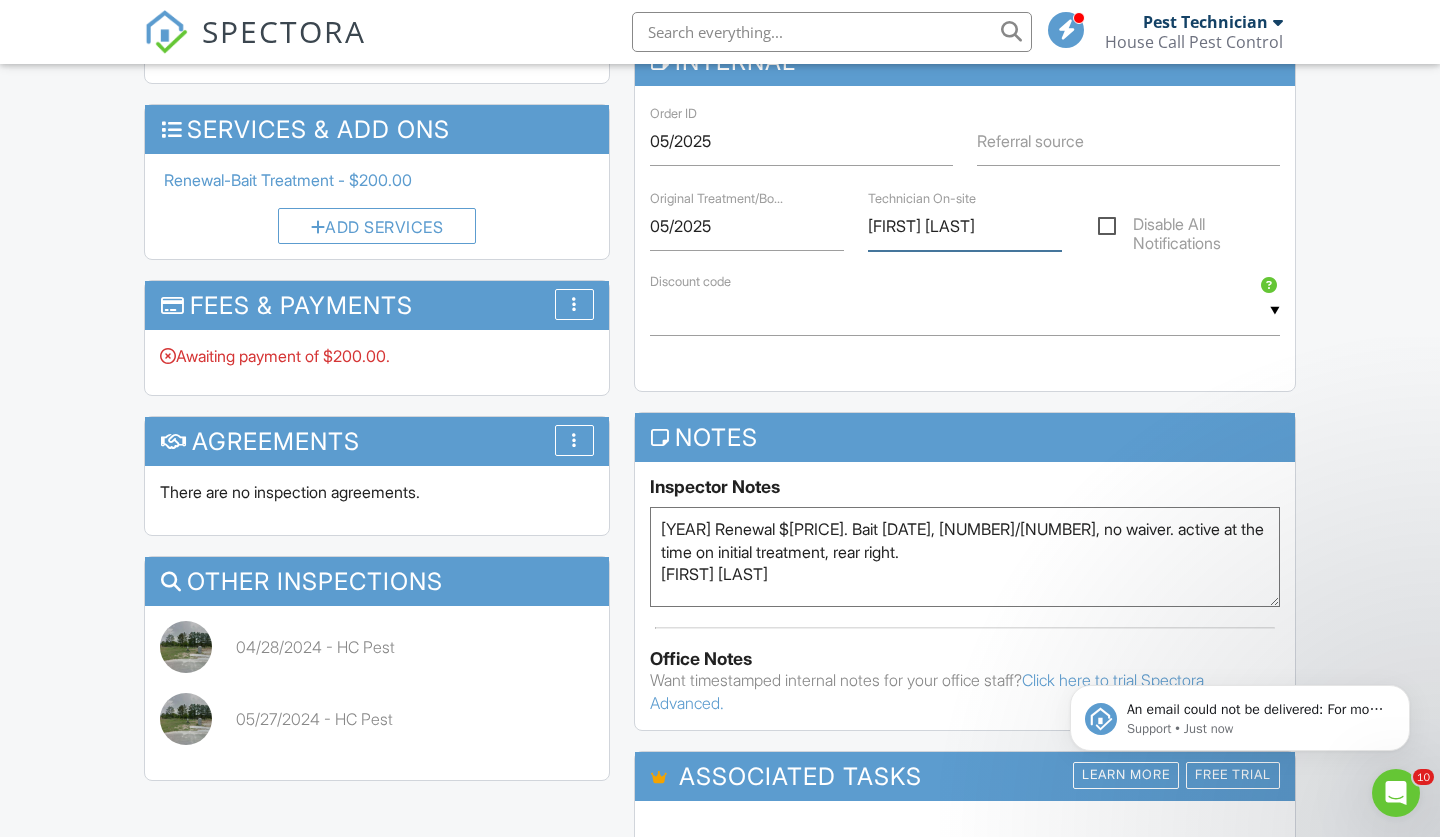 drag, startPoint x: 1004, startPoint y: 227, endPoint x: 838, endPoint y: 224, distance: 166.0271 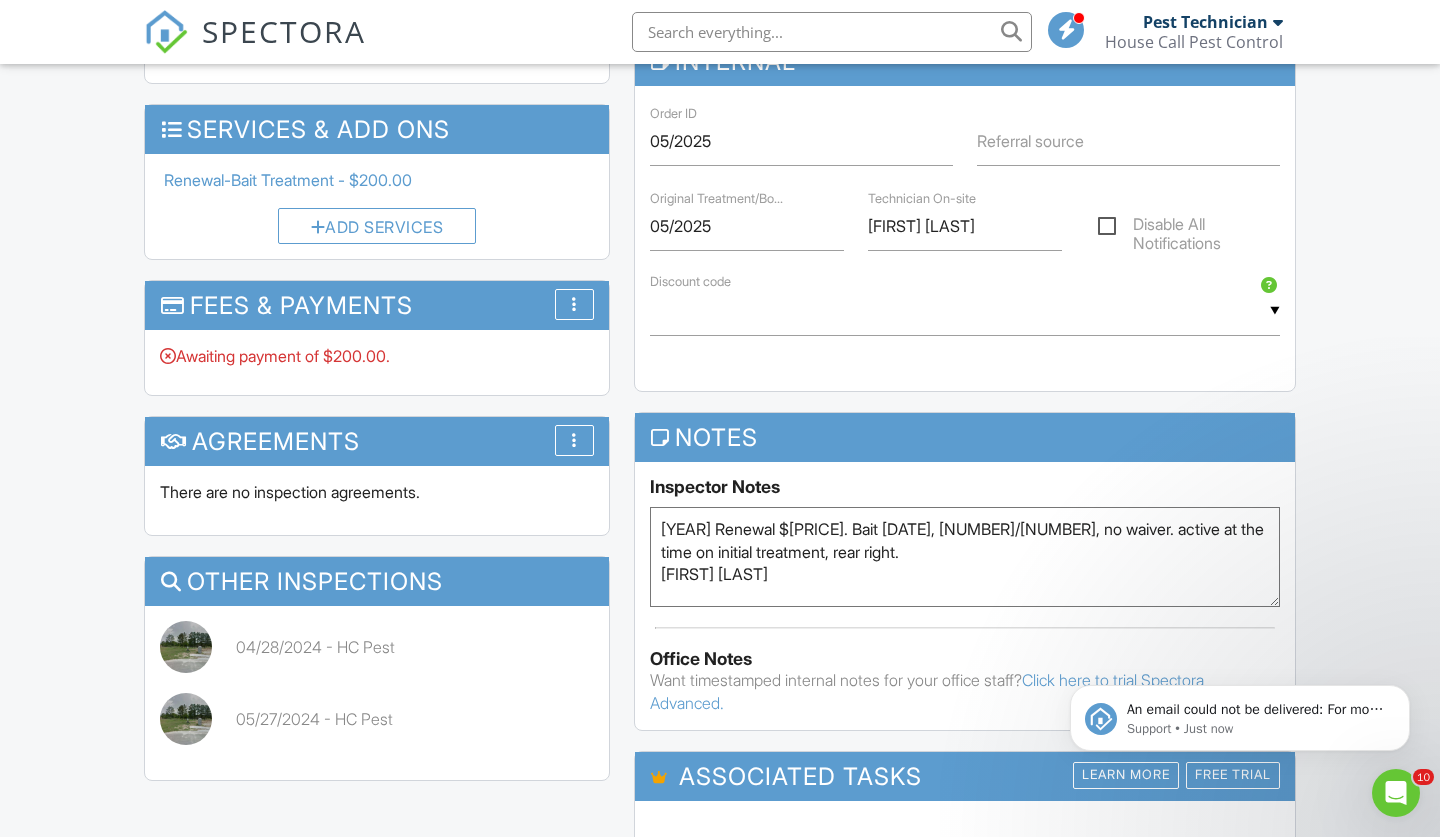 click on "[YEAR] Renewal $[PRICE]. Bait [DATE], [NUMBER]/[NUMBER], no waiver. active at the time on initial treatment, rear right.
[FIRST] [LAST]" at bounding box center (965, 557) 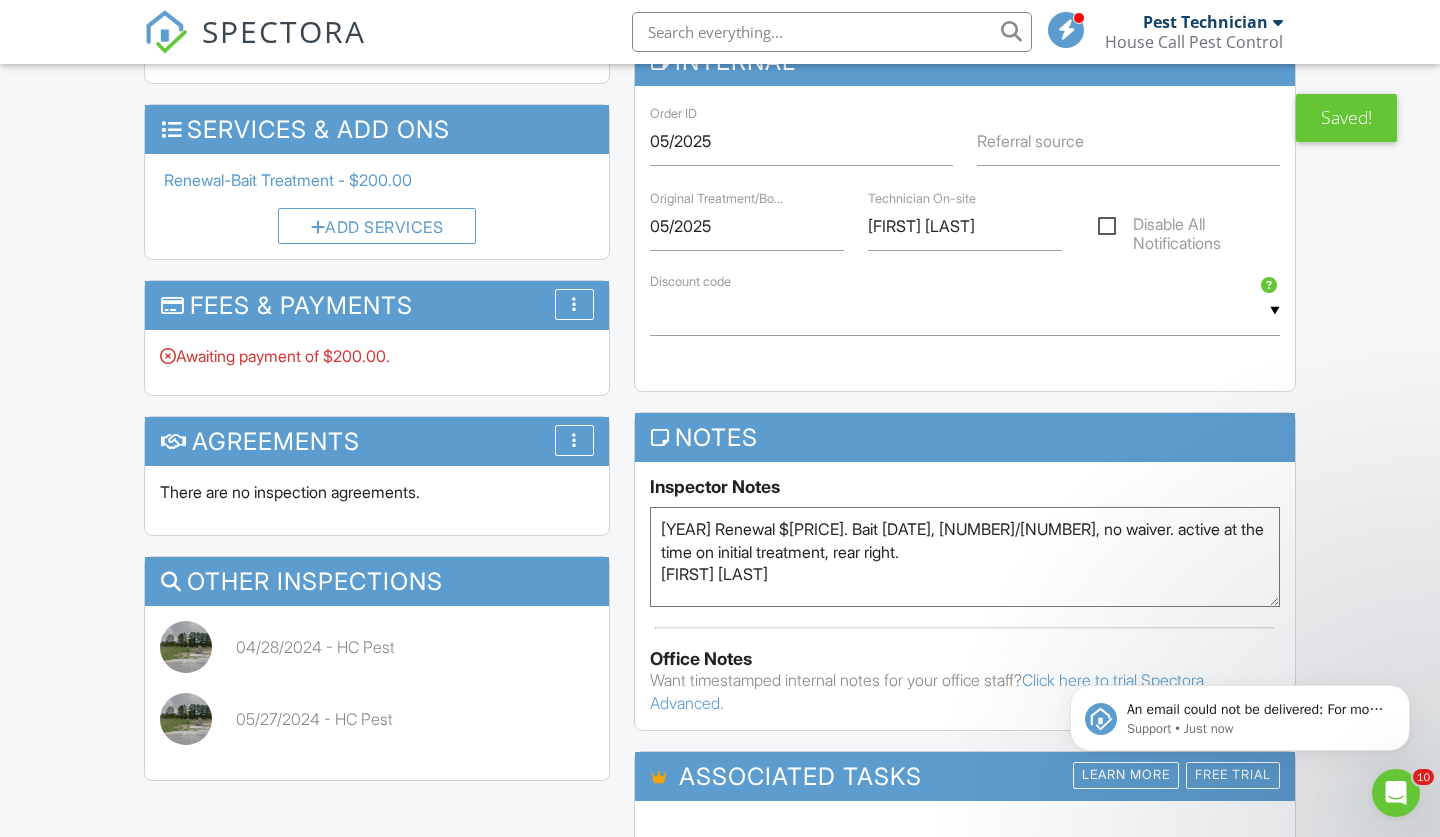 drag, startPoint x: 803, startPoint y: 573, endPoint x: 624, endPoint y: 572, distance: 179.00279 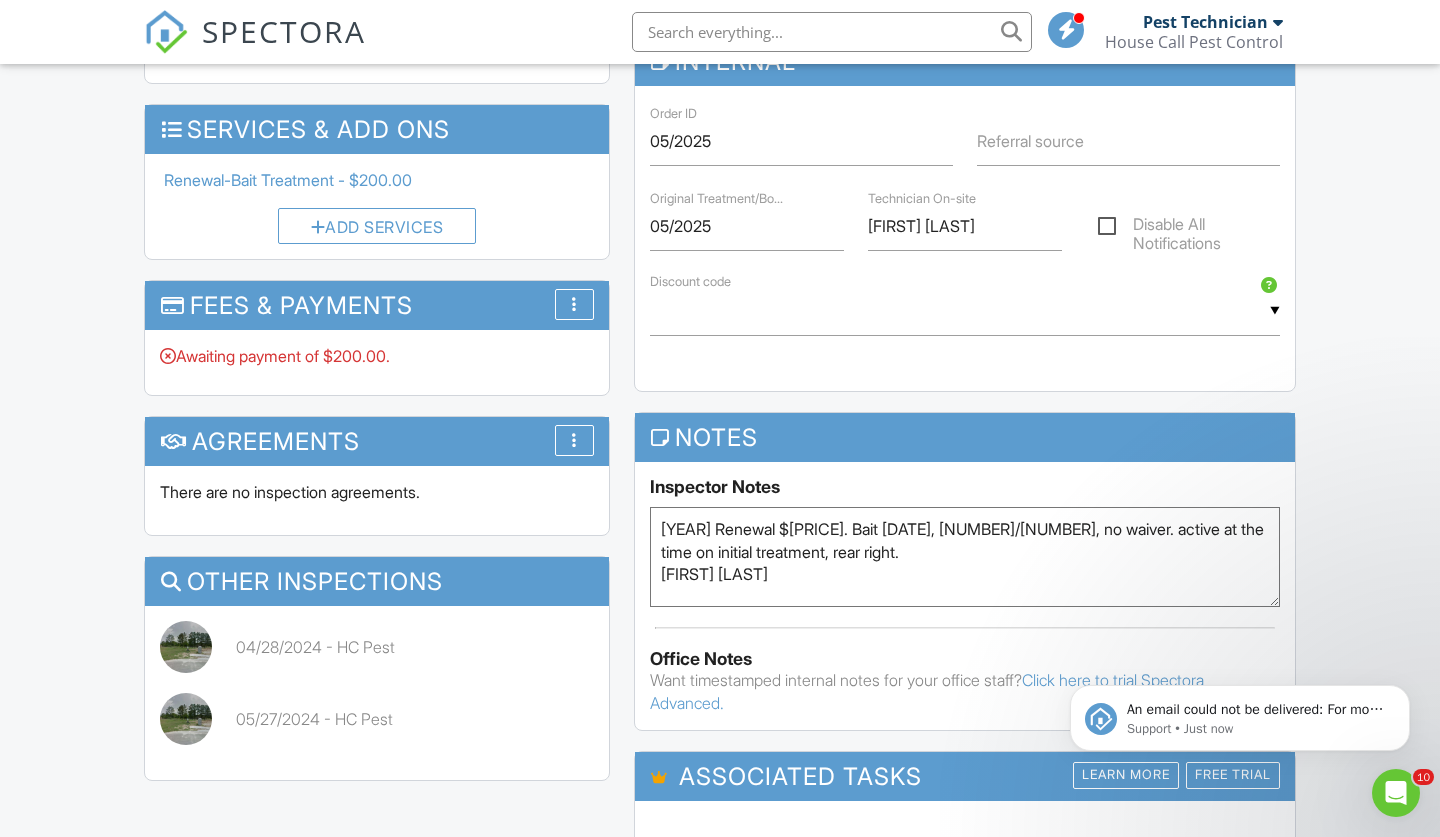 click on "2025 Renewal $200. Bait 05/2024, 685/200, no waiver. active at the time on initial treatment, rear right.
Brandon McLain" at bounding box center (965, 557) 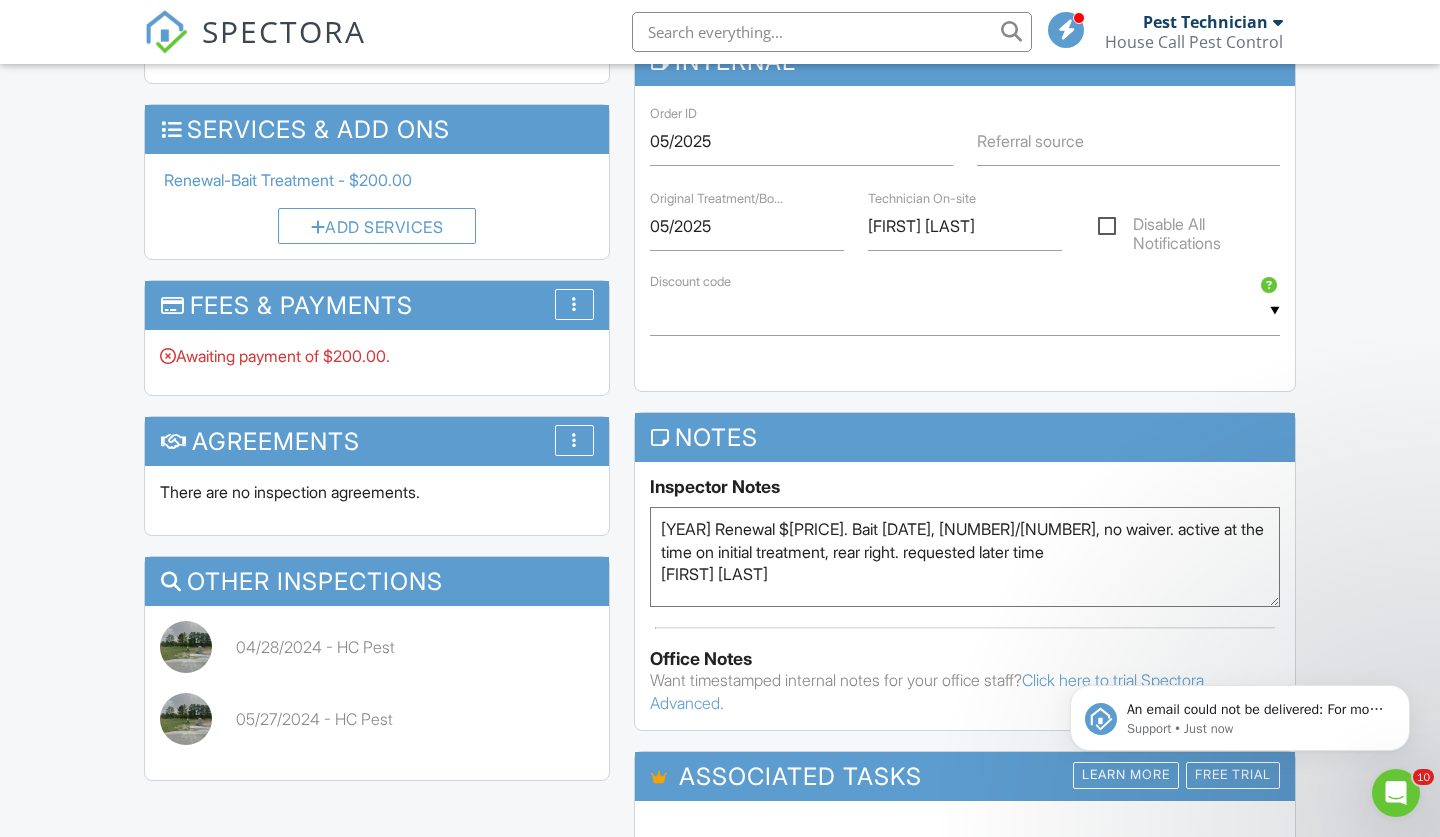 type on "2025 Renewal $200. Bait 05/2024, 685/200, no waiver. active at the time on initial treatment, rear right. requested later time
Adam Watts" 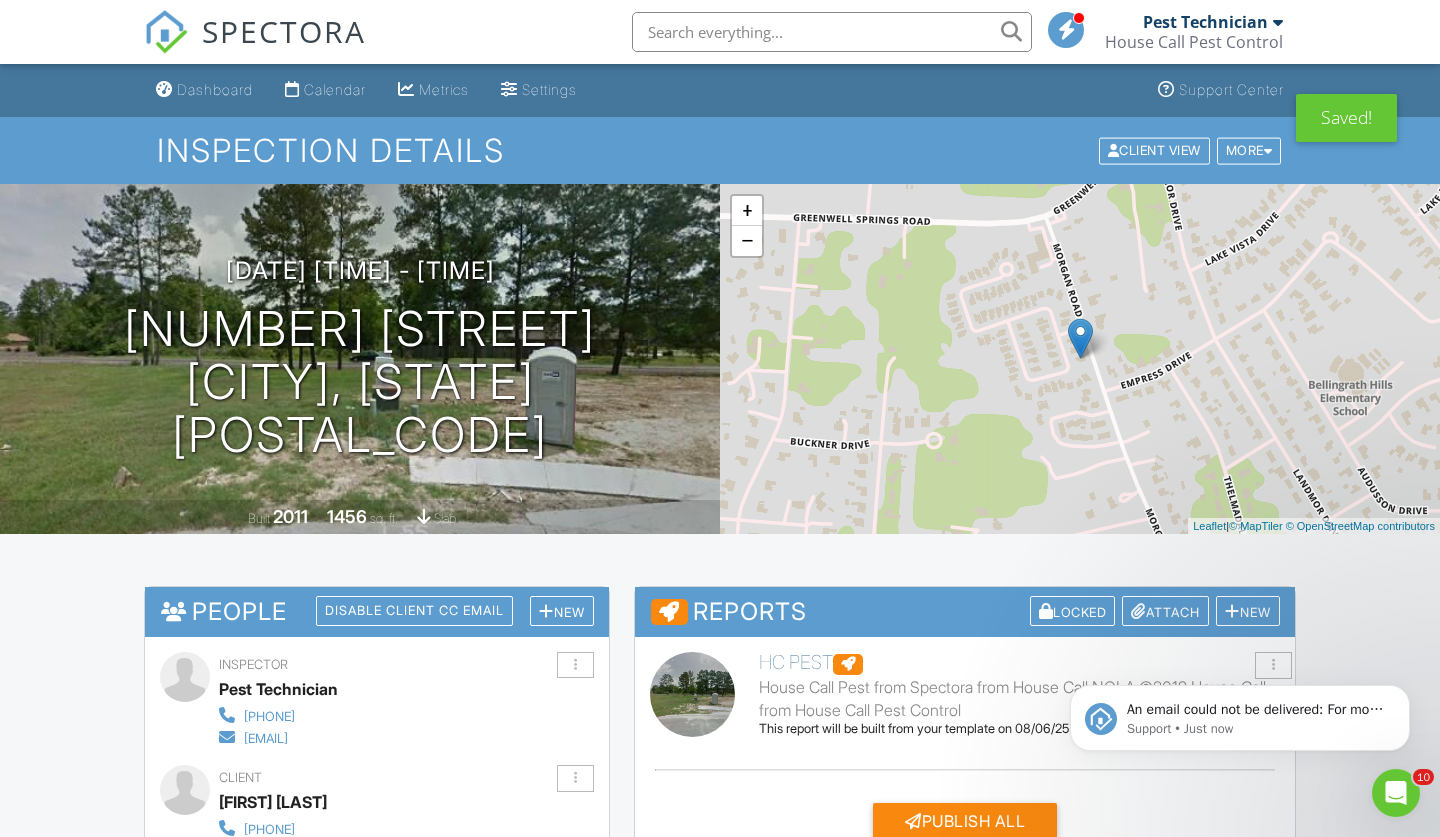 scroll, scrollTop: 0, scrollLeft: 0, axis: both 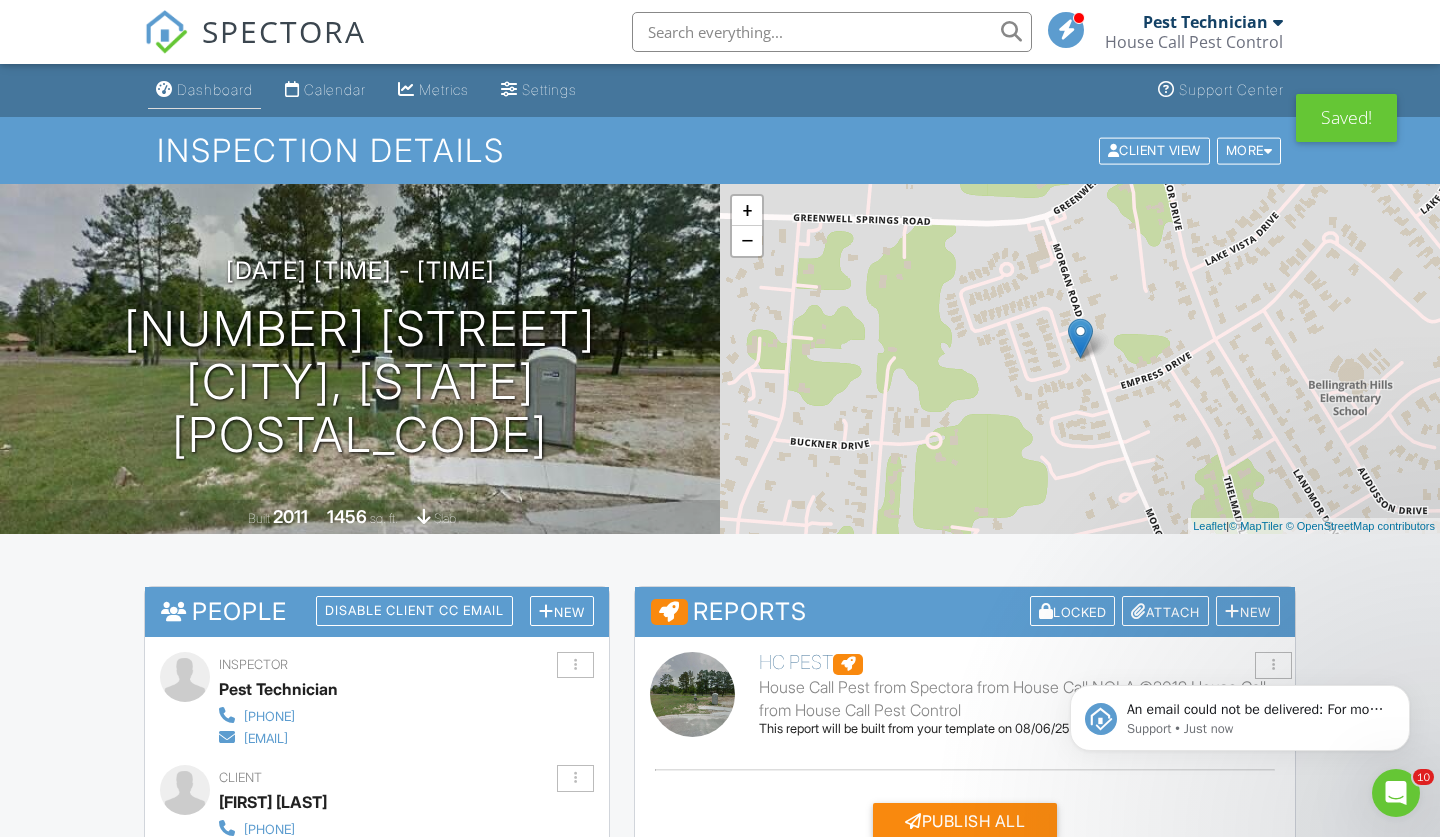 click on "Dashboard" at bounding box center (215, 89) 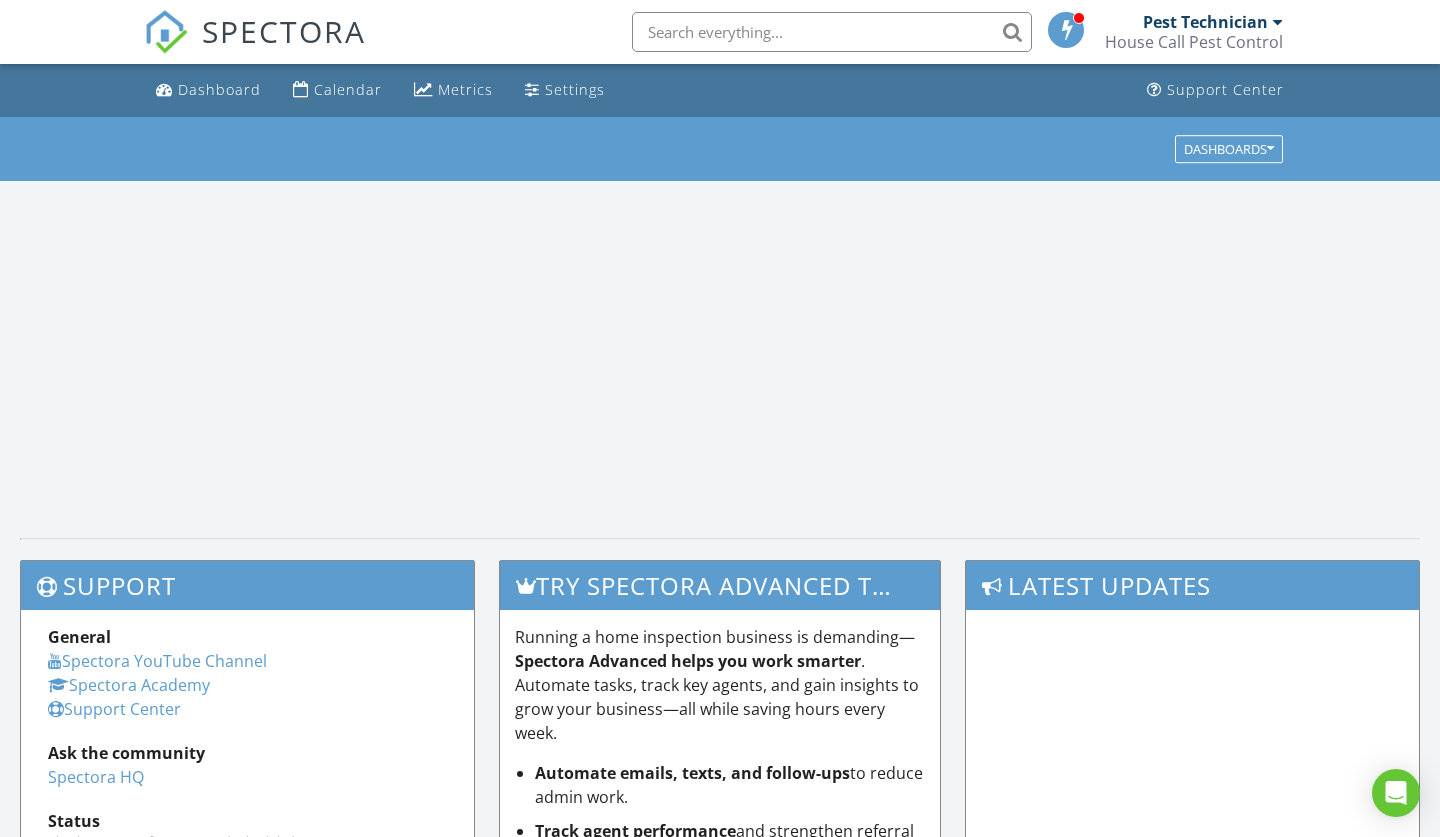 scroll, scrollTop: 0, scrollLeft: 0, axis: both 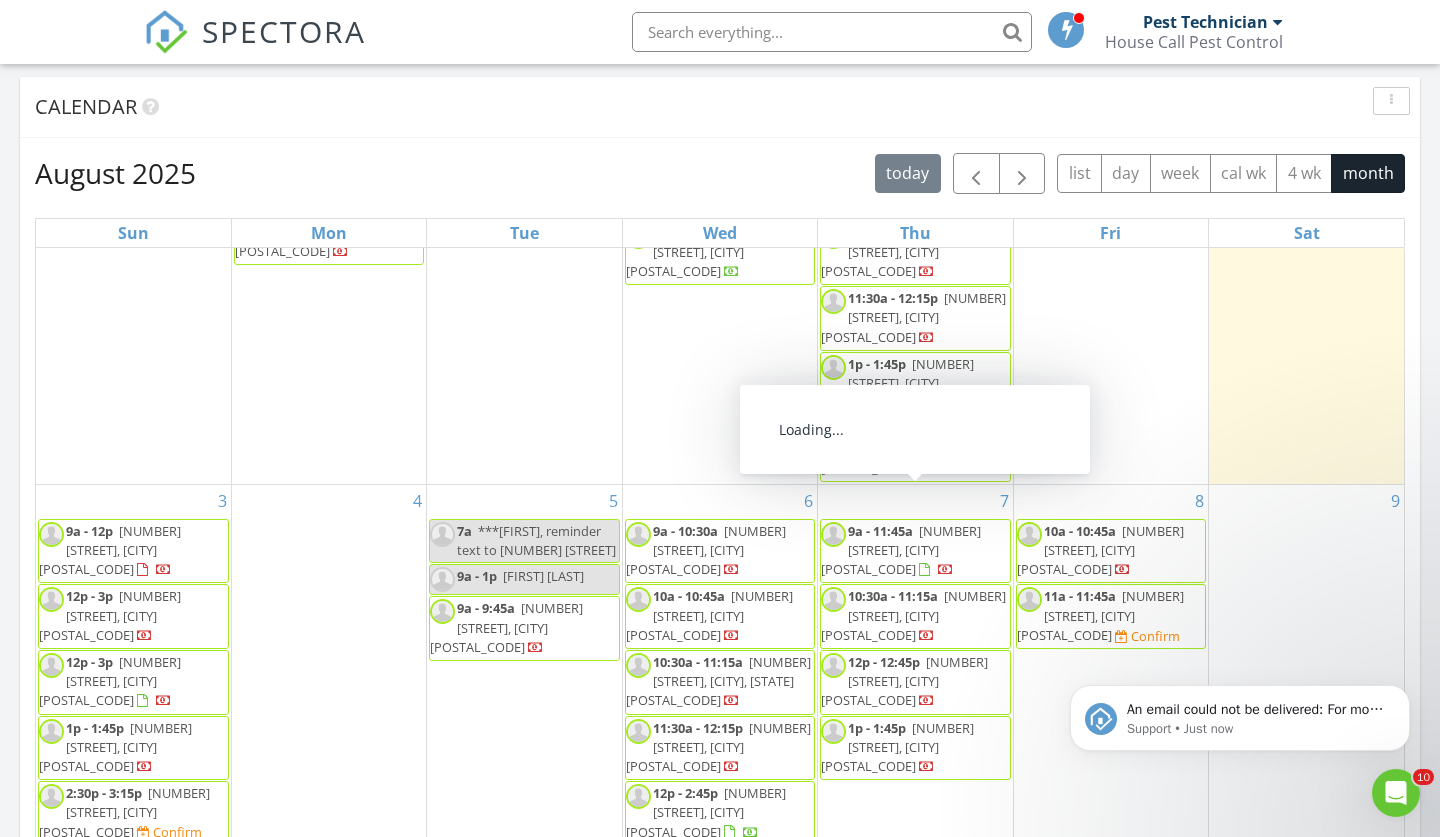 click on "6
9a - 10:30a
142 Countryside Dr, Baton Rouge 70810
10a - 10:45a
429 Fairfield Ave, New Roads 70760
10:30a - 11:15a
649 St Landry St, Baton Rouge 70806
11:30a - 12:15p
3053 Grand Lakes Ave, Zachary 70791
12p - 2:45p
15326 Springwood Ave, Baton Rouge 70817
12p - 12:45p" at bounding box center (720, 830) 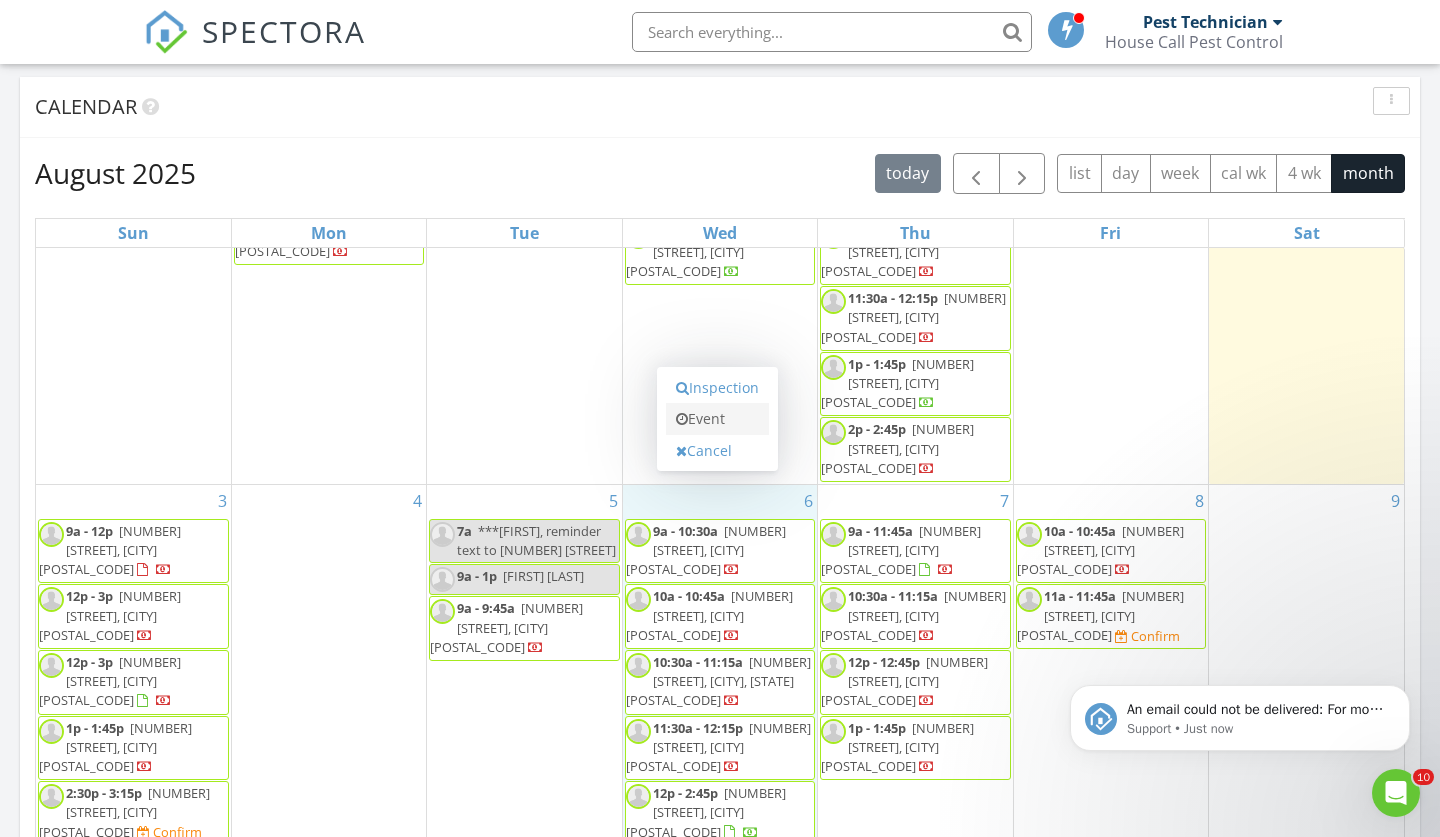 click on "Event" at bounding box center (717, 419) 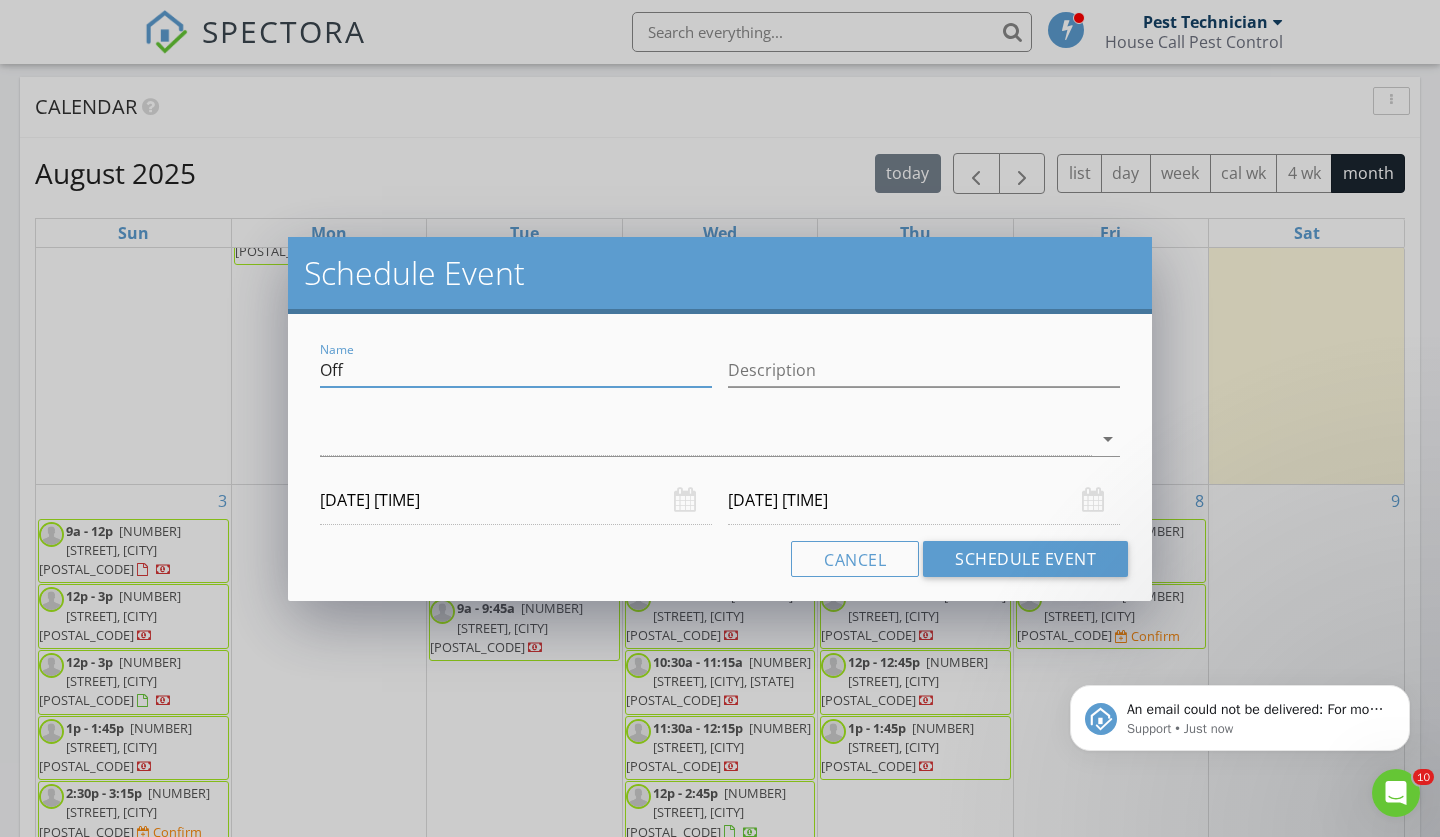 drag, startPoint x: 373, startPoint y: 370, endPoint x: 289, endPoint y: 365, distance: 84.14868 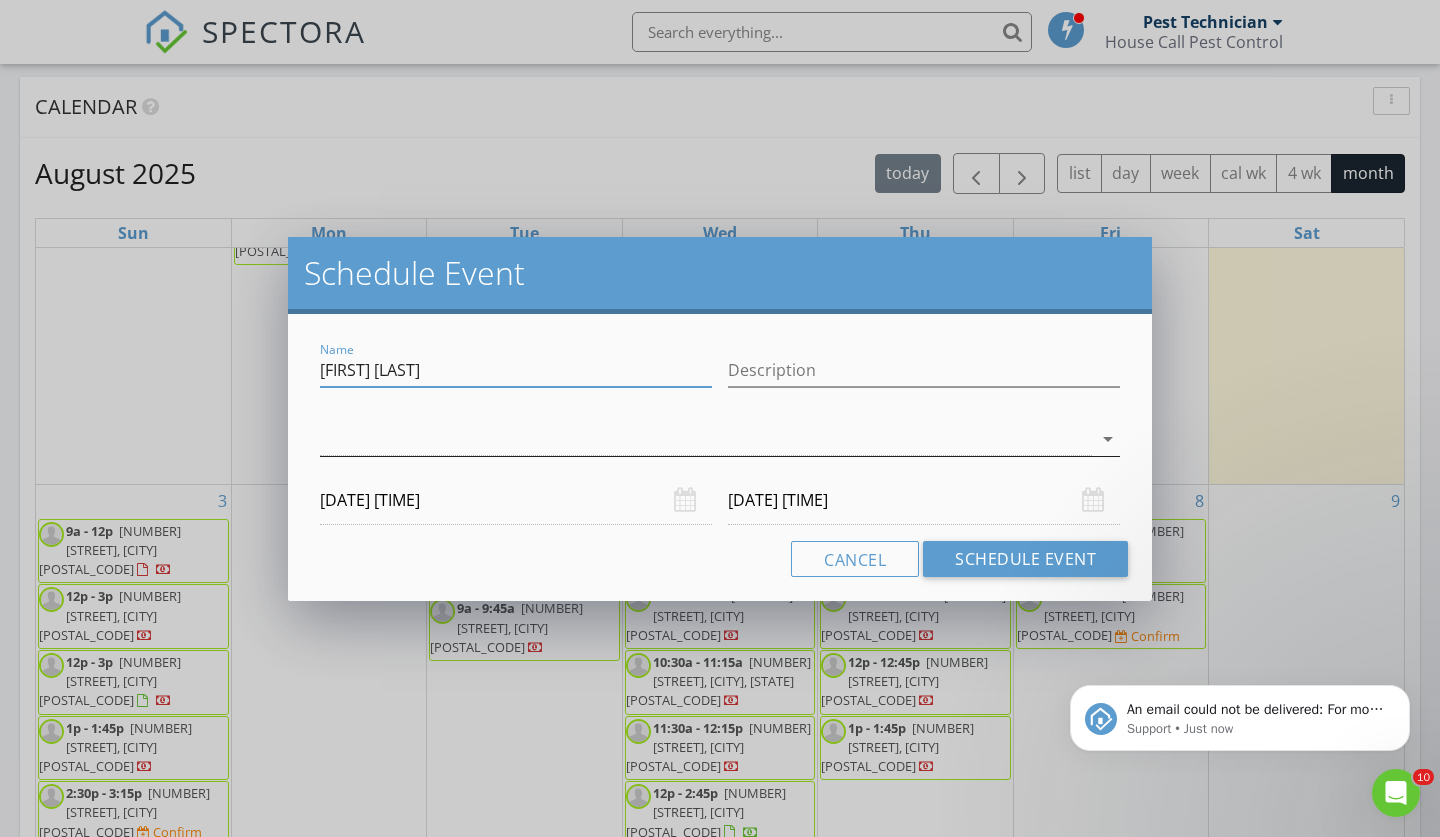 type on "[FIRST] [LAST]" 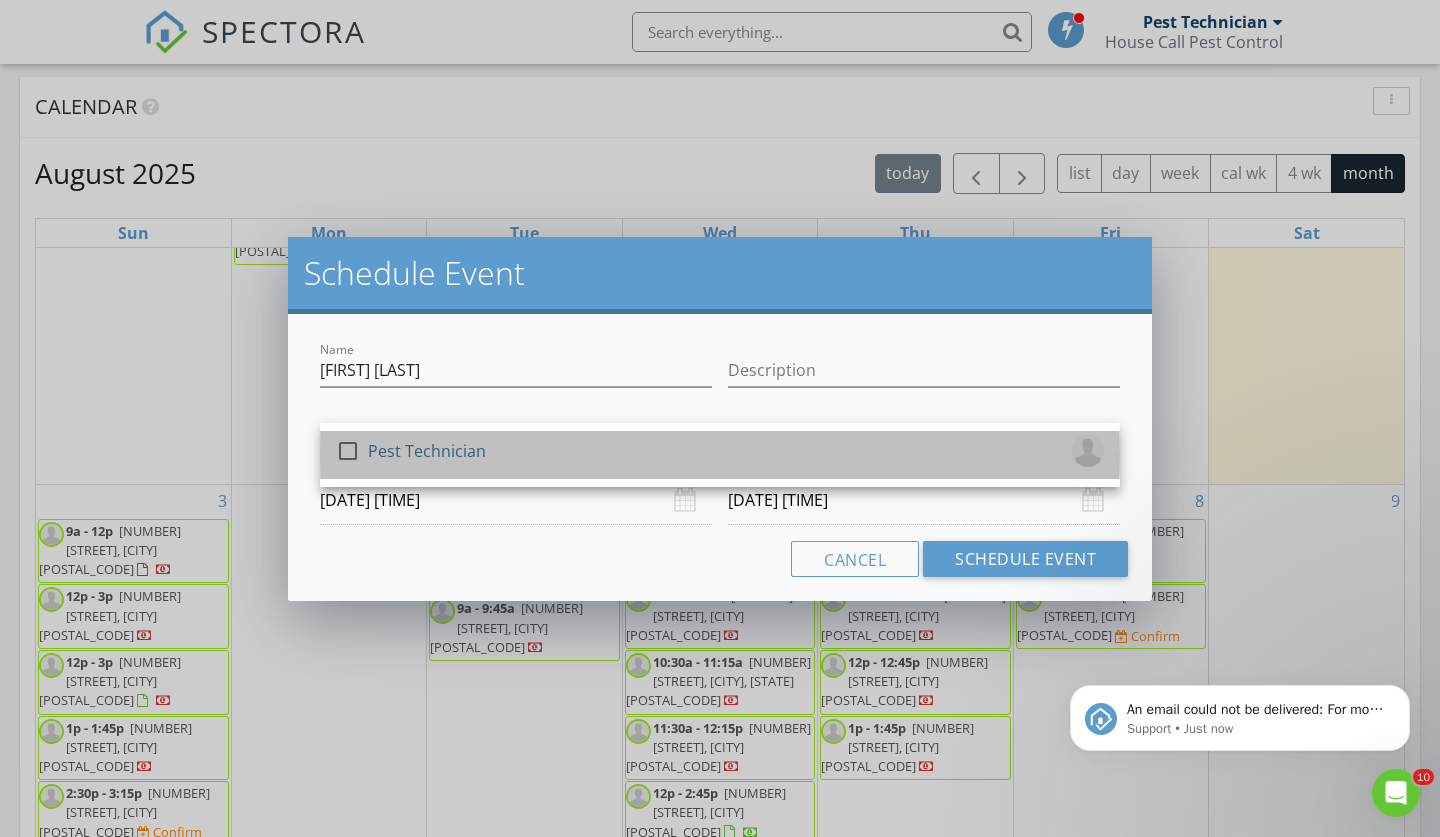 click on "check_box_outline_blank   Pest Technician" at bounding box center [720, 455] 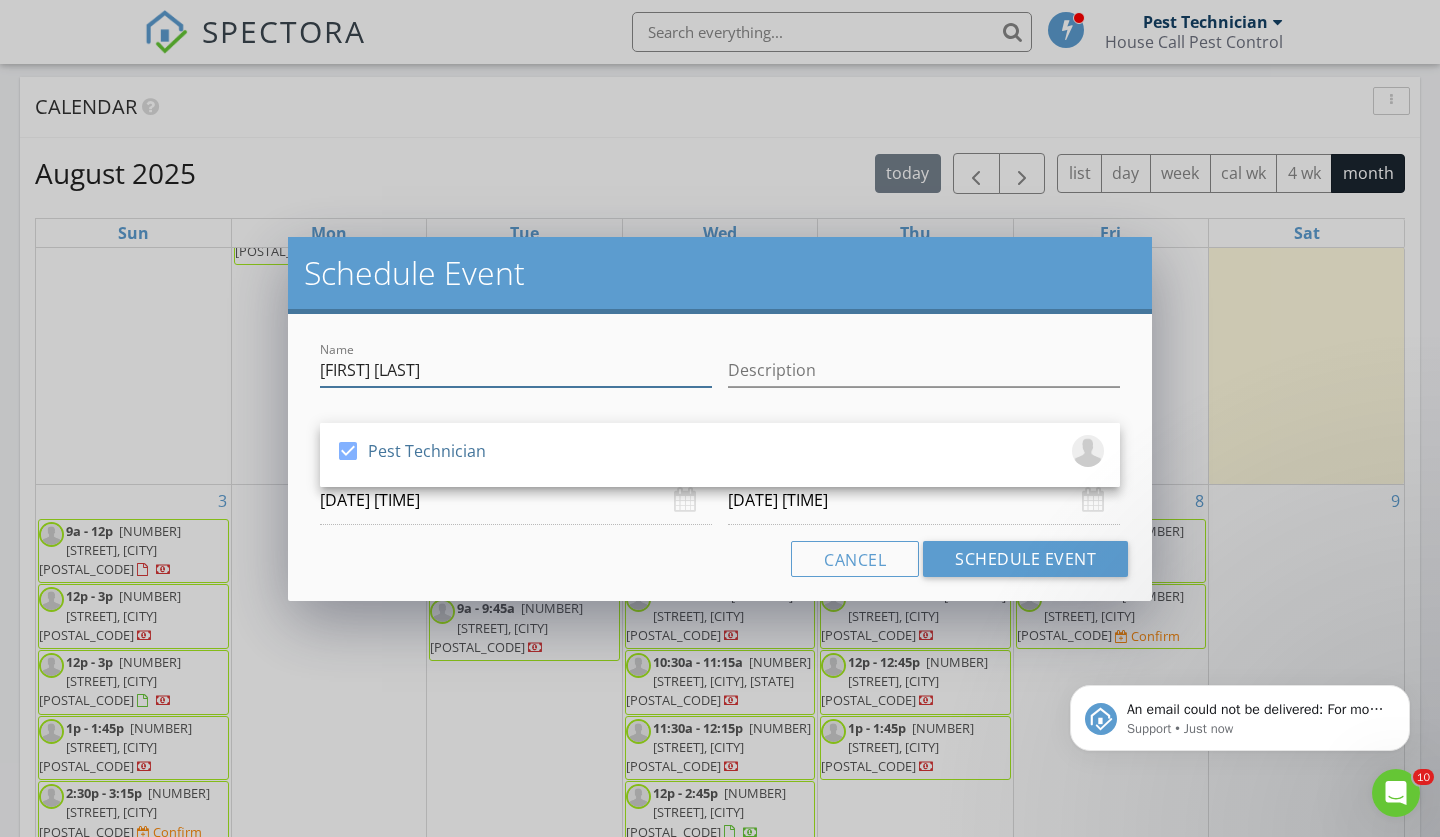 click on "[FIRST] [LAST]" at bounding box center (516, 370) 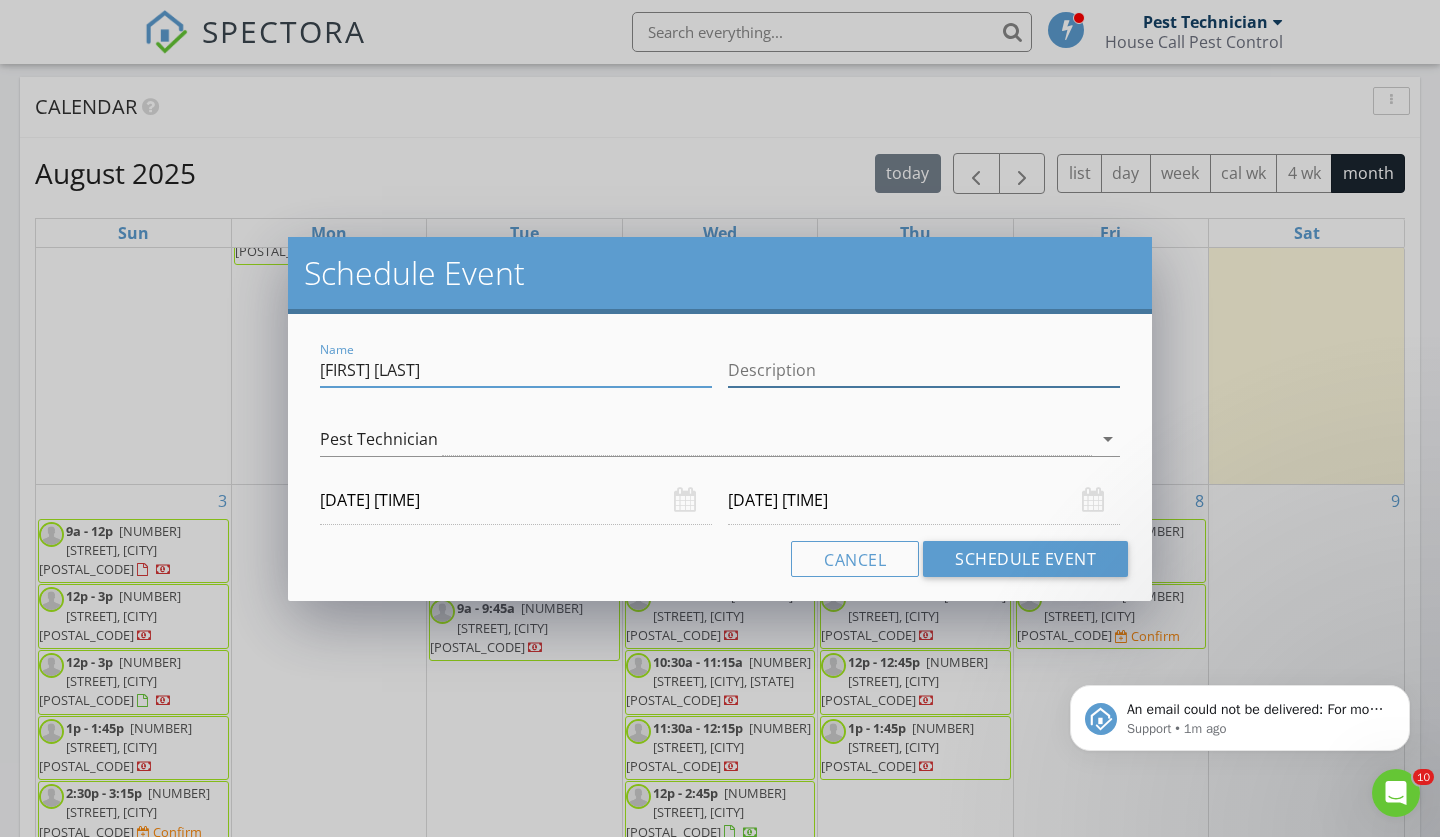 click on "Description" at bounding box center [924, 370] 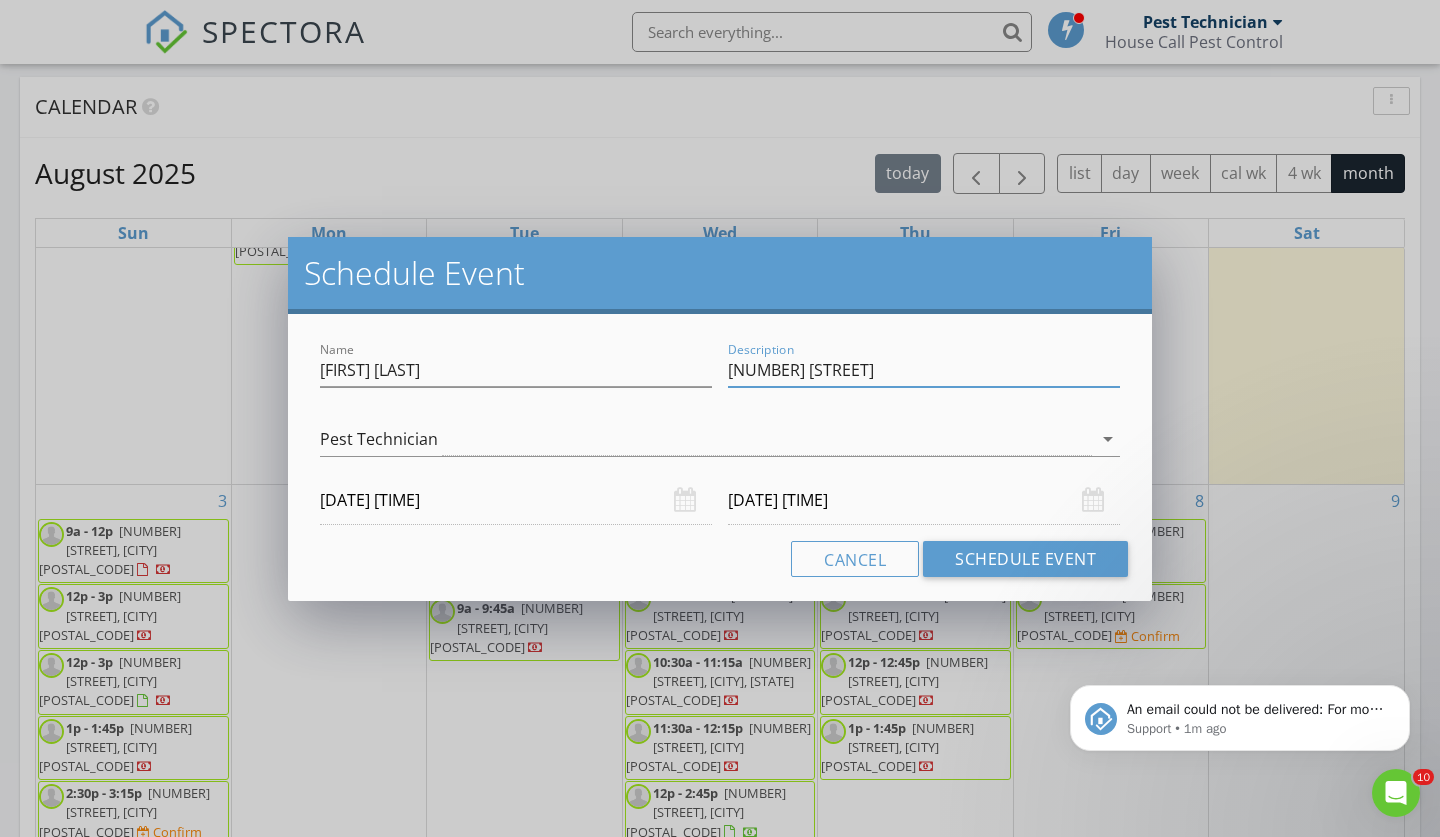 click on "142 Countryside Dr" at bounding box center [924, 370] 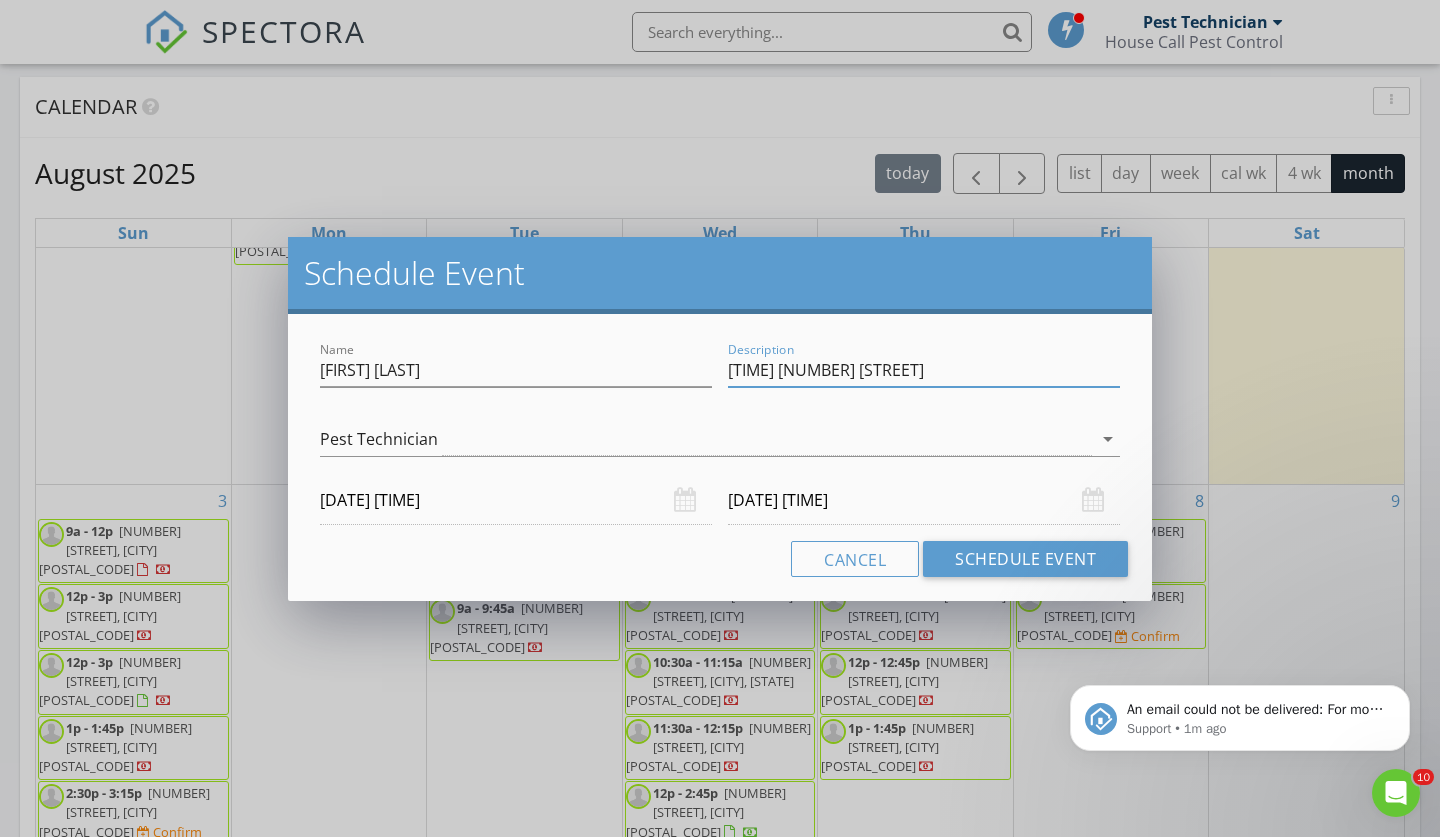 click on "9AM  142 Countryside Dr" at bounding box center [924, 370] 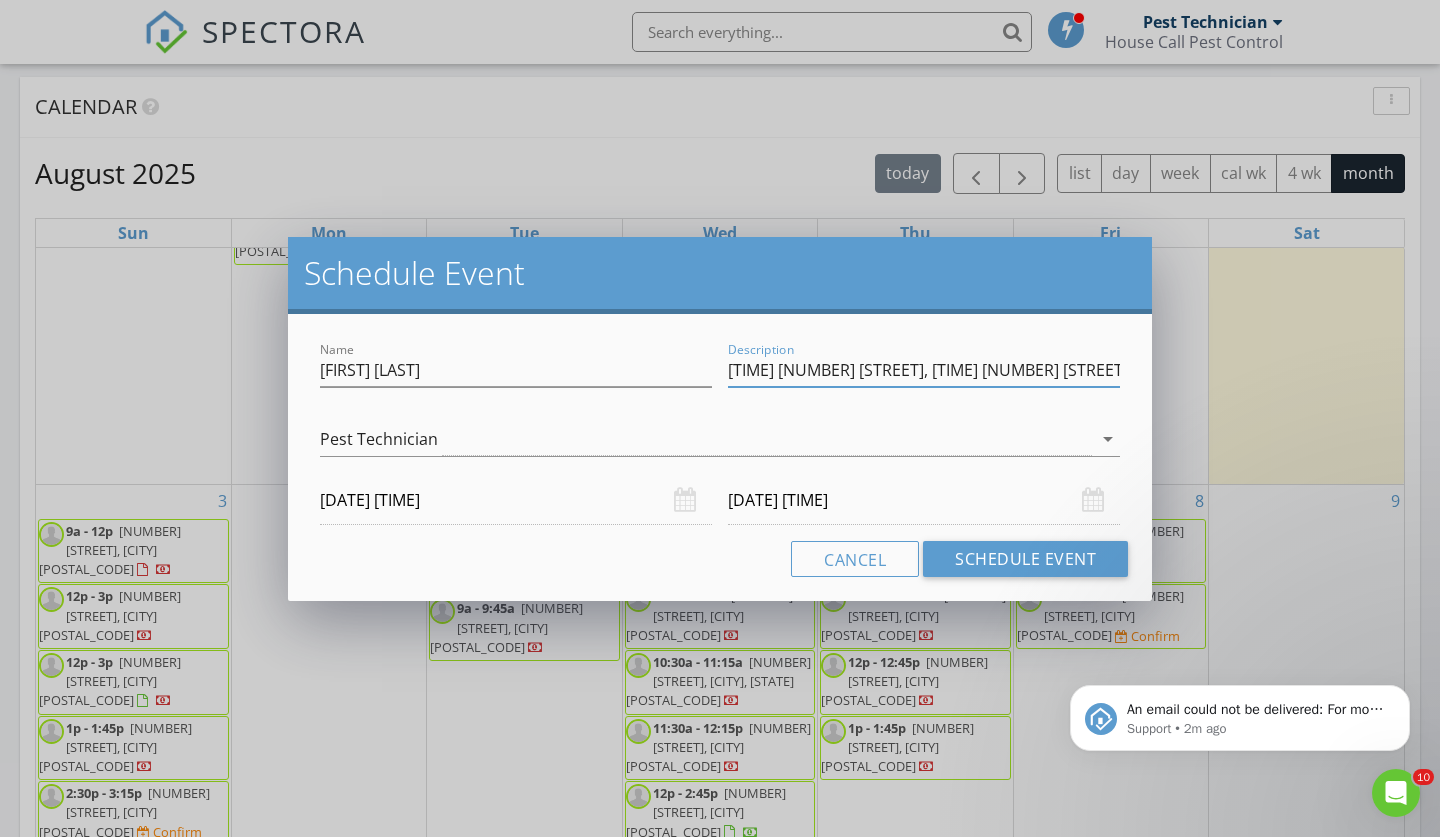type on "9AM  142 Countryside Dr, 10:30AM 649 St Landry St, 12PM 6177 LA-67, 3PM 6936 Silver Springs Dr" 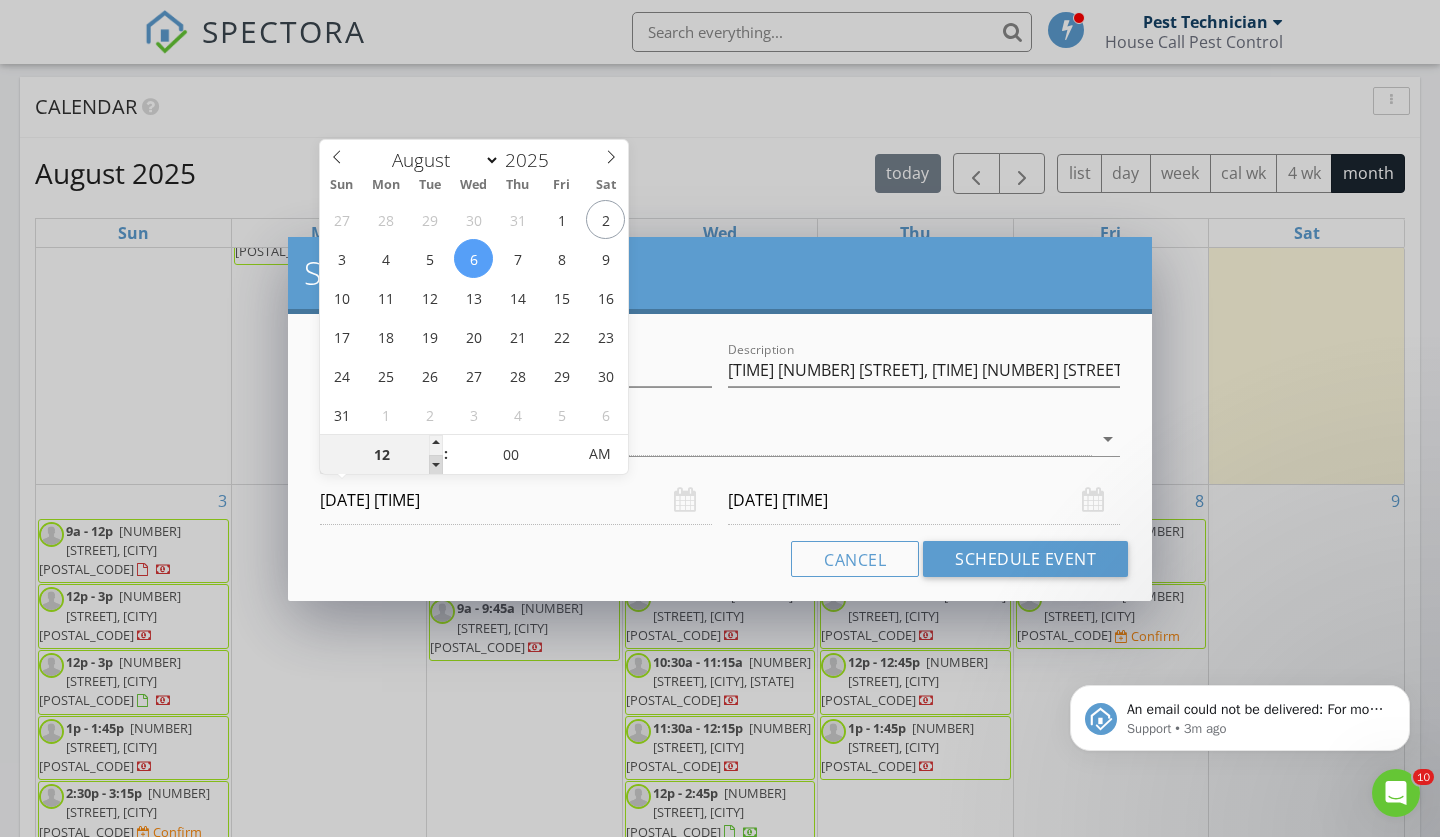 type on "11" 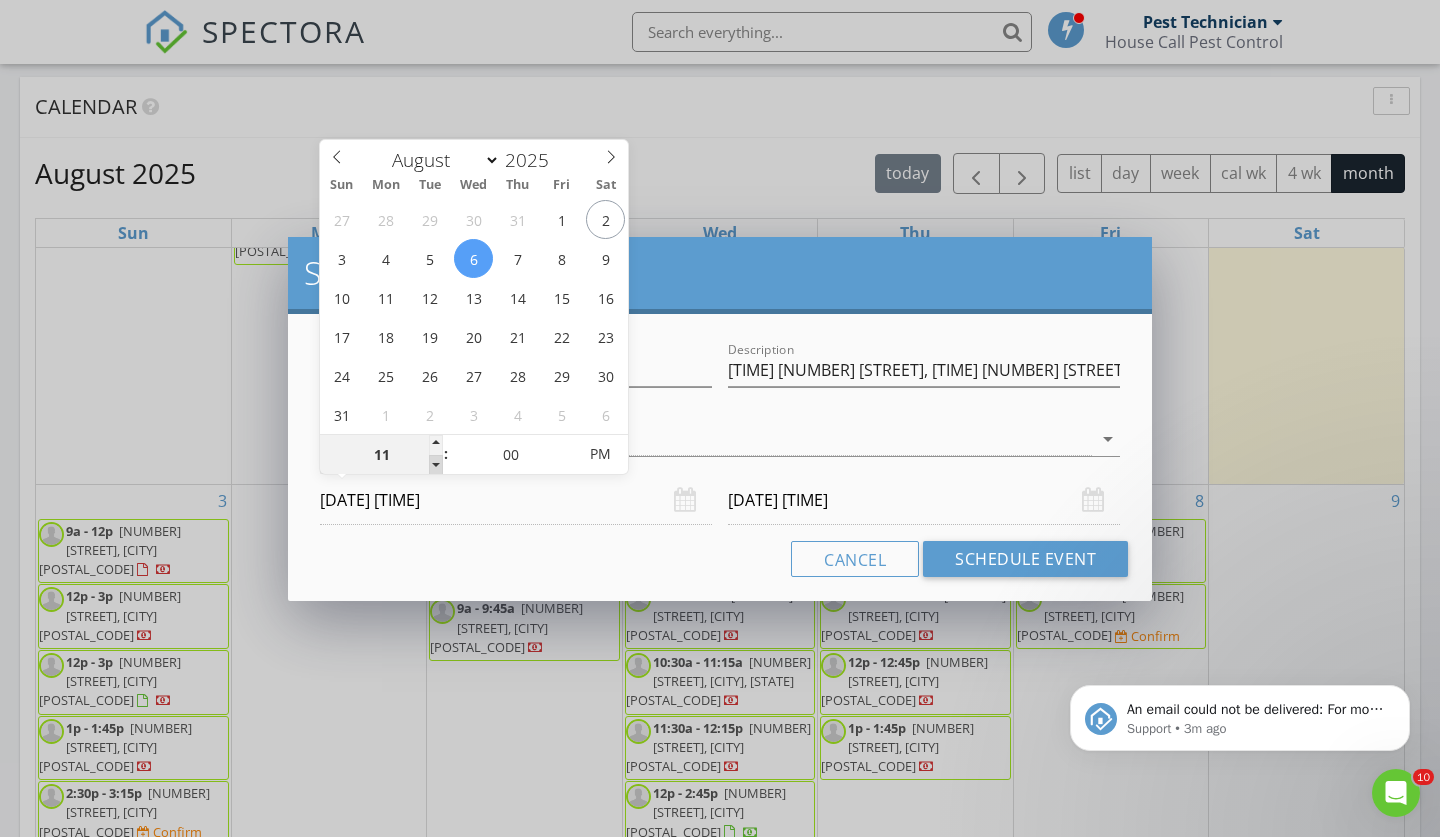click at bounding box center [436, 465] 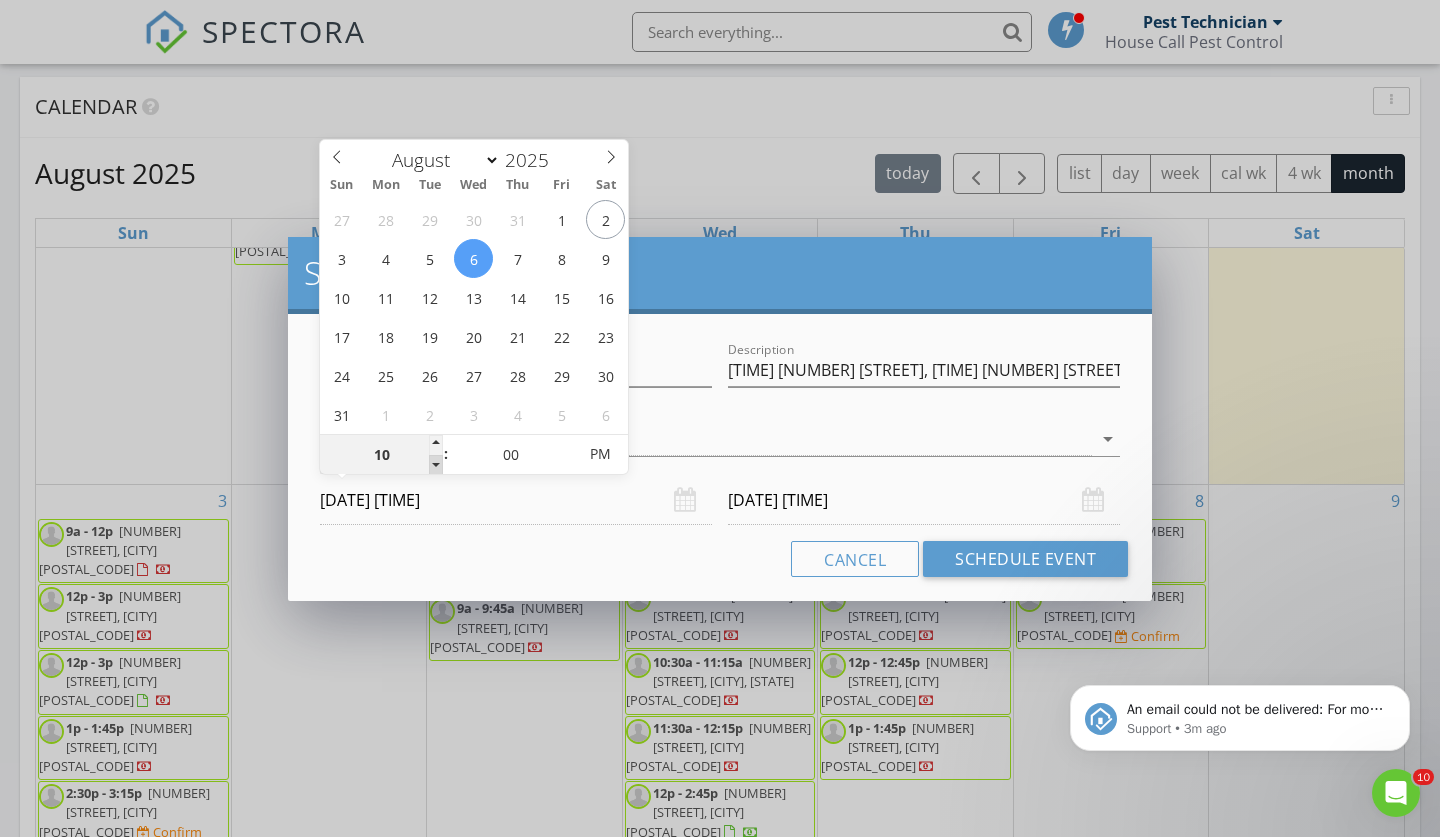 click at bounding box center [436, 465] 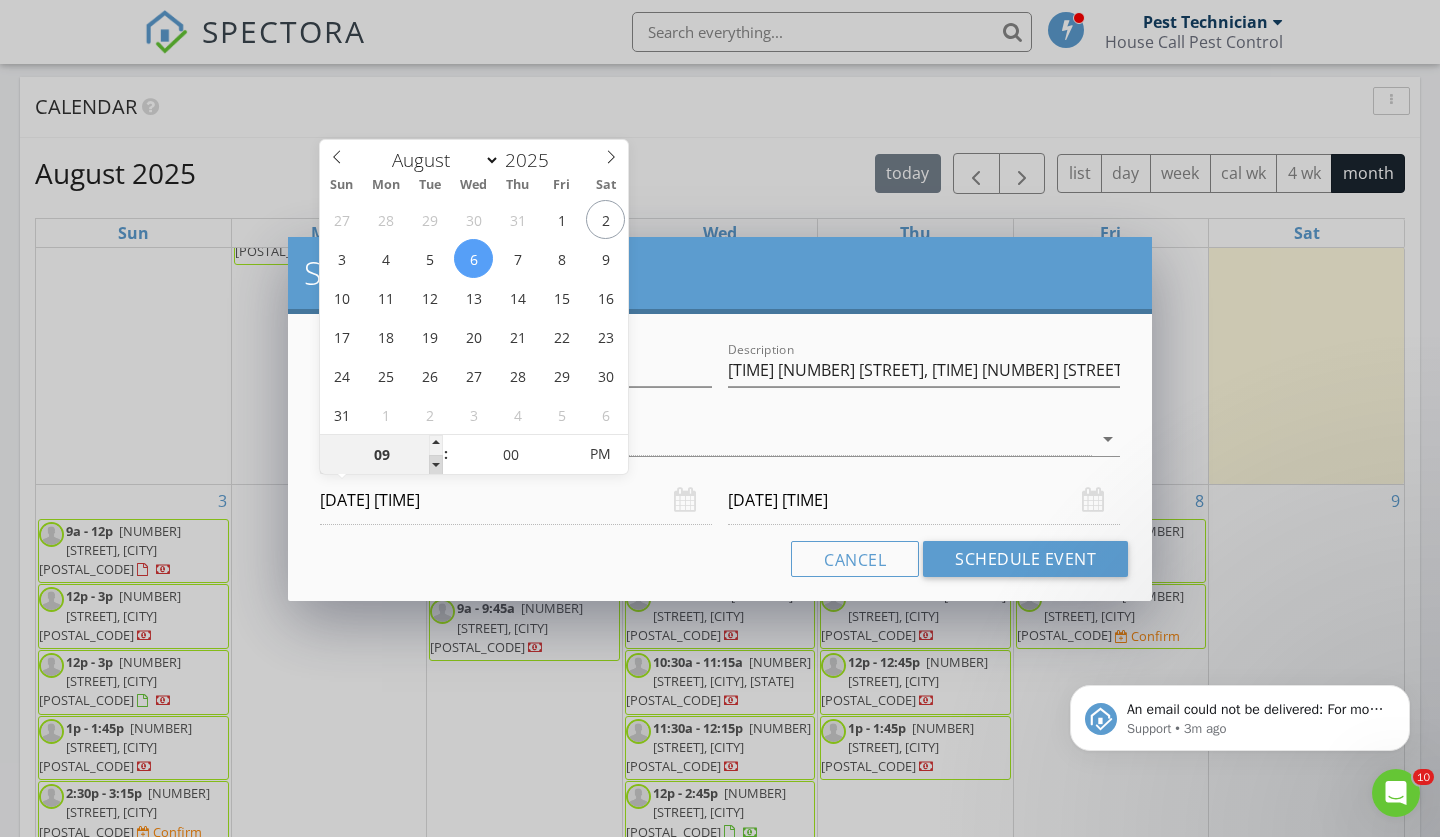 click at bounding box center (436, 465) 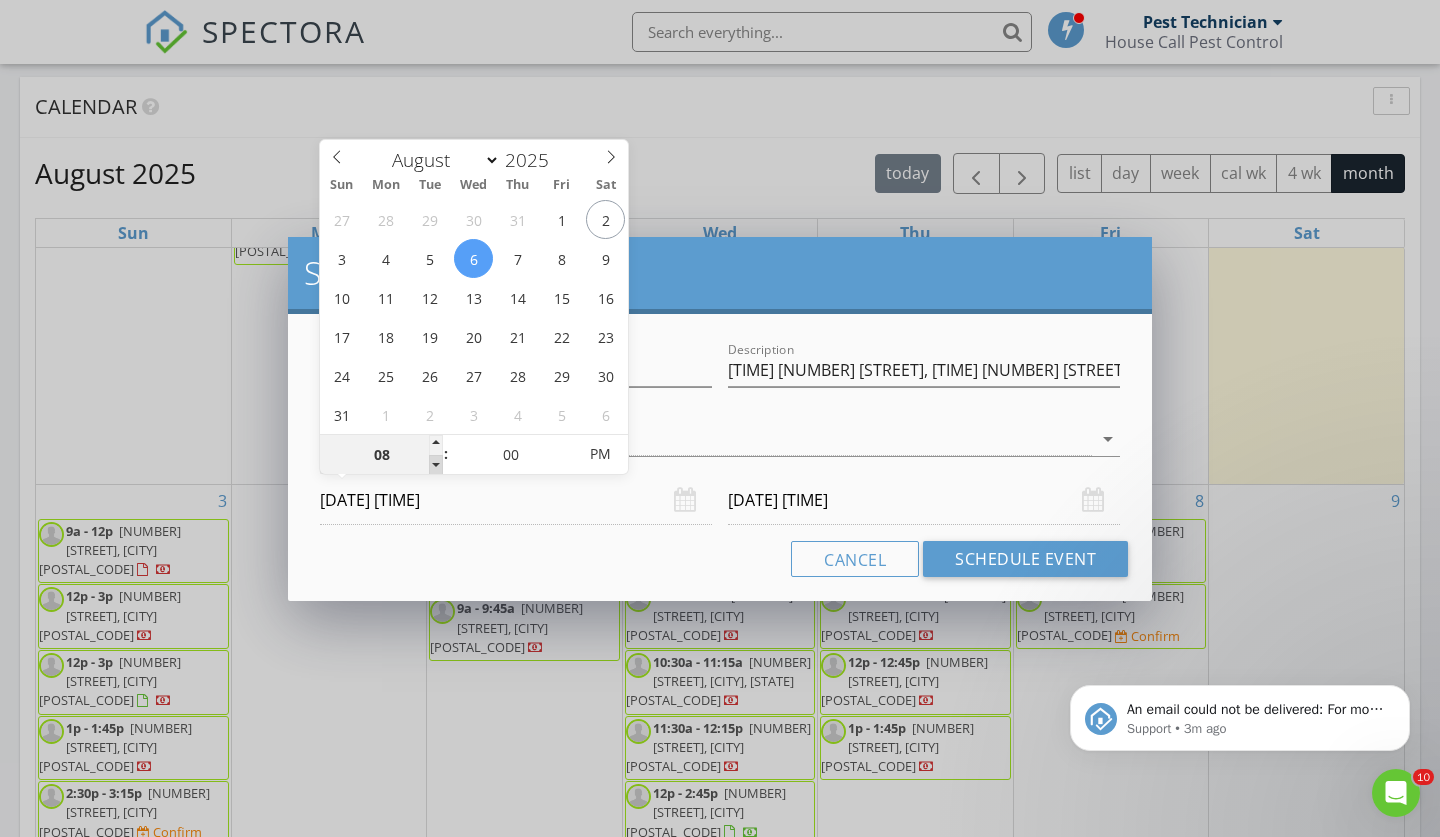 click at bounding box center (436, 465) 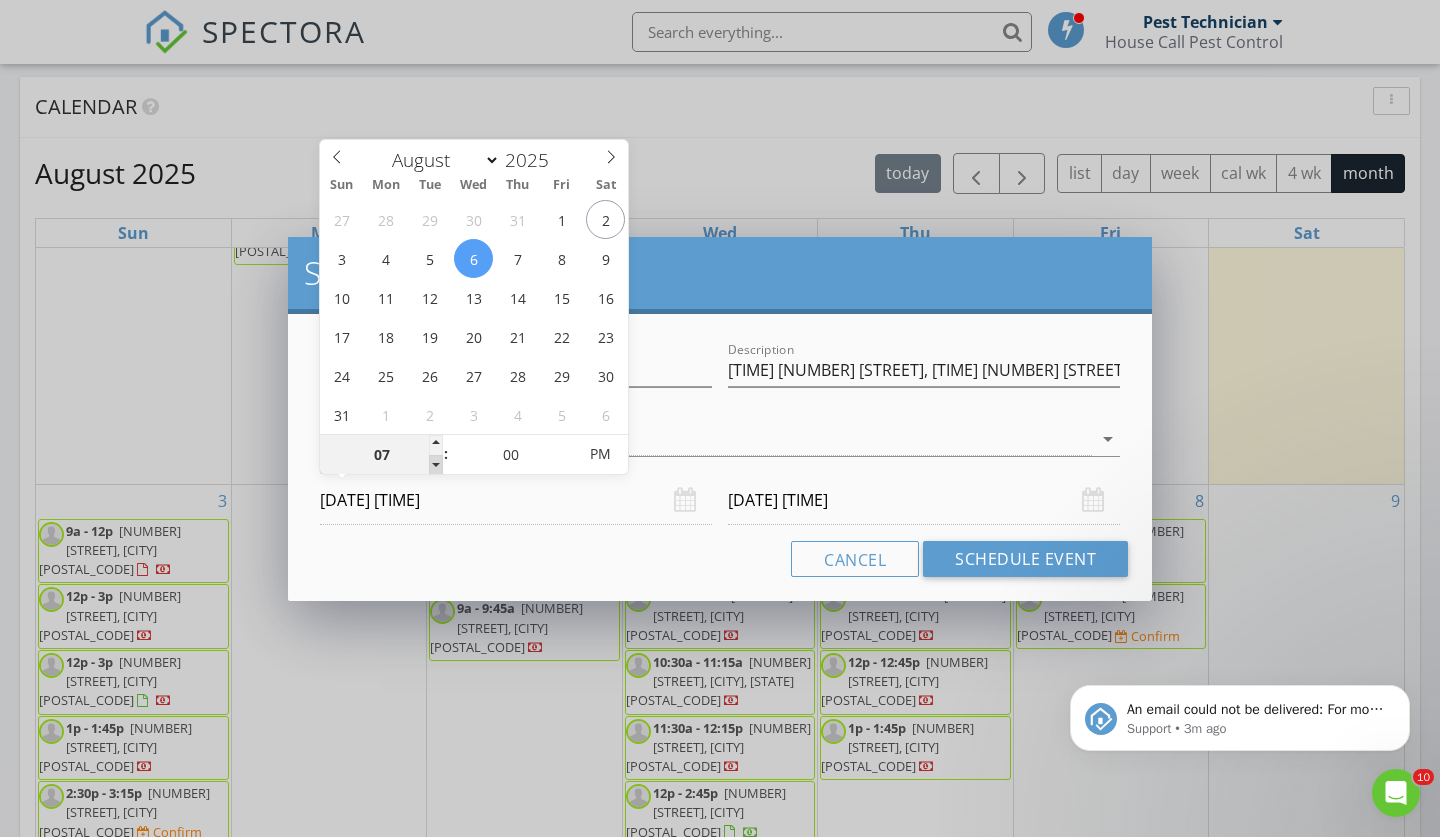 click at bounding box center [436, 465] 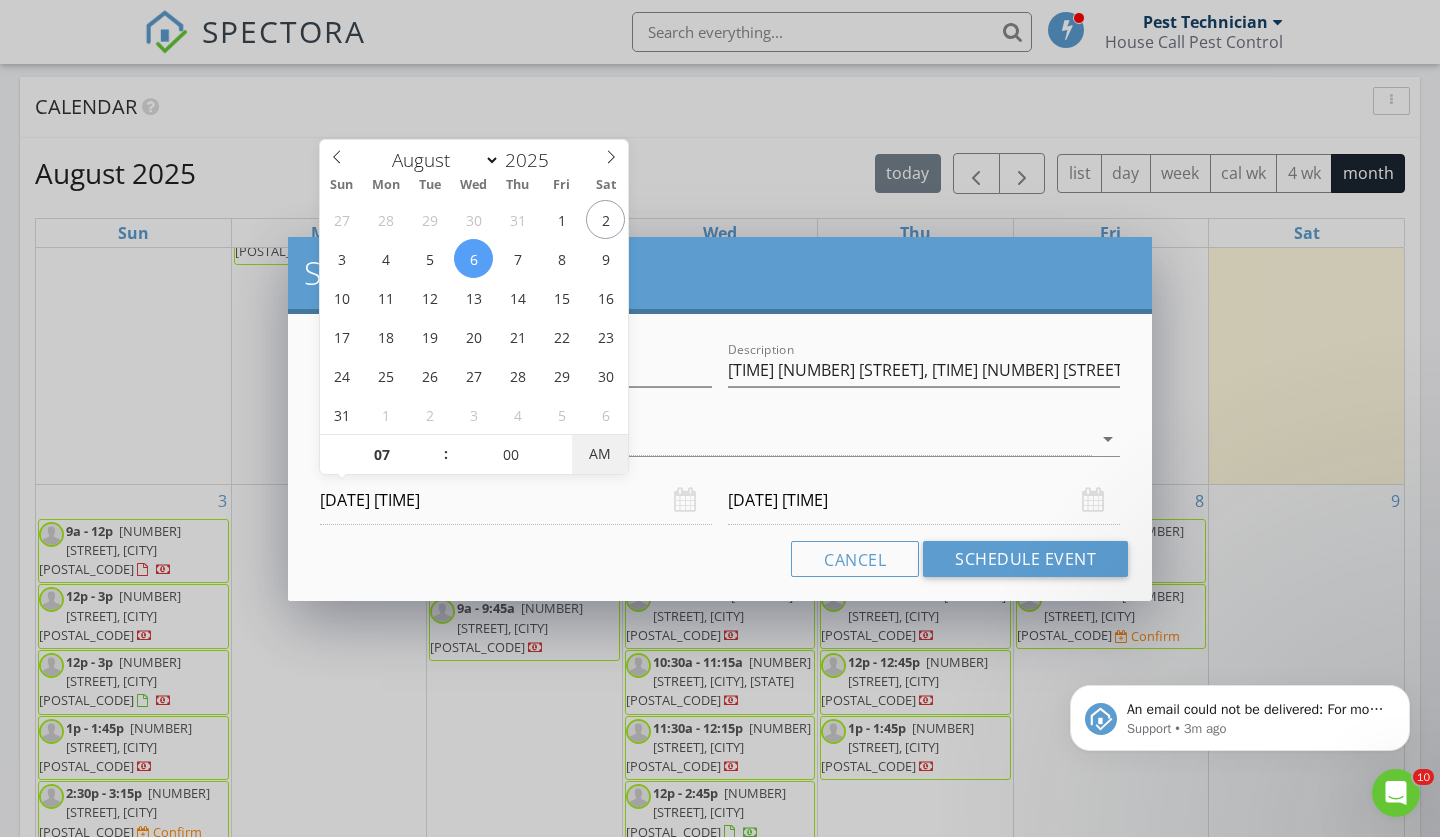 type on "08/06/2025 7:00 AM" 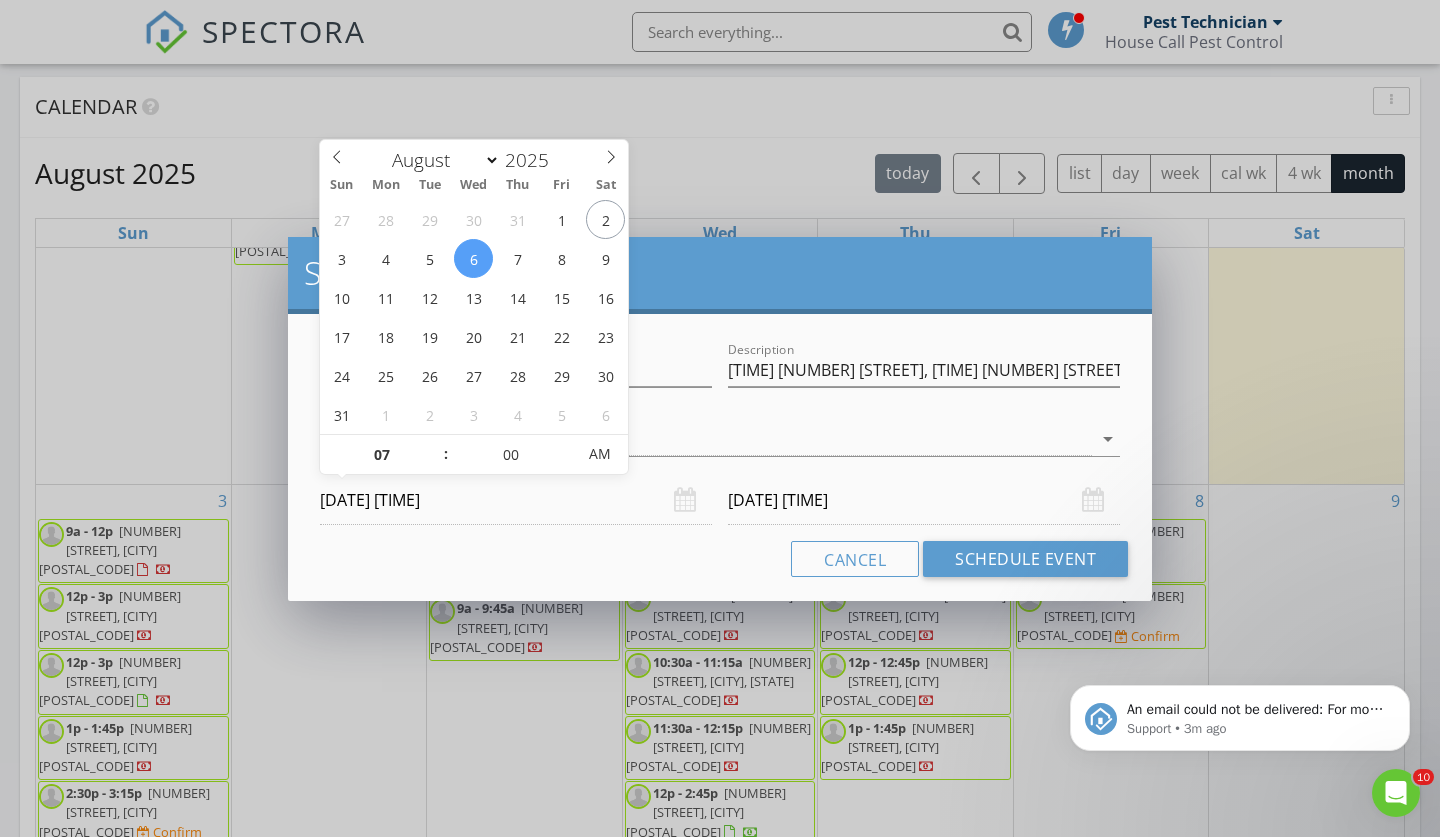 click on "Cancel   Schedule Event" at bounding box center (720, 559) 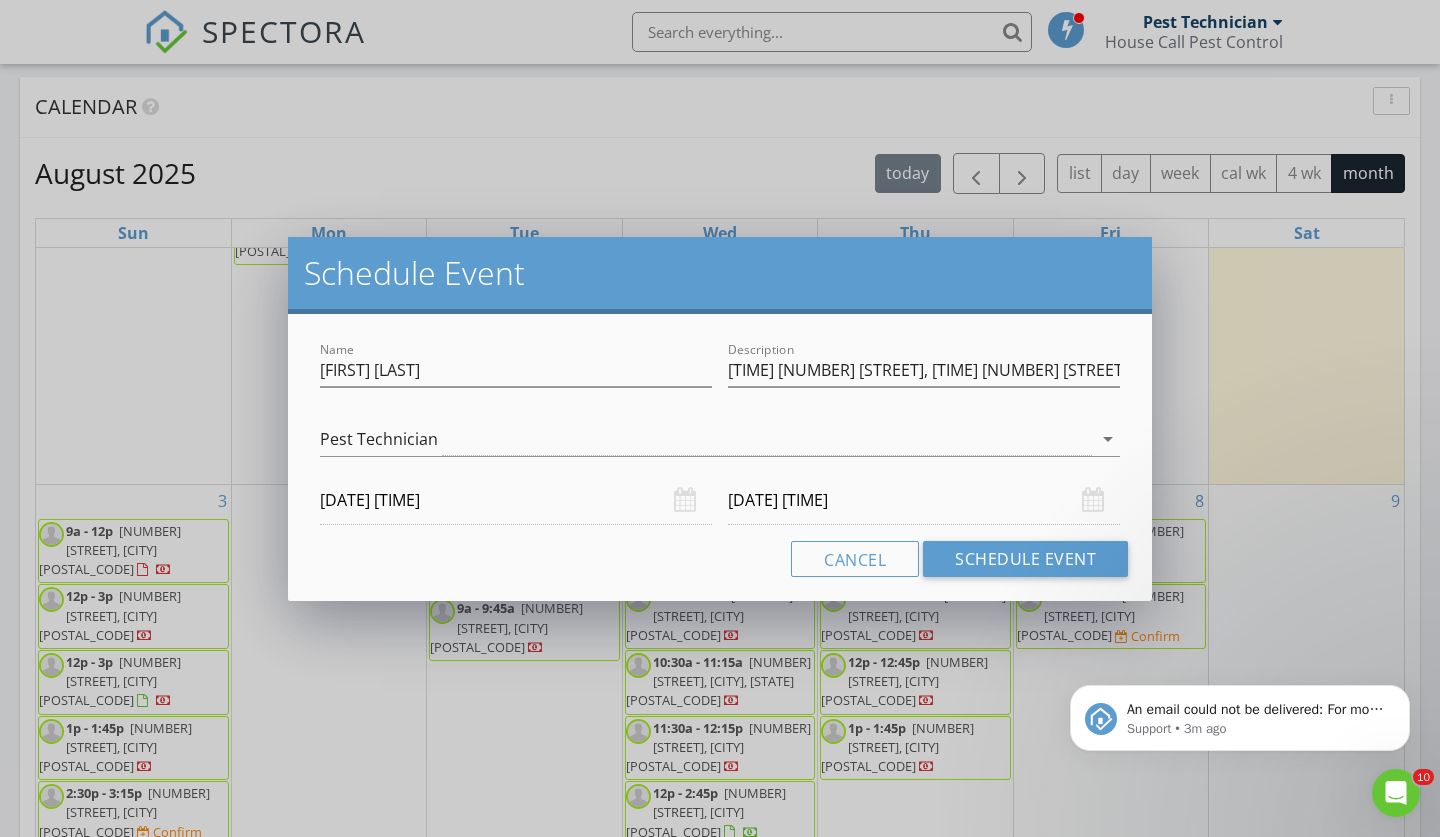 click on "08/07/2025 7:00 AM" at bounding box center (924, 500) 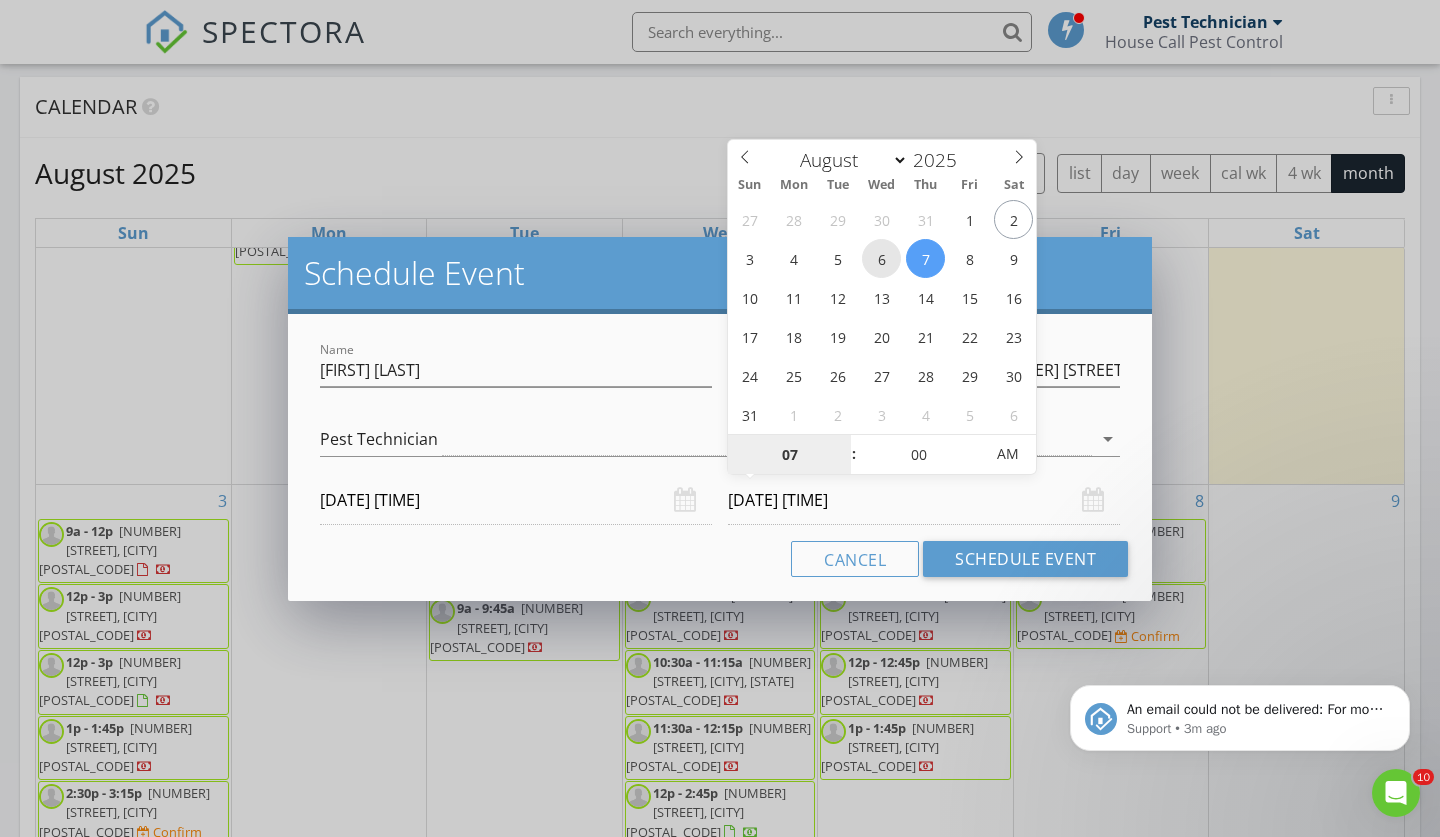 type on "08/06/2025 7:00 AM" 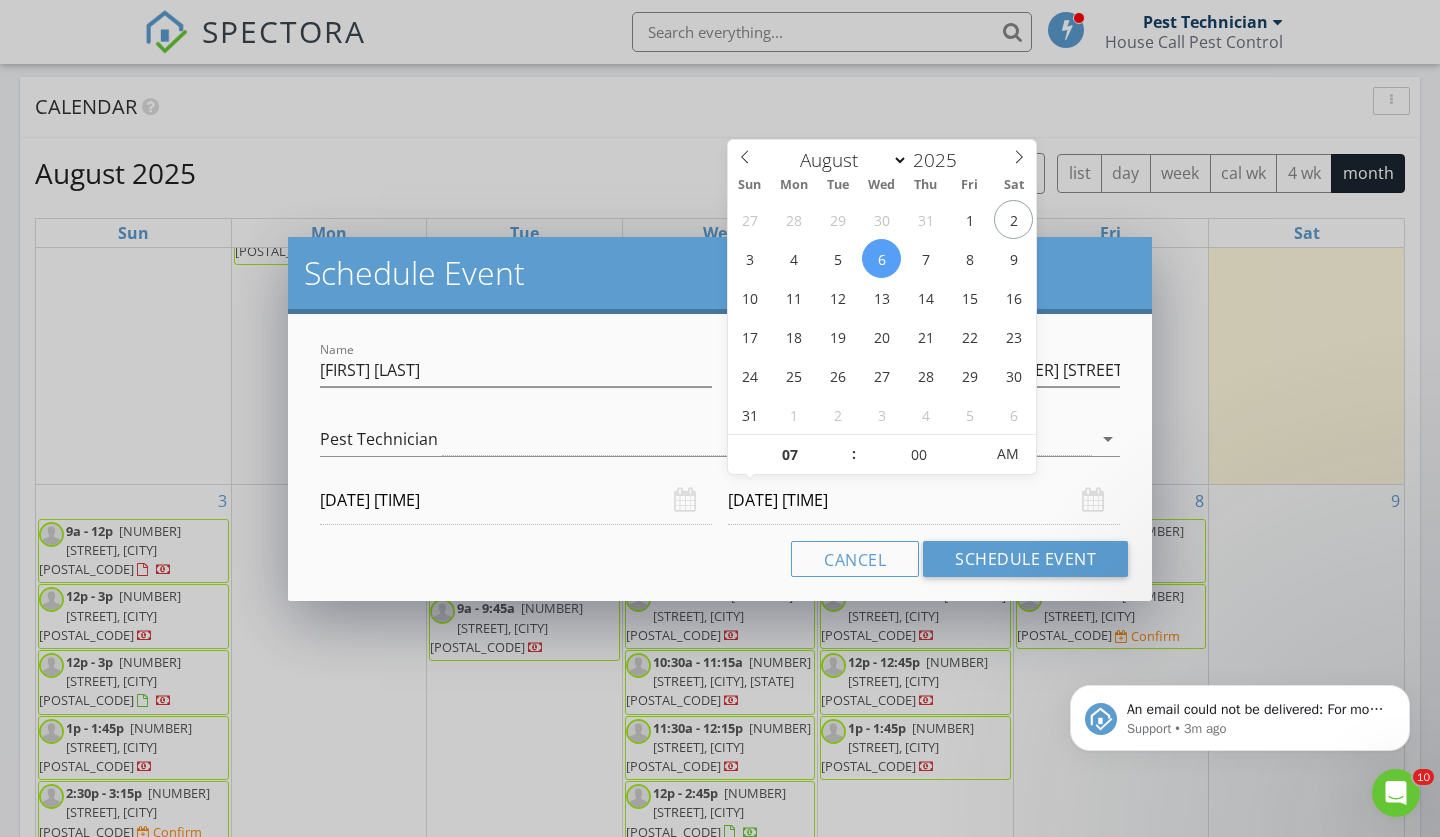 click on "Cancel   Schedule Event" at bounding box center [720, 559] 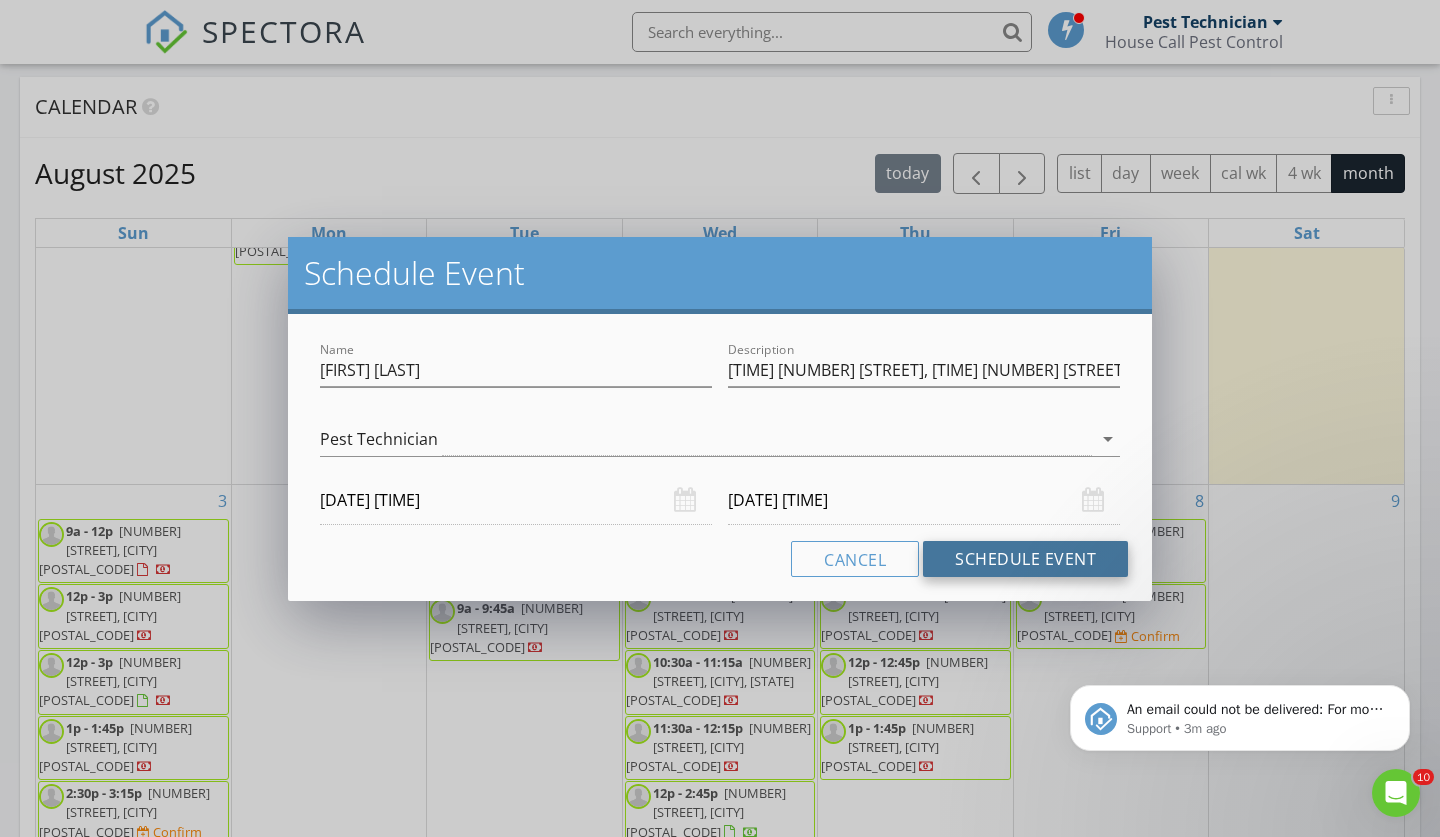 click on "Schedule Event" at bounding box center (1025, 559) 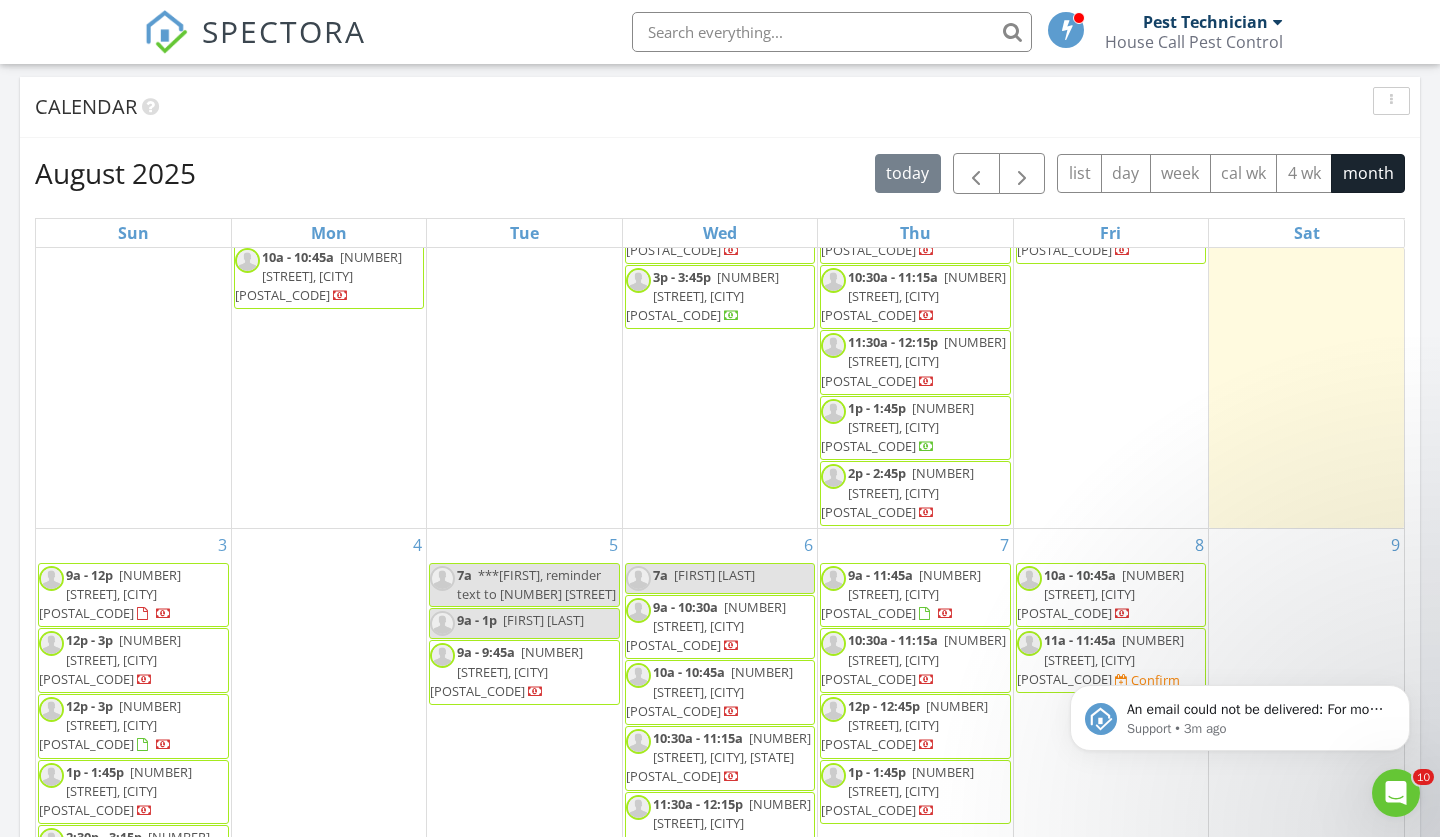 scroll, scrollTop: 170, scrollLeft: 0, axis: vertical 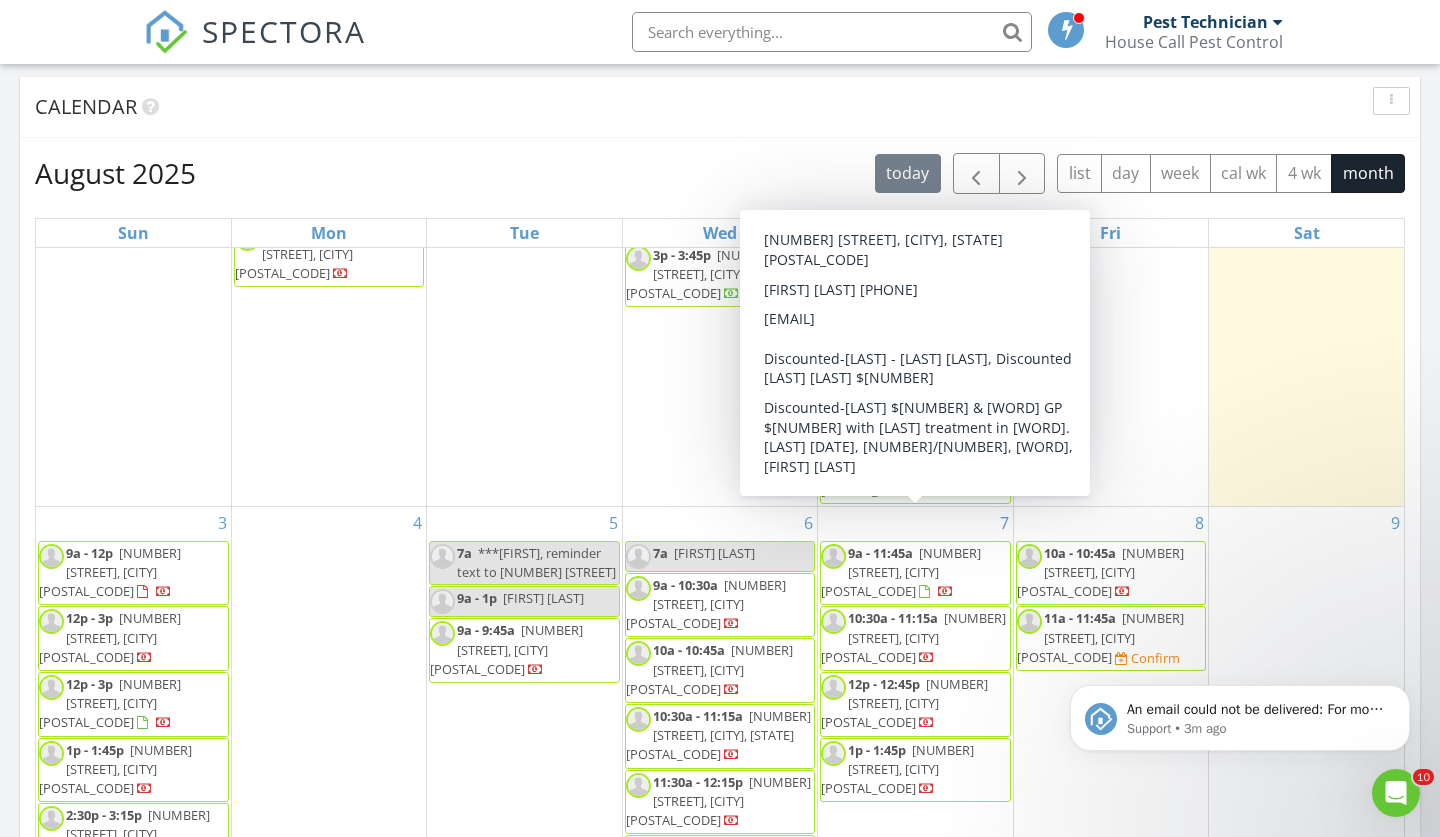 click on "Calendar" at bounding box center [705, 107] 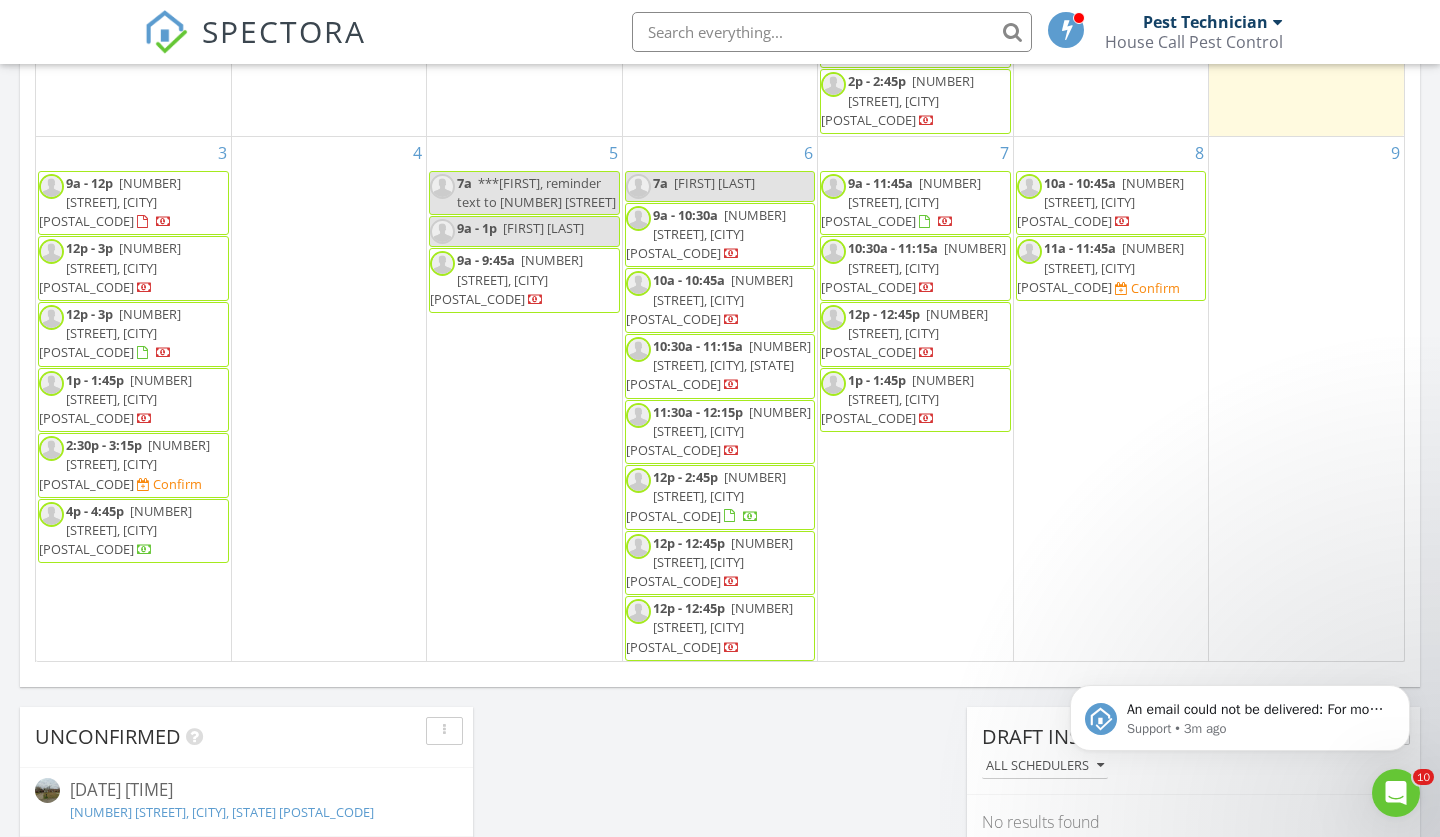 scroll, scrollTop: 1191, scrollLeft: 0, axis: vertical 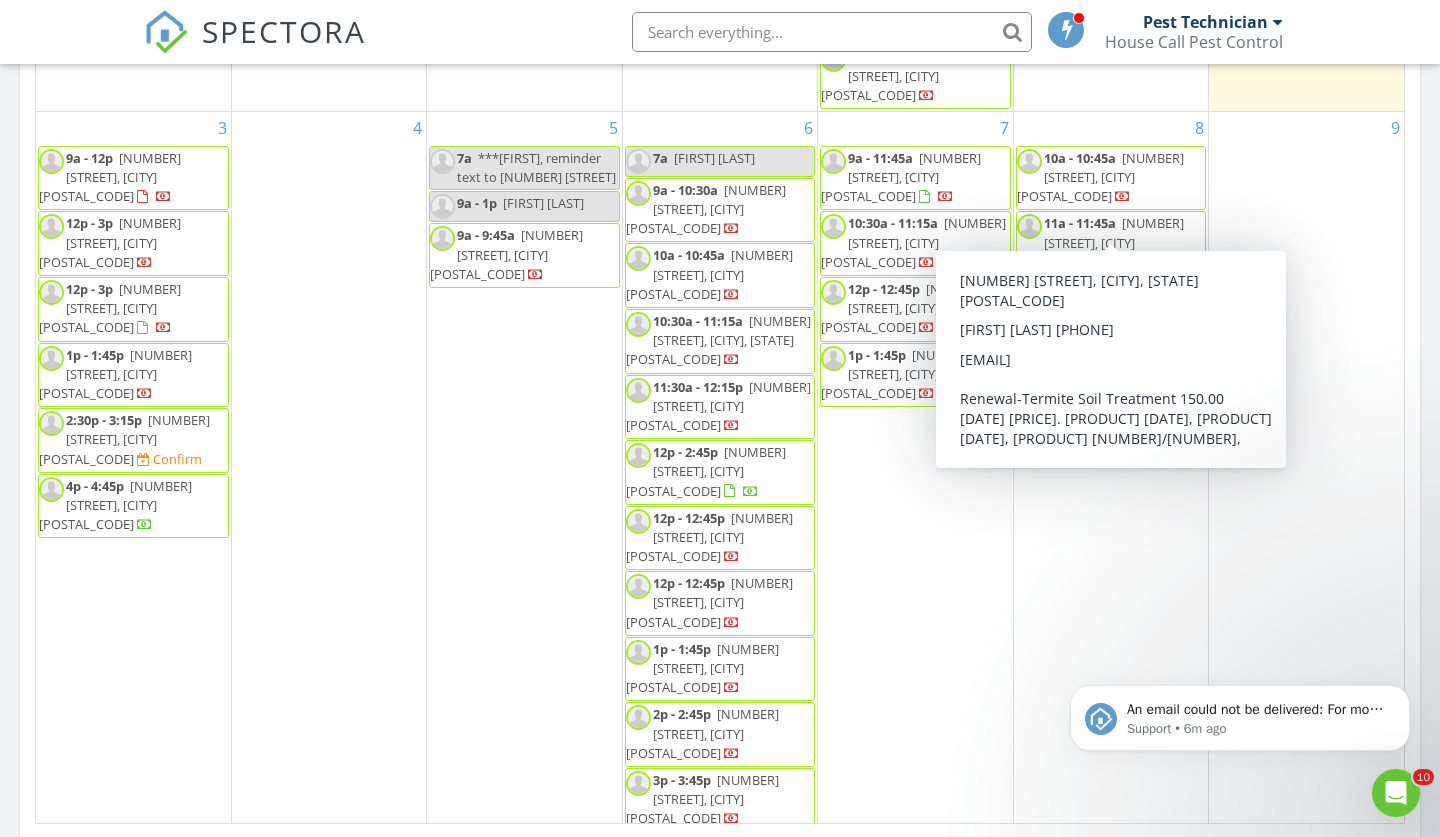 click on "SPECTORA
Pest Technician
House Call Pest Control
Role:
Inspector
Dashboard
New Inspection
Inspections
Calendar
Template Editor
Contacts
Automations
Team
Metrics
Payments
Data Exports
Billing
Reporting
Advanced
Settings
What's New
Sign Out" at bounding box center (720, 32) 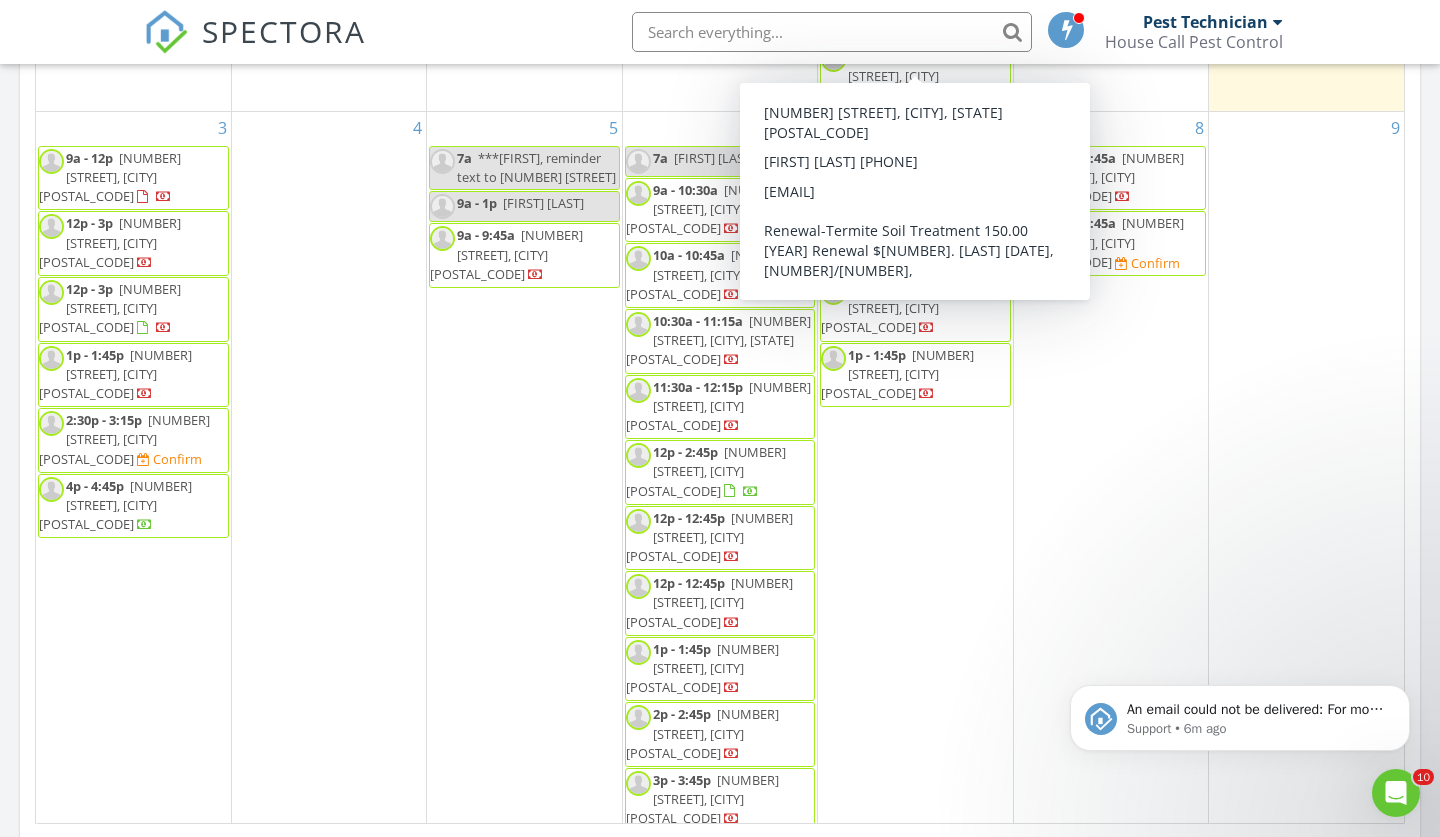 click on "SPECTORA
Pest Technician
House Call Pest Control
Role:
Inspector
Dashboard
New Inspection
Inspections
Calendar
Template Editor
Contacts
Automations
Team
Metrics
Payments
Data Exports
Billing
Reporting
Advanced
Settings
What's New
Sign Out" at bounding box center [720, 32] 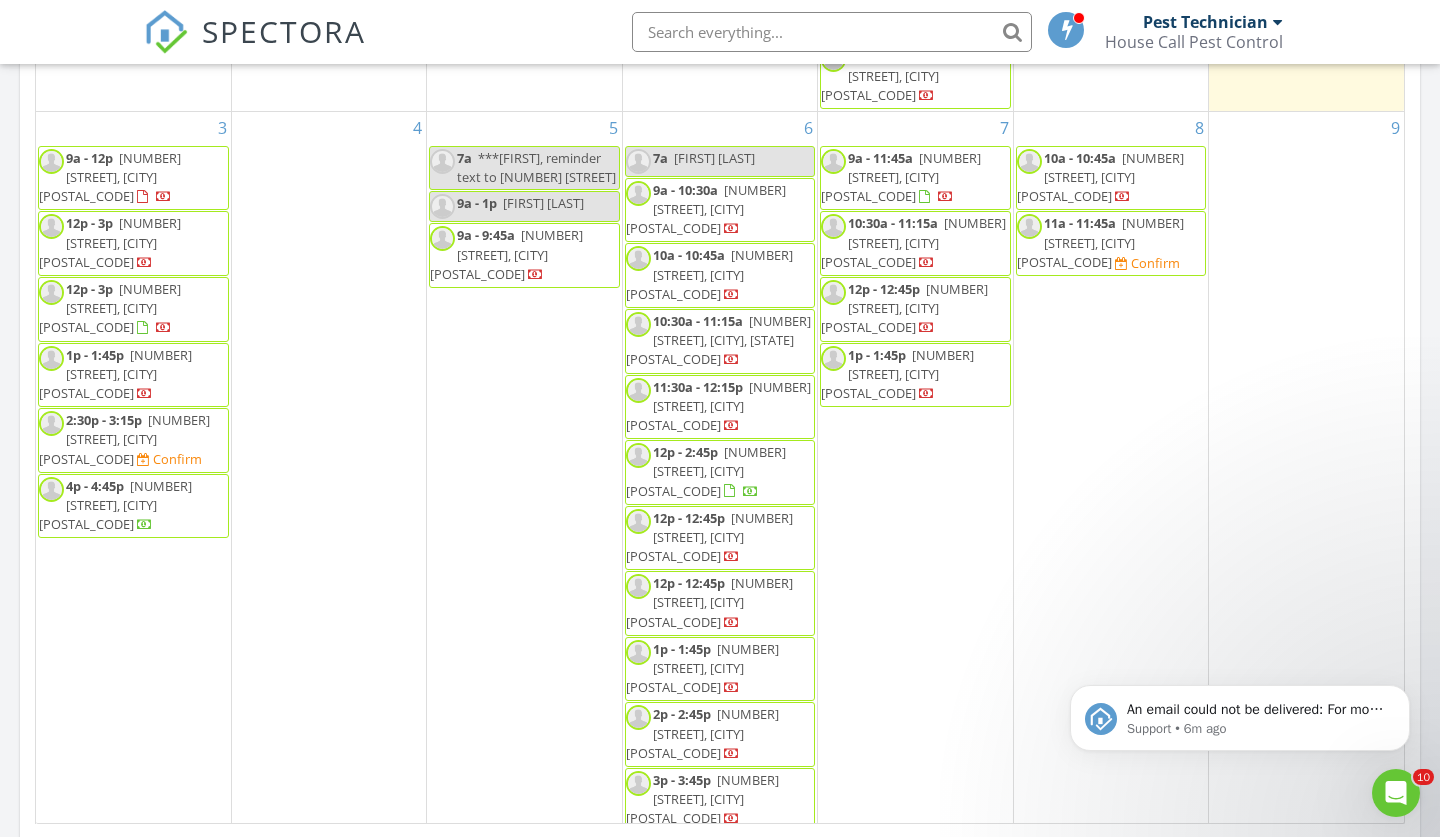 click on "SPECTORA
Pest Technician
House Call Pest Control
Role:
Inspector
Dashboard
New Inspection
Inspections
Calendar
Template Editor
Contacts
Automations
Team
Metrics
Payments
Data Exports
Billing
Reporting
Advanced
Settings
What's New
Sign Out" at bounding box center (720, 32) 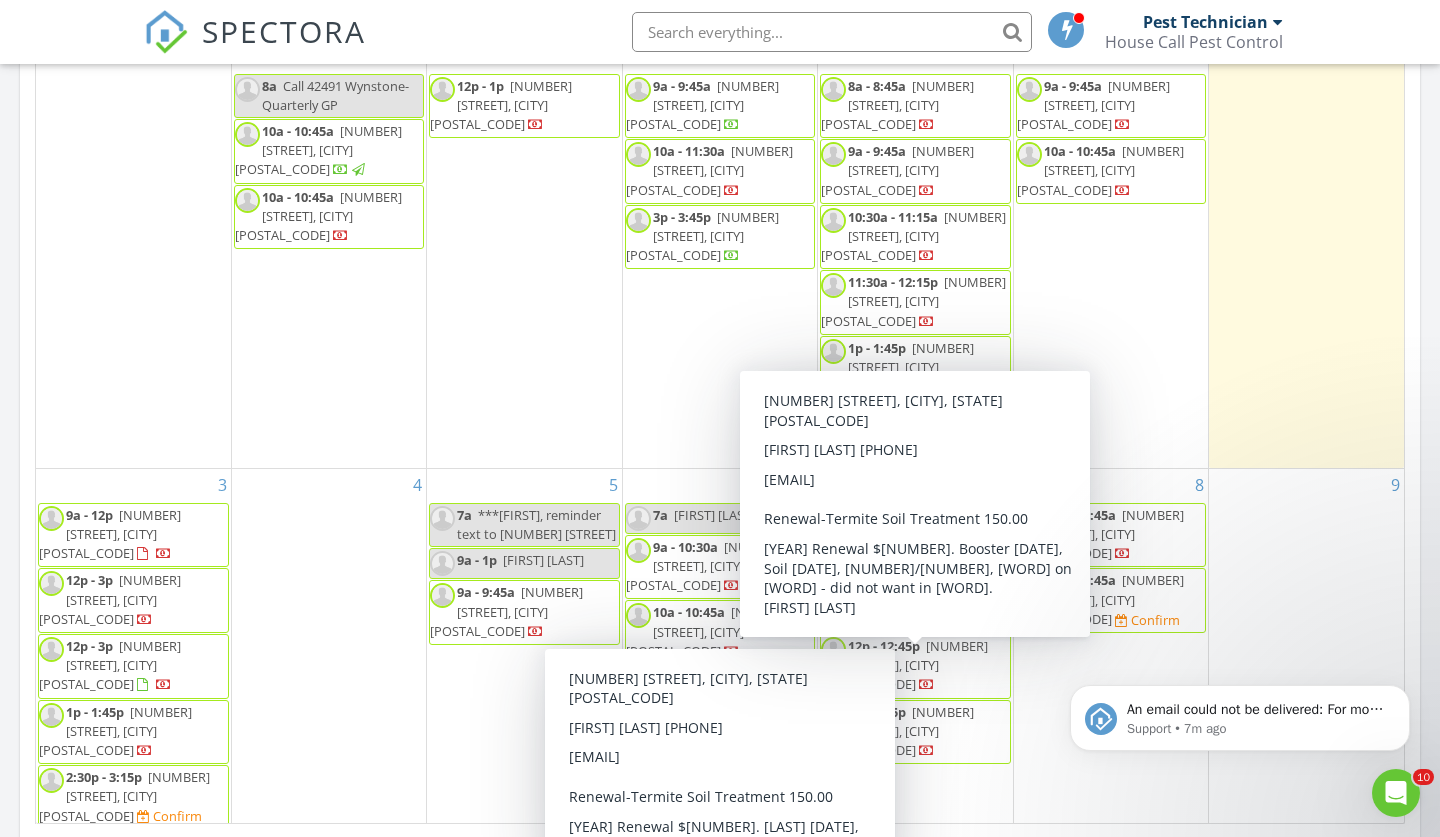scroll, scrollTop: 0, scrollLeft: 0, axis: both 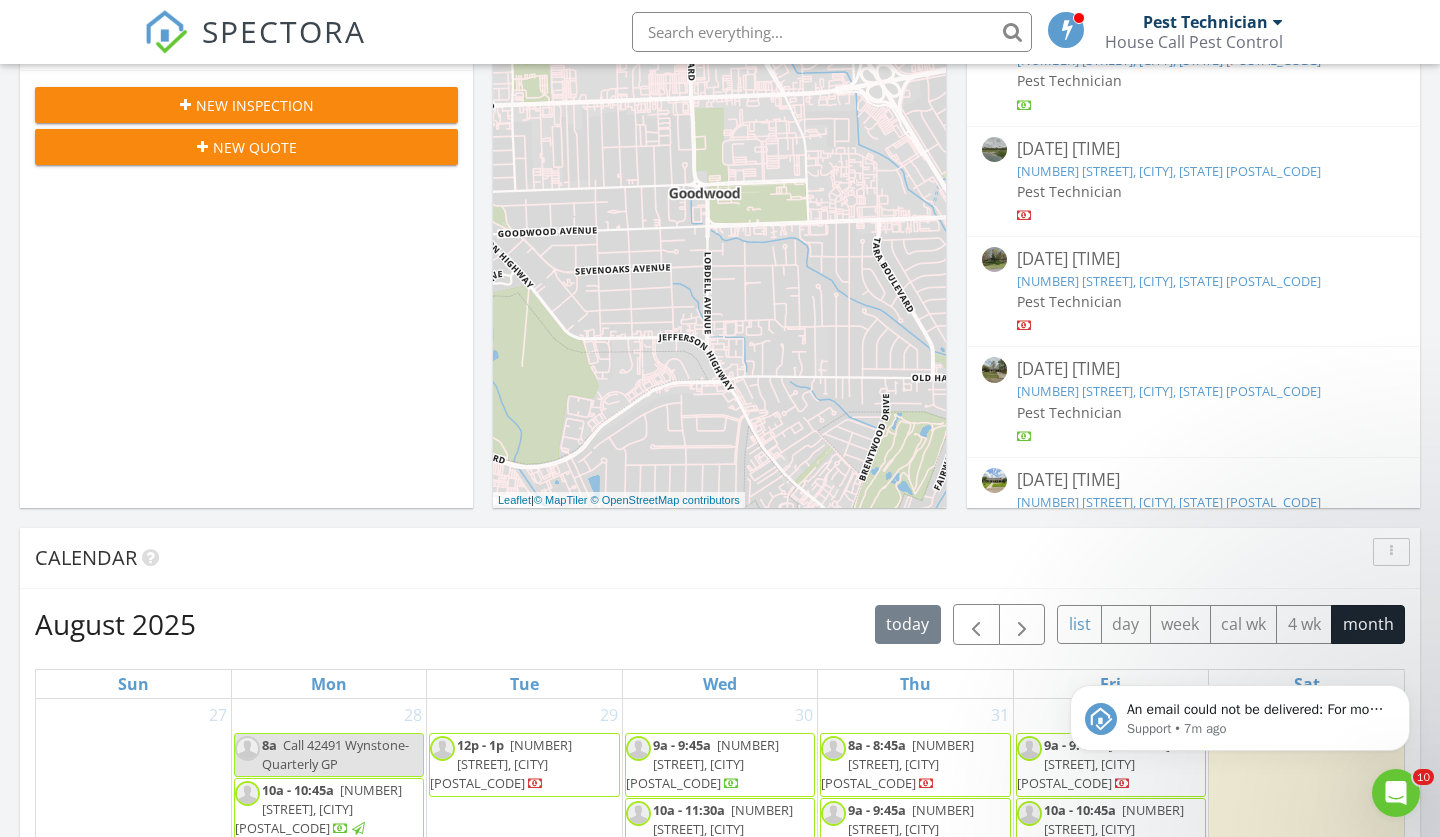 click on "list" at bounding box center [1079, 624] 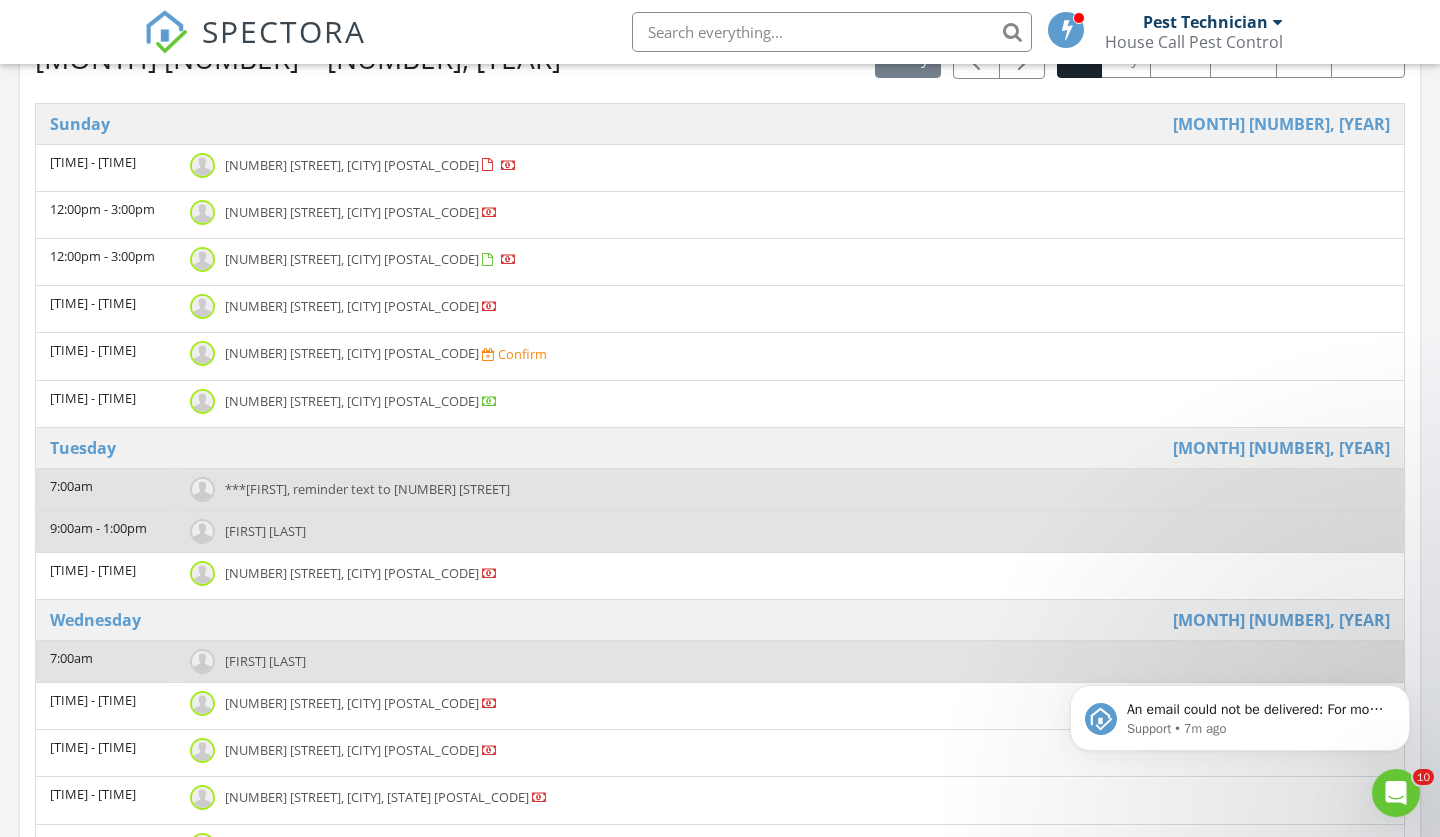scroll, scrollTop: 952, scrollLeft: 0, axis: vertical 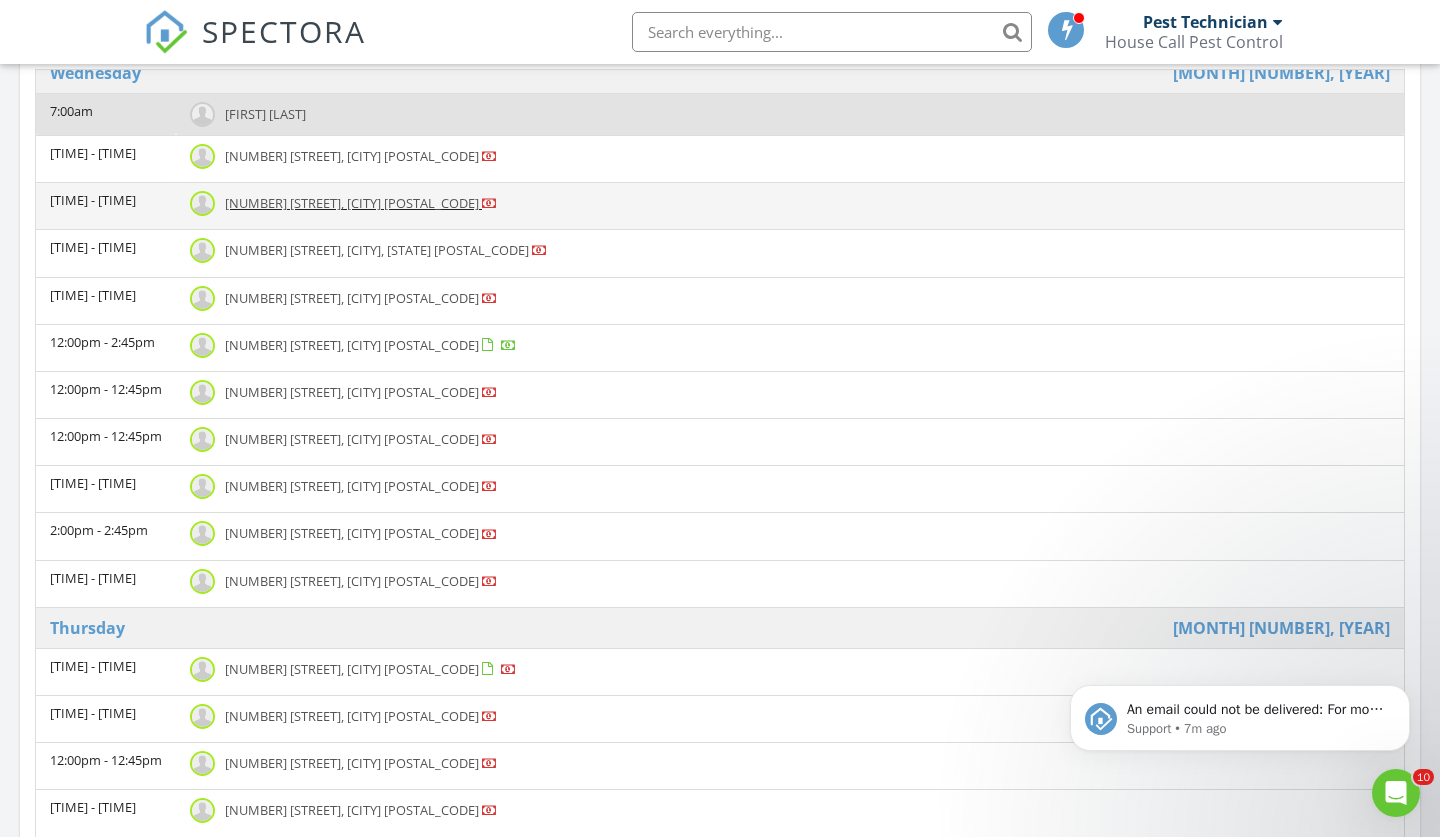drag, startPoint x: 1399, startPoint y: 205, endPoint x: 1397, endPoint y: 190, distance: 15.132746 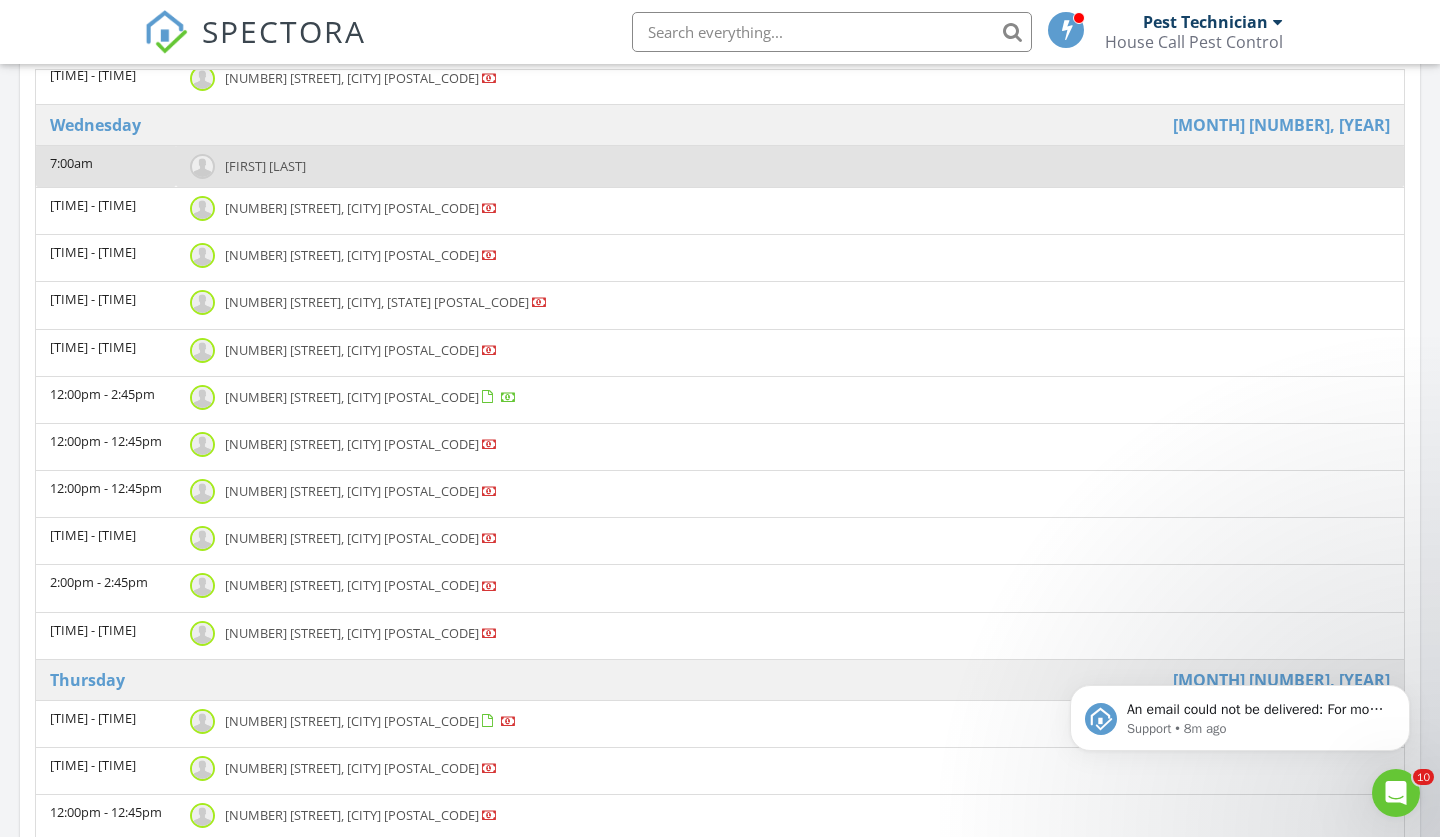 scroll, scrollTop: 462, scrollLeft: 0, axis: vertical 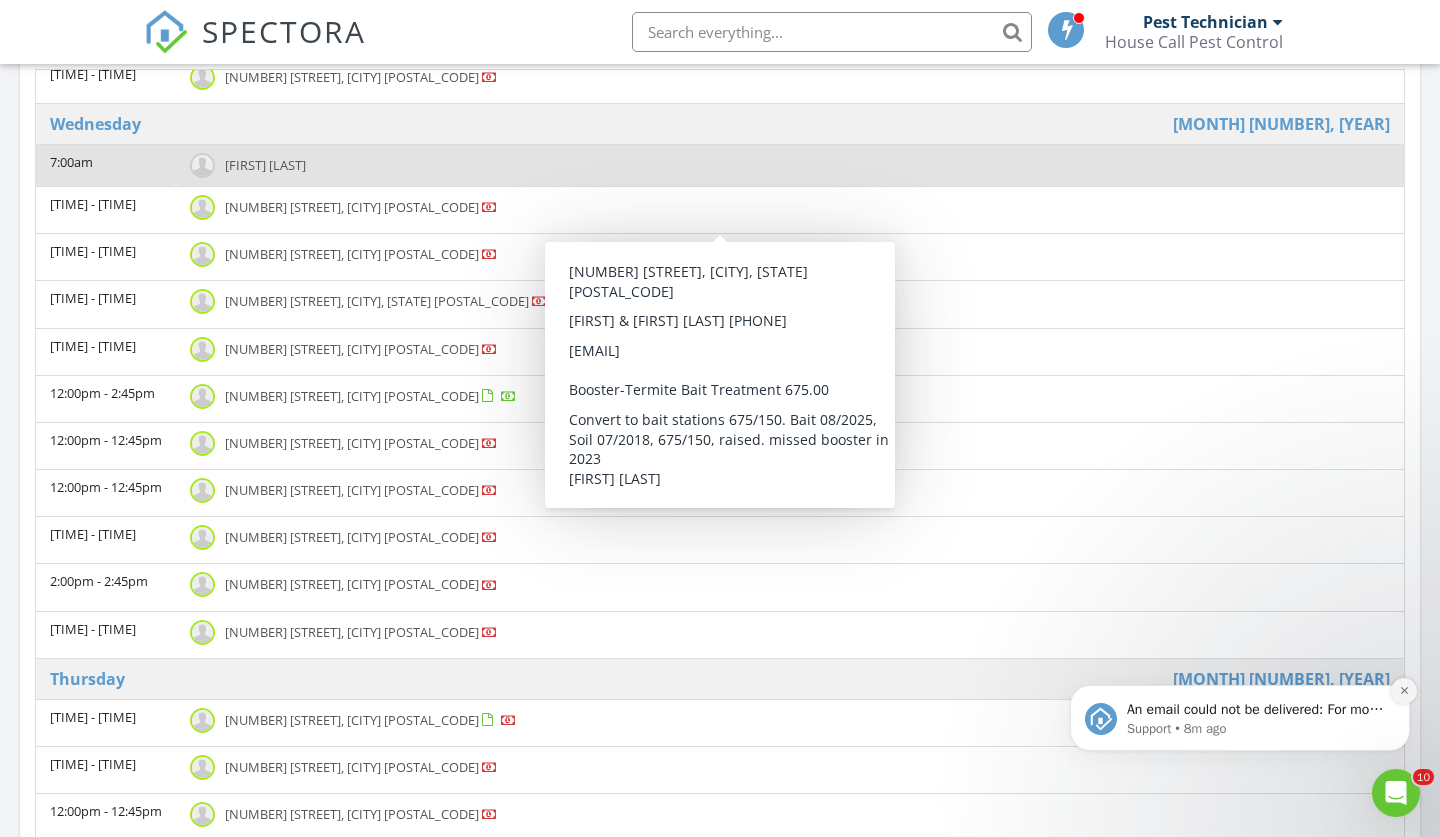 click 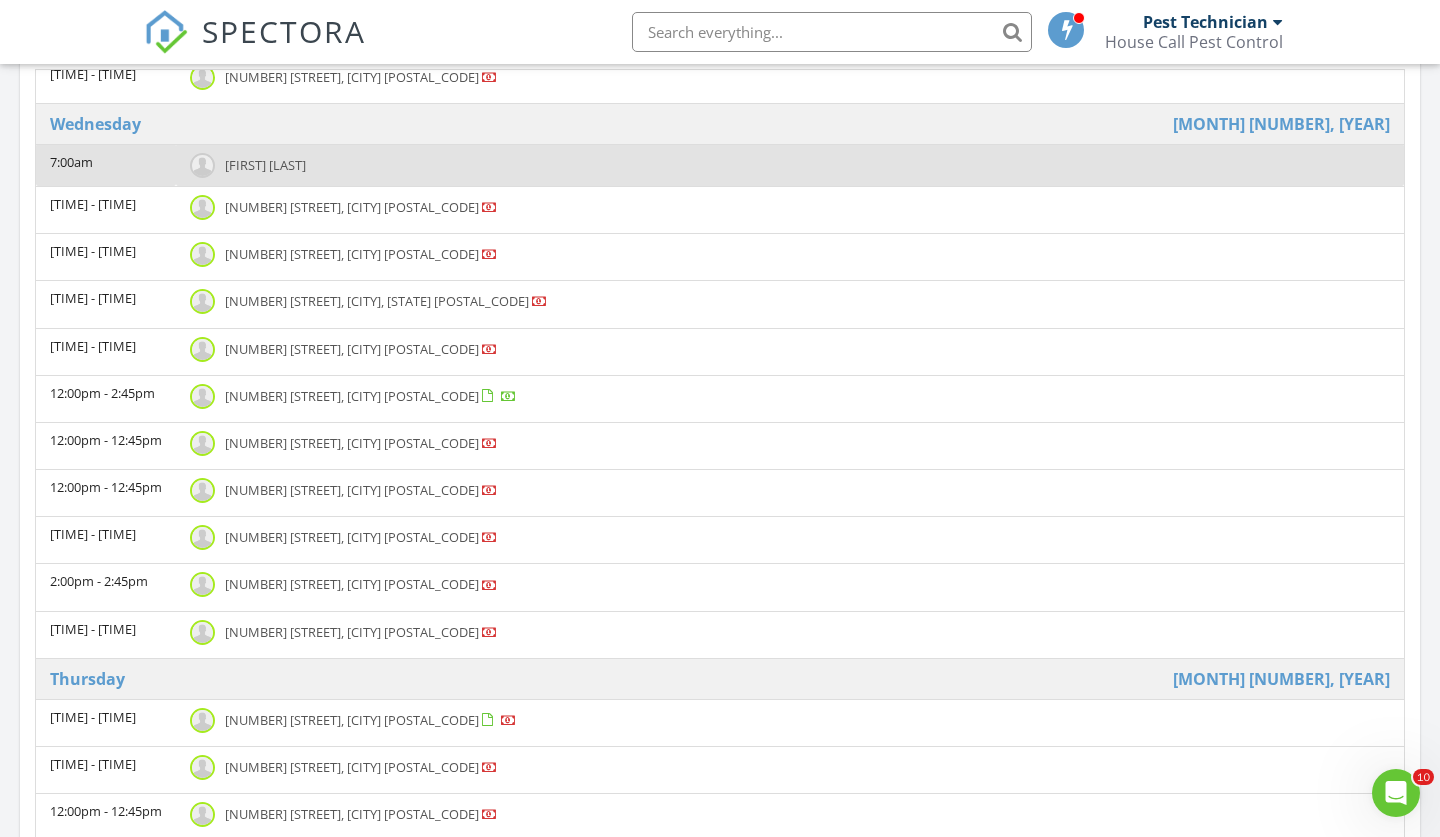 click on "House Call Pest Control" at bounding box center [1194, 42] 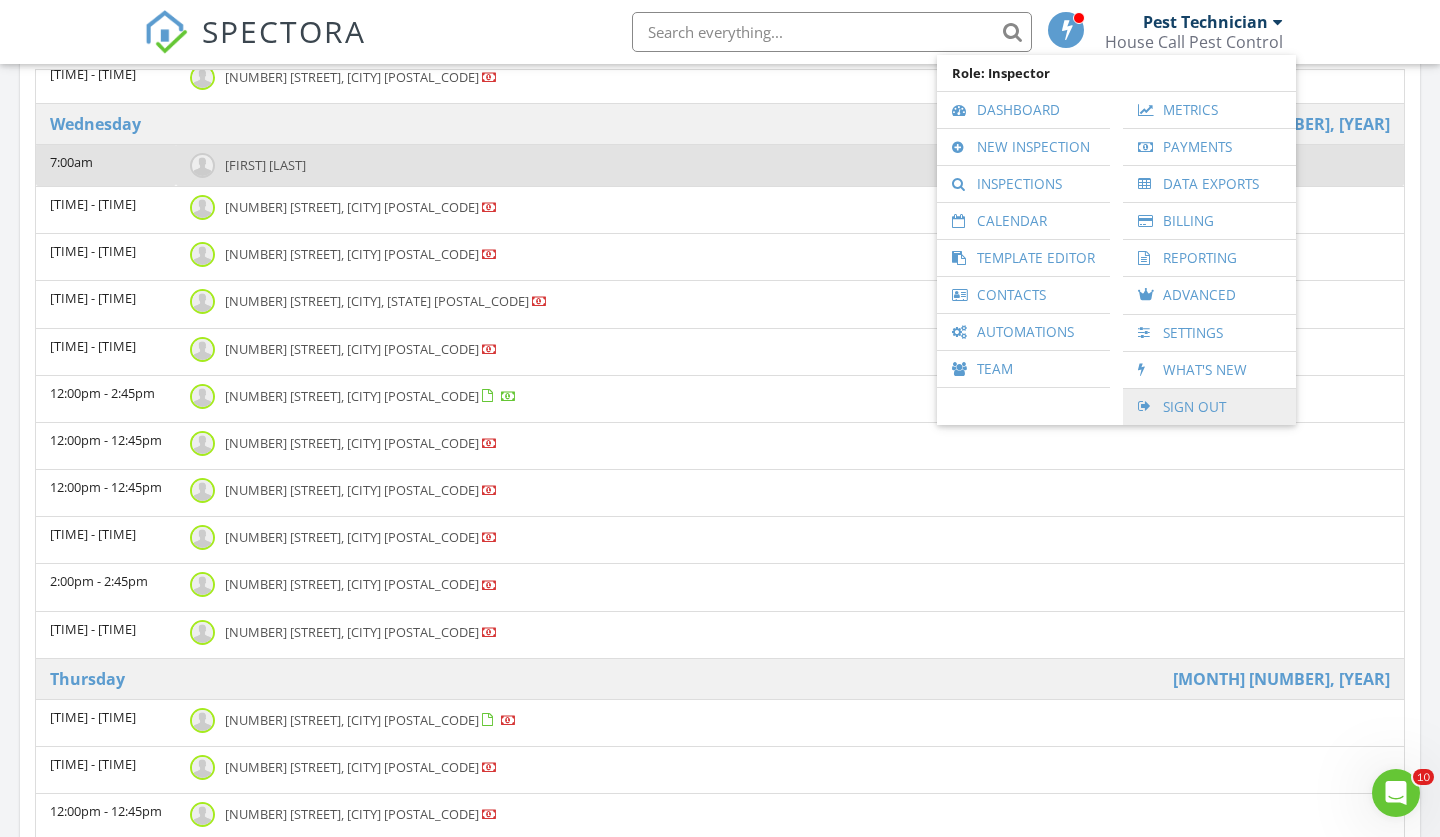 click on "Sign Out" at bounding box center [1209, 407] 